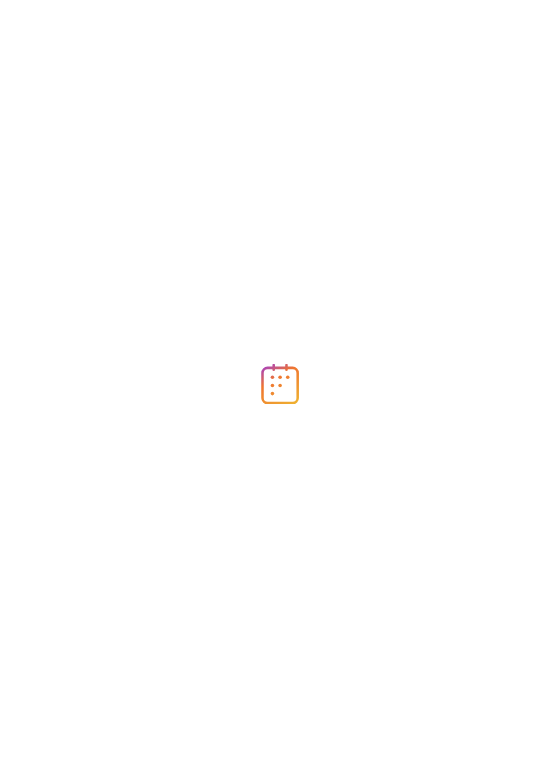 scroll, scrollTop: 0, scrollLeft: 0, axis: both 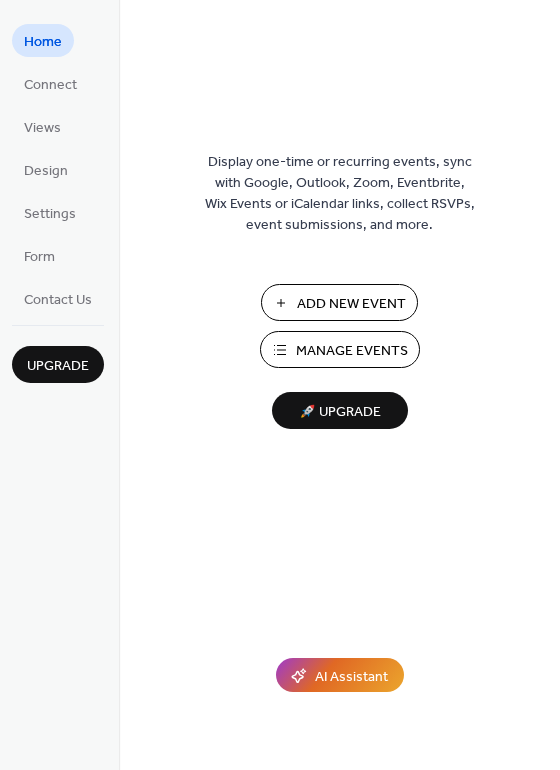 click on "Manage Events" at bounding box center [352, 351] 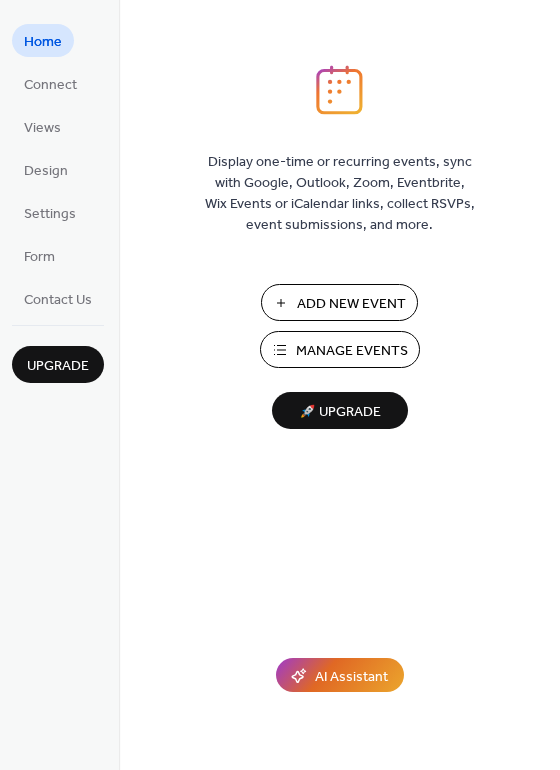 click on "Manage Events" at bounding box center [352, 351] 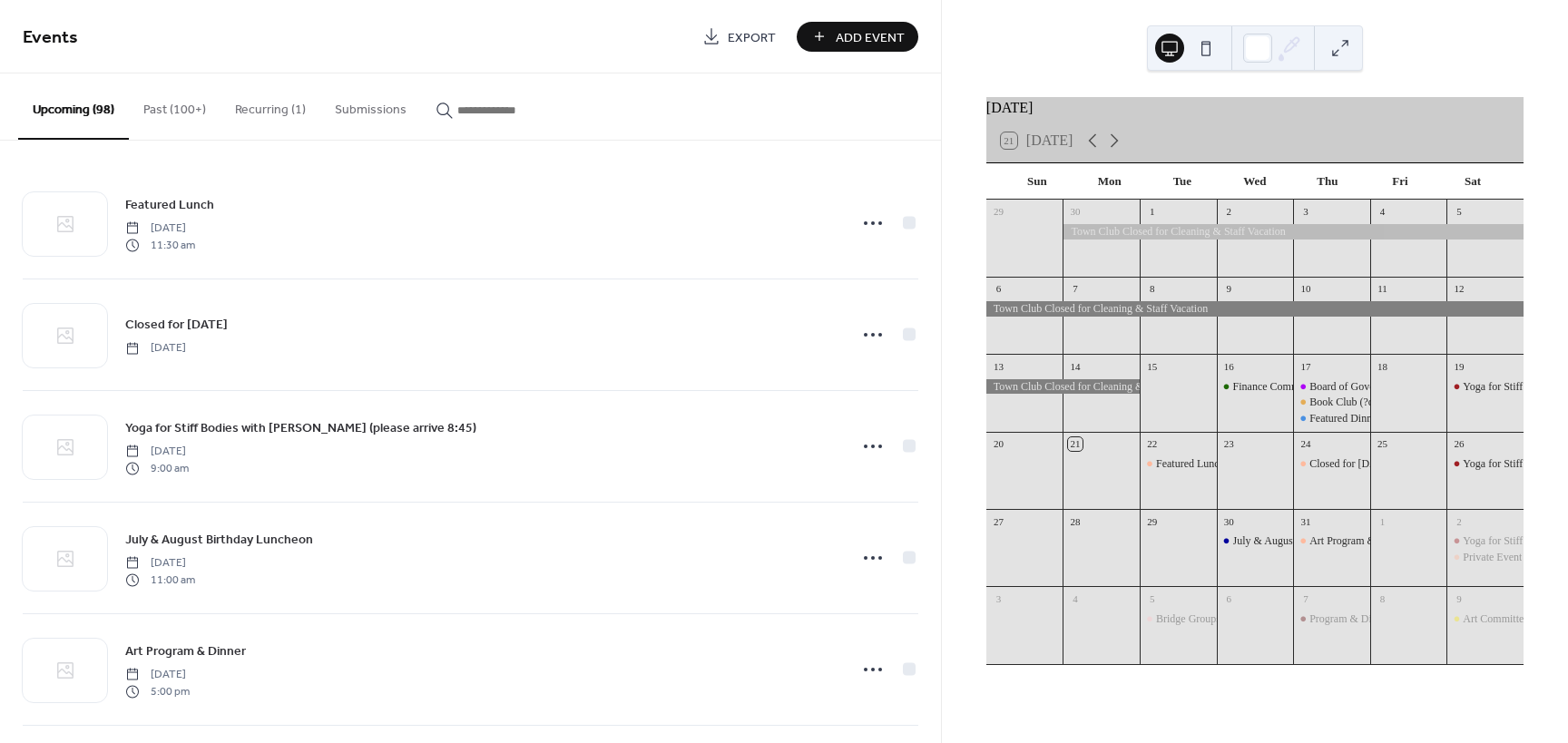 scroll, scrollTop: 0, scrollLeft: 0, axis: both 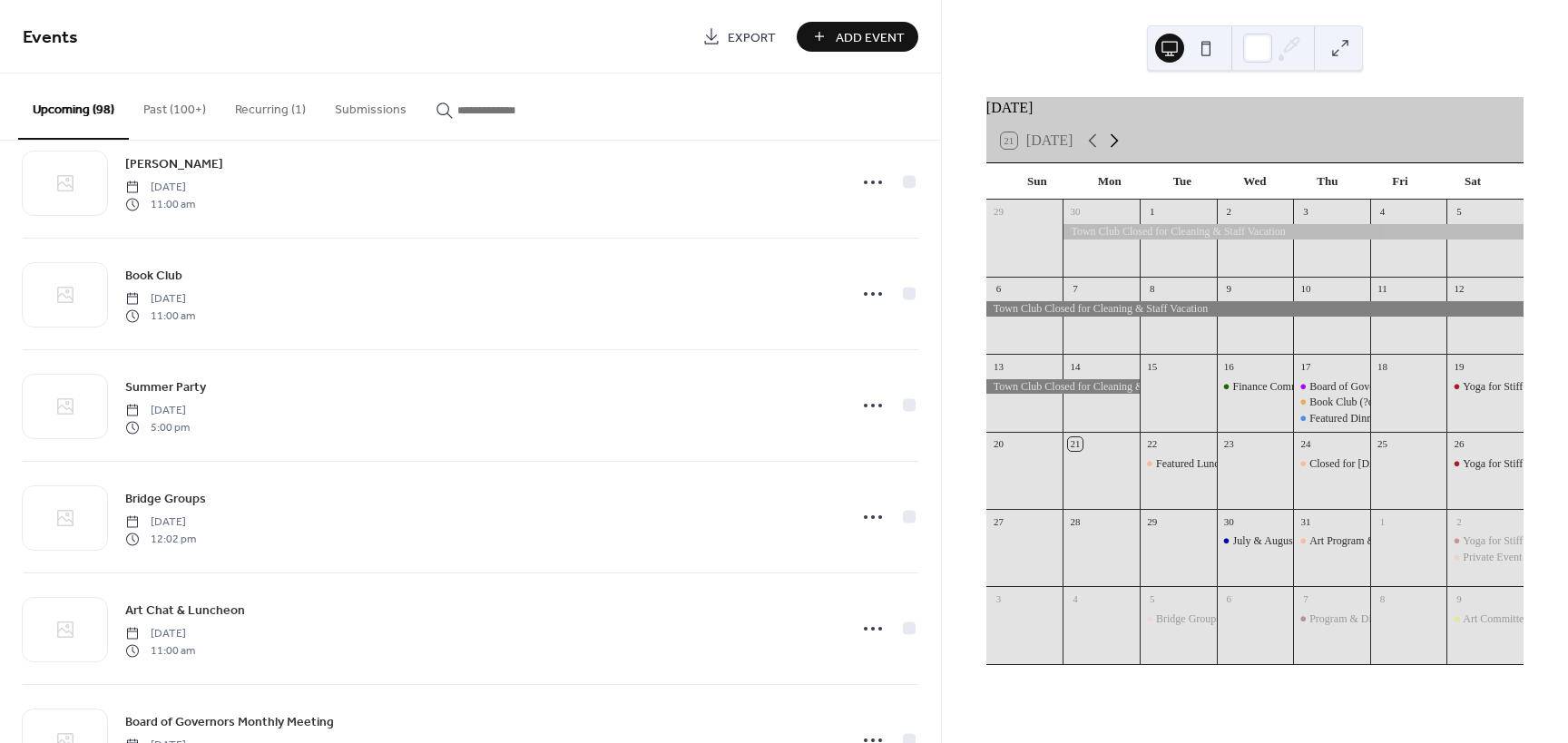 click 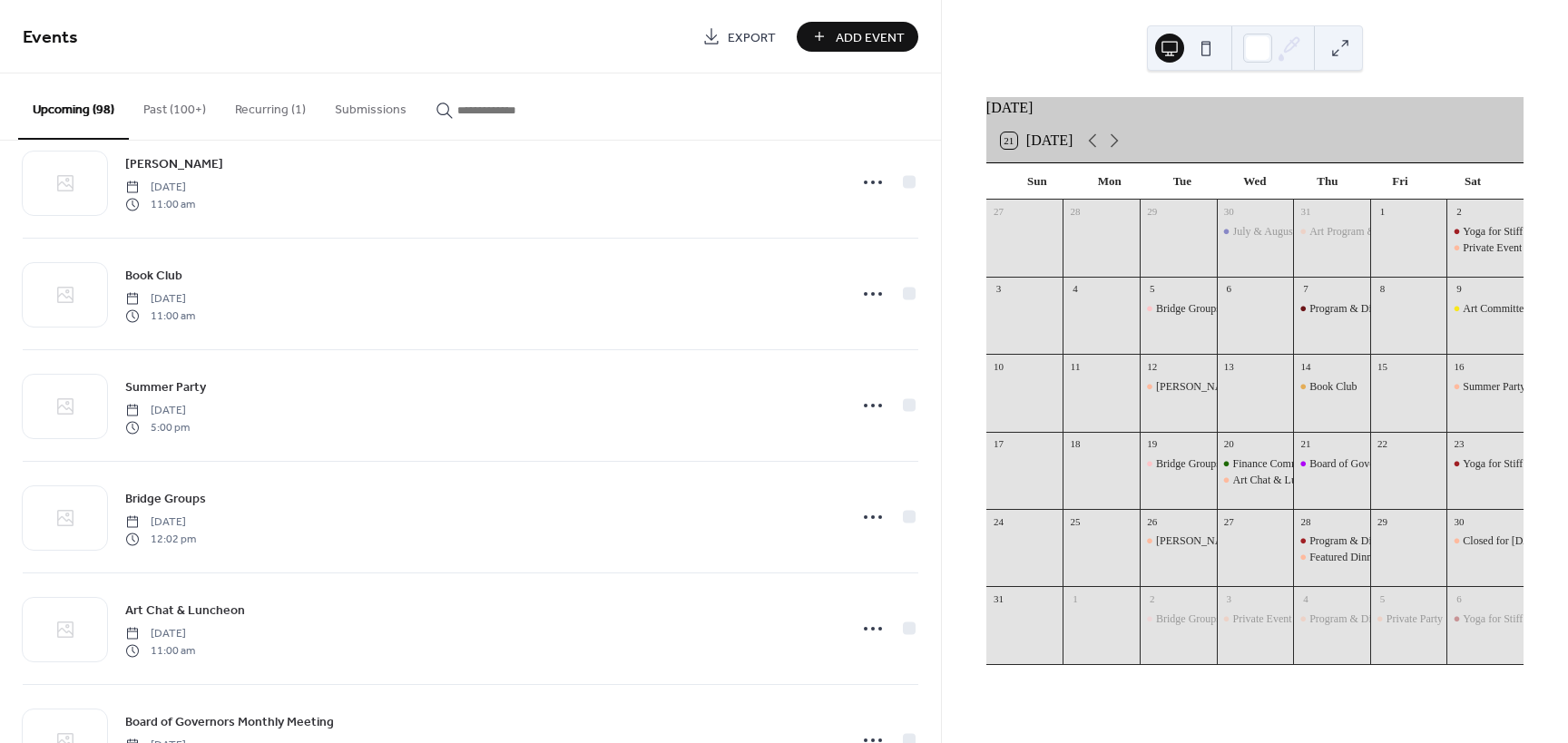 click on "Add Event" at bounding box center (870, 37) 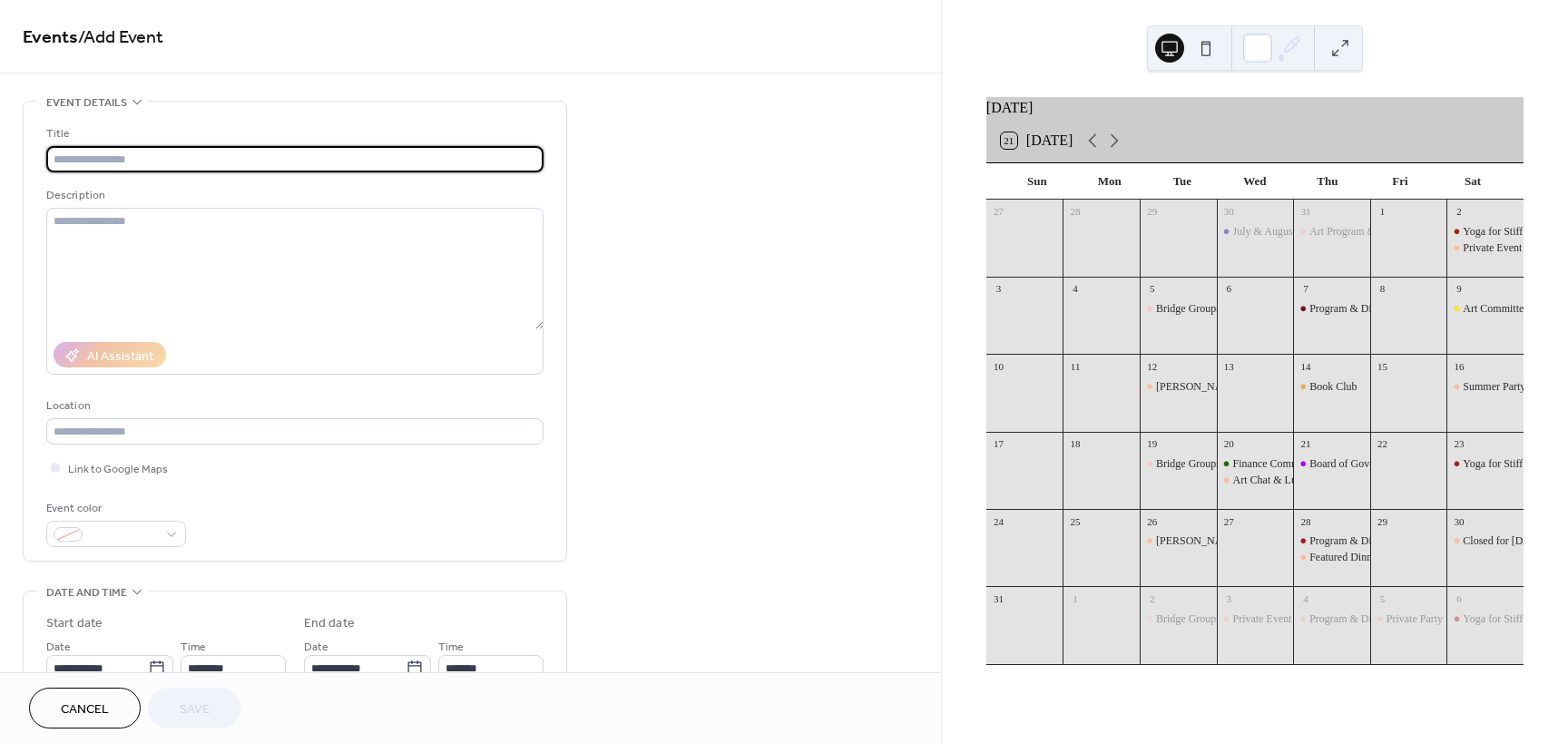 click at bounding box center (295, 159) 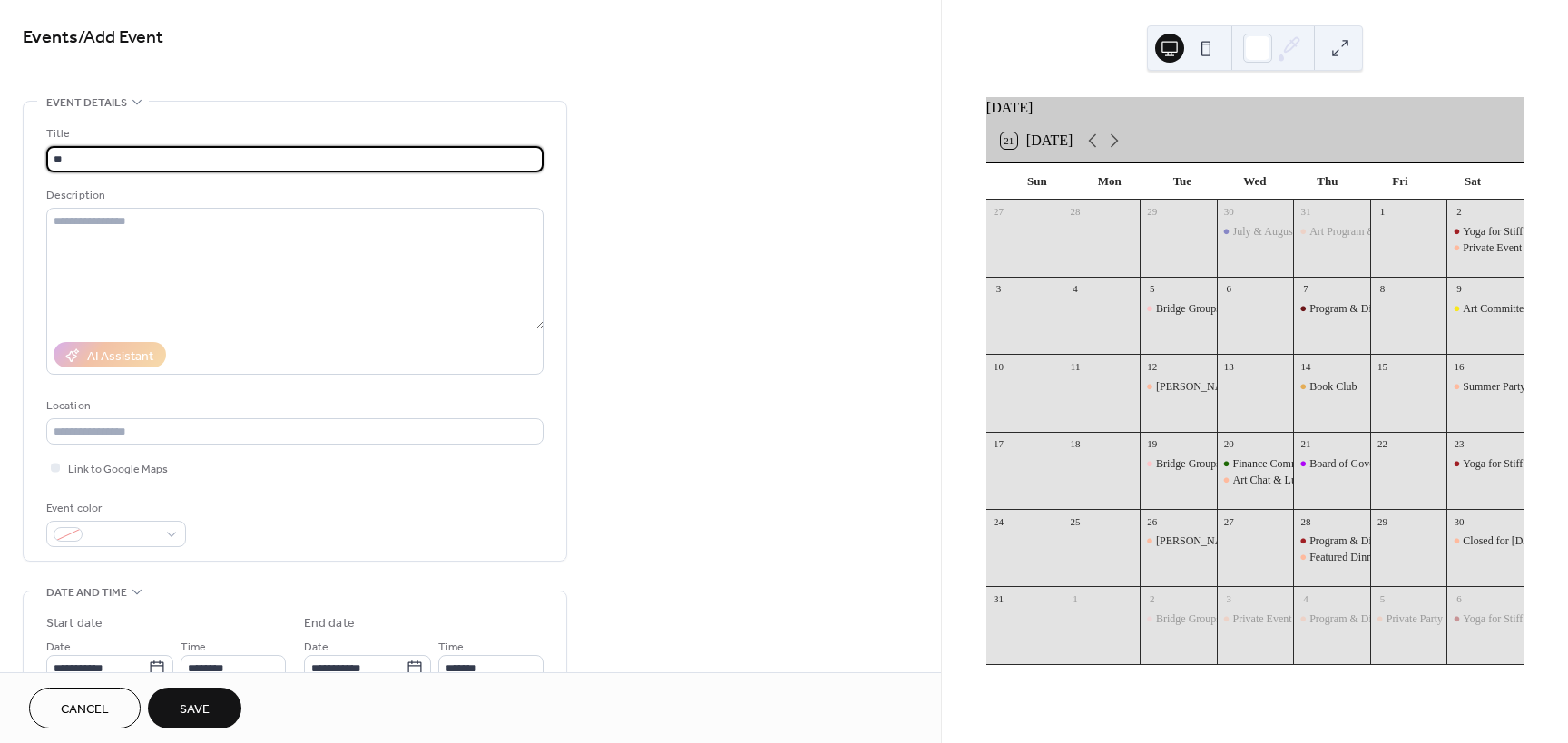 type on "*" 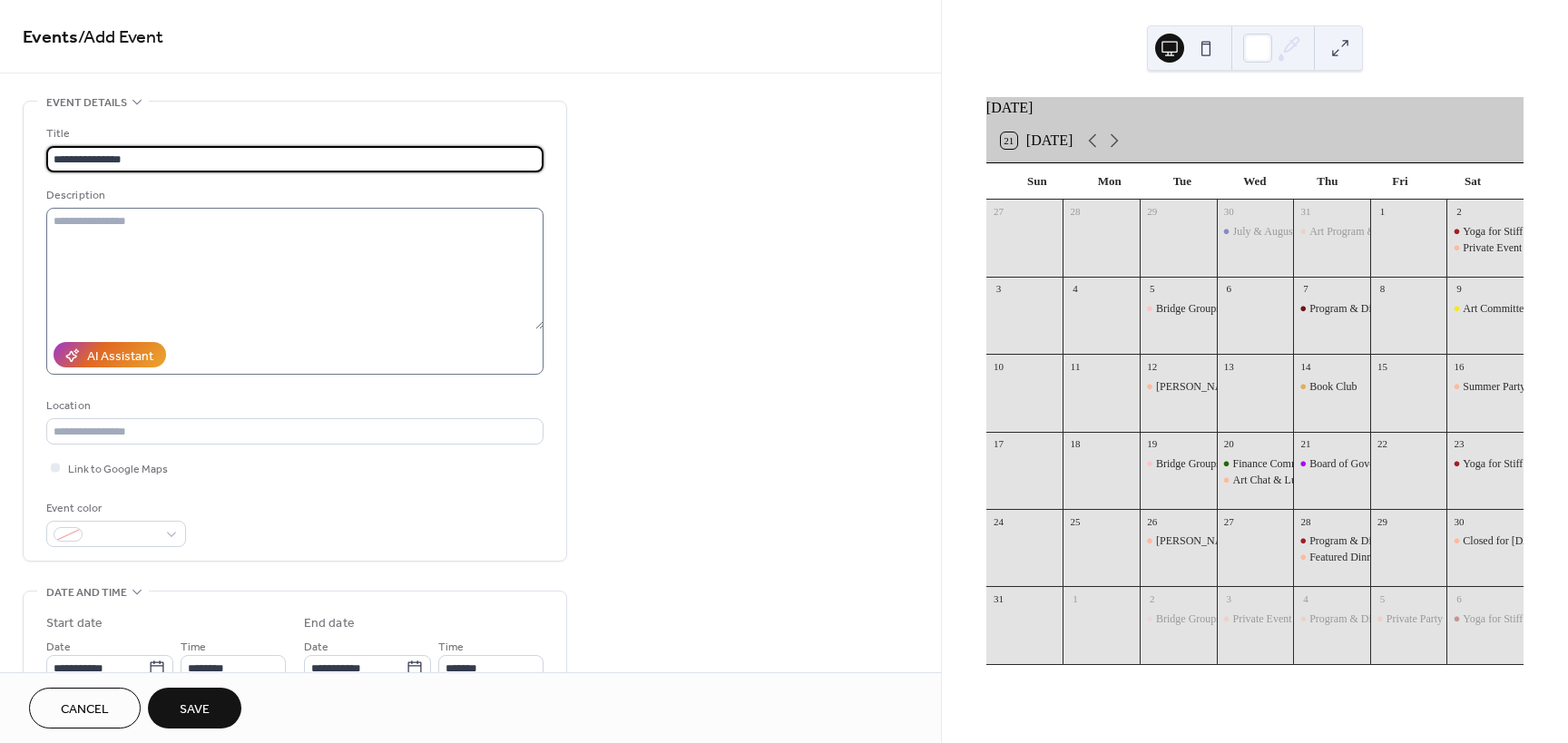 type on "**********" 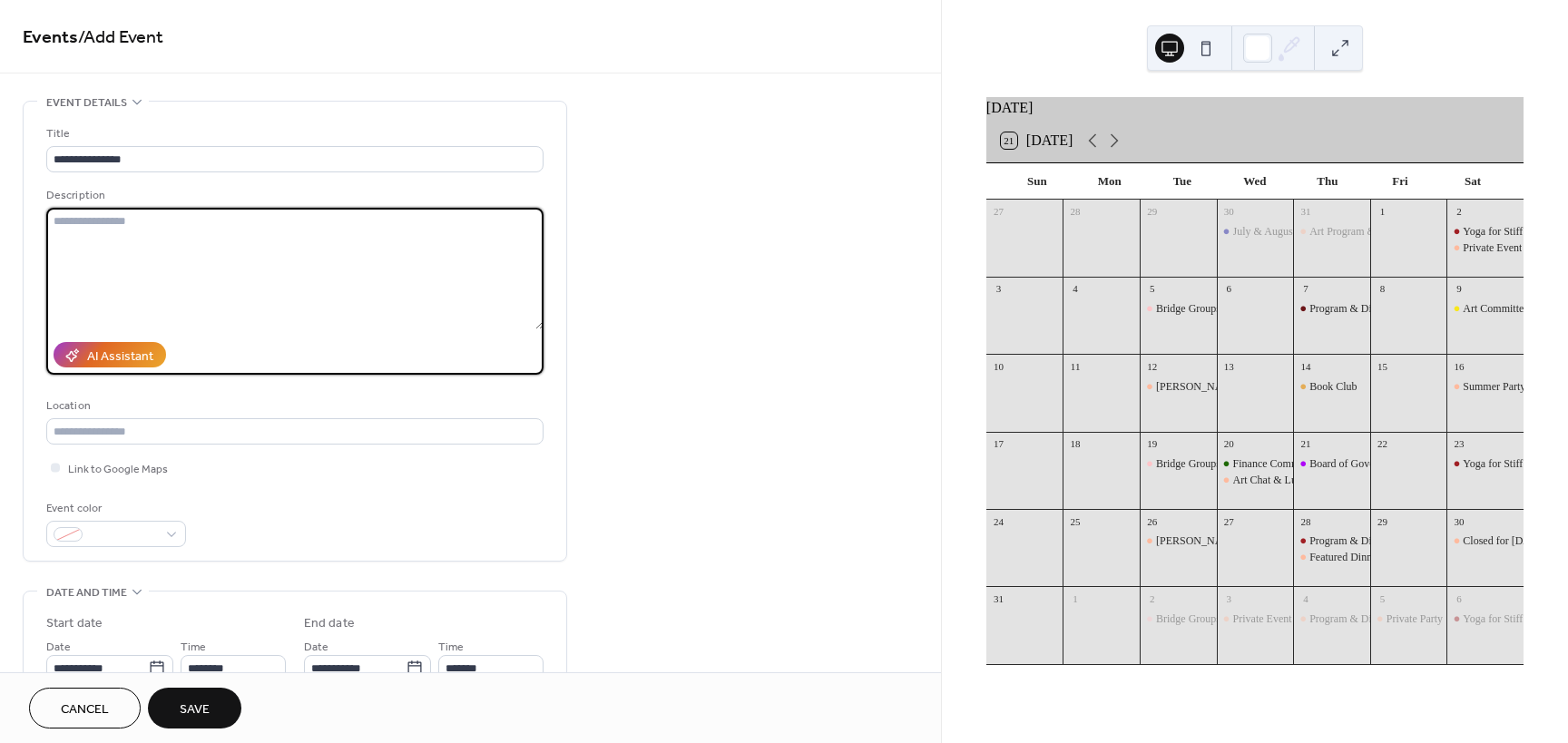 click at bounding box center (295, 269) 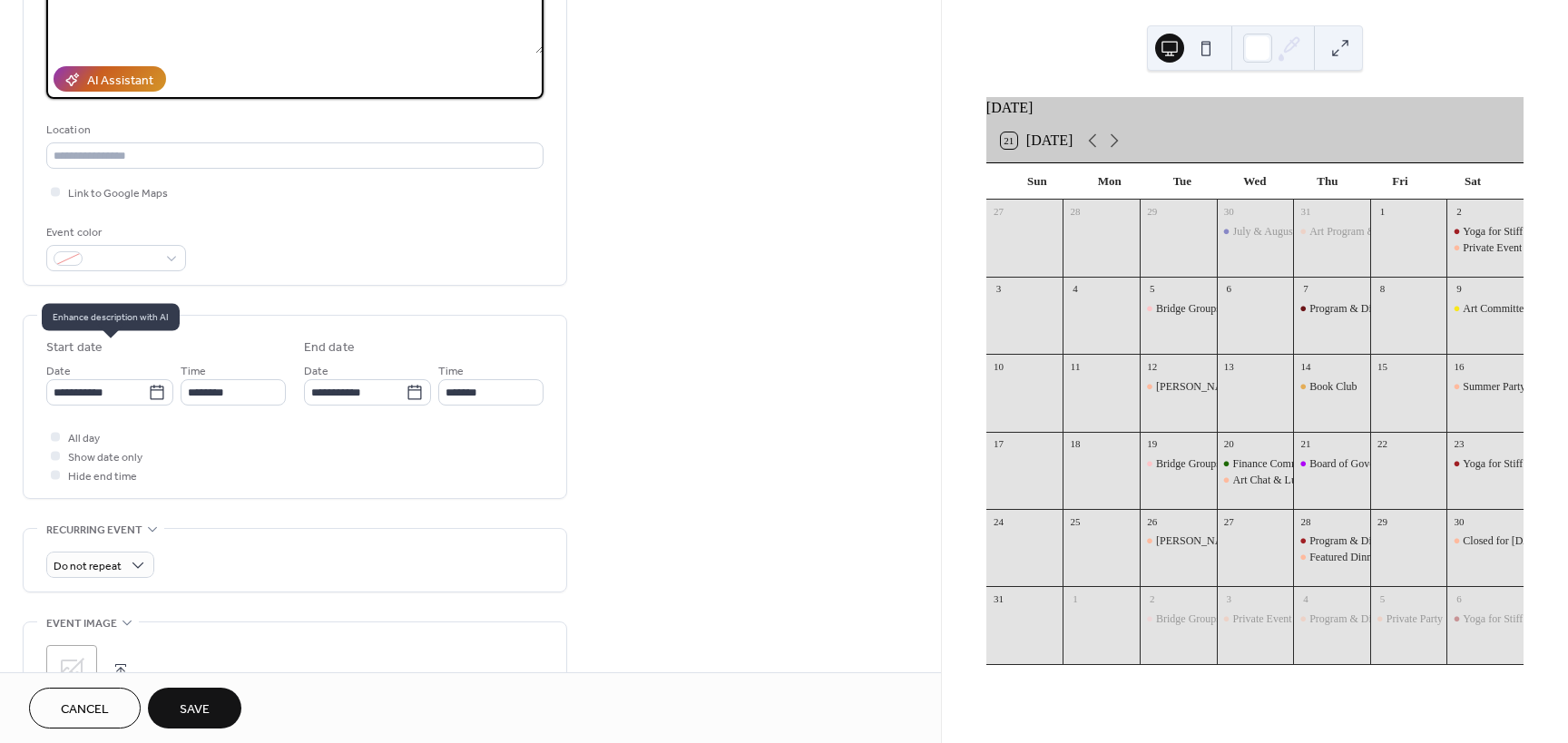 scroll, scrollTop: 281, scrollLeft: 0, axis: vertical 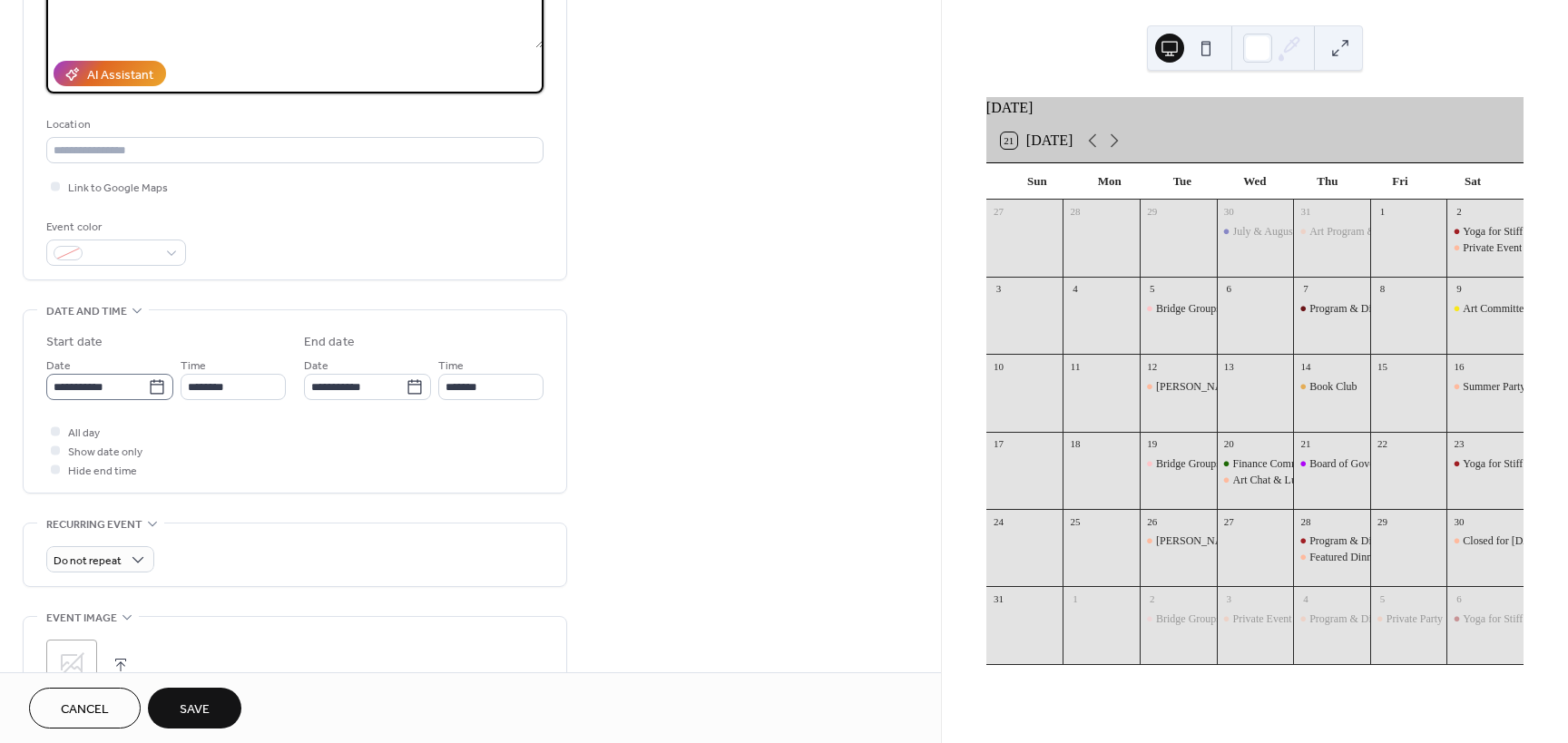 type on "**********" 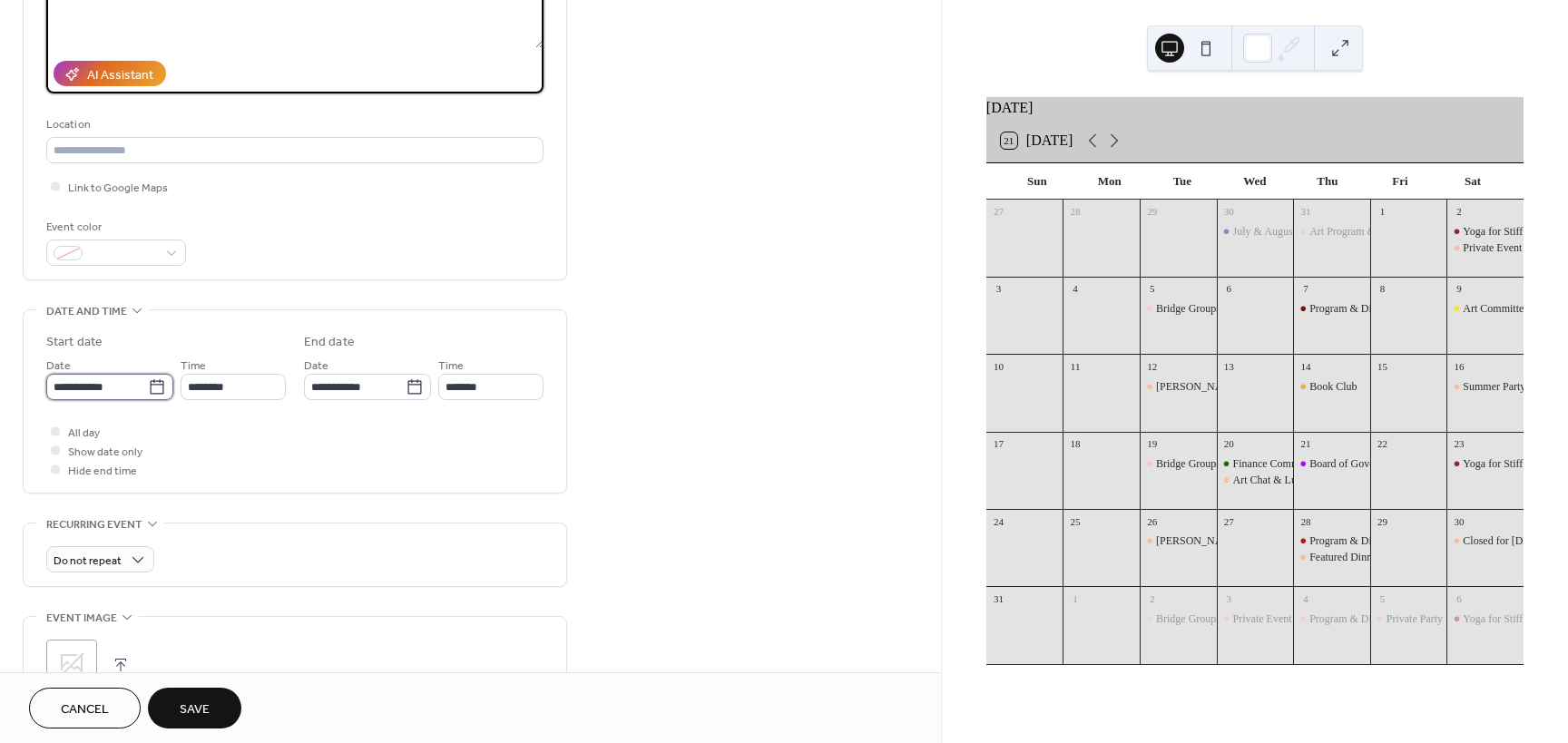 click on "**********" at bounding box center [97, 386] 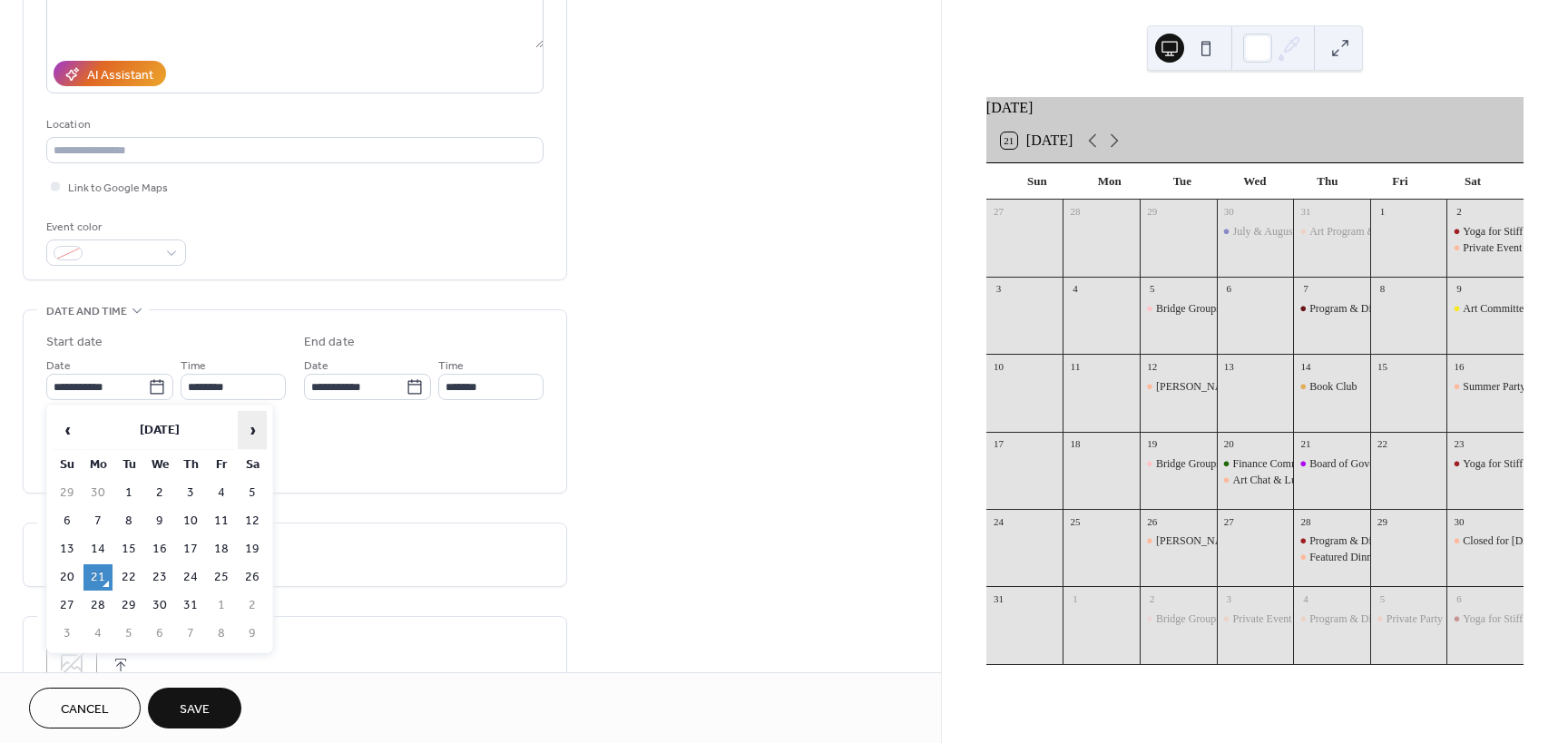 click on "›" at bounding box center (252, 430) 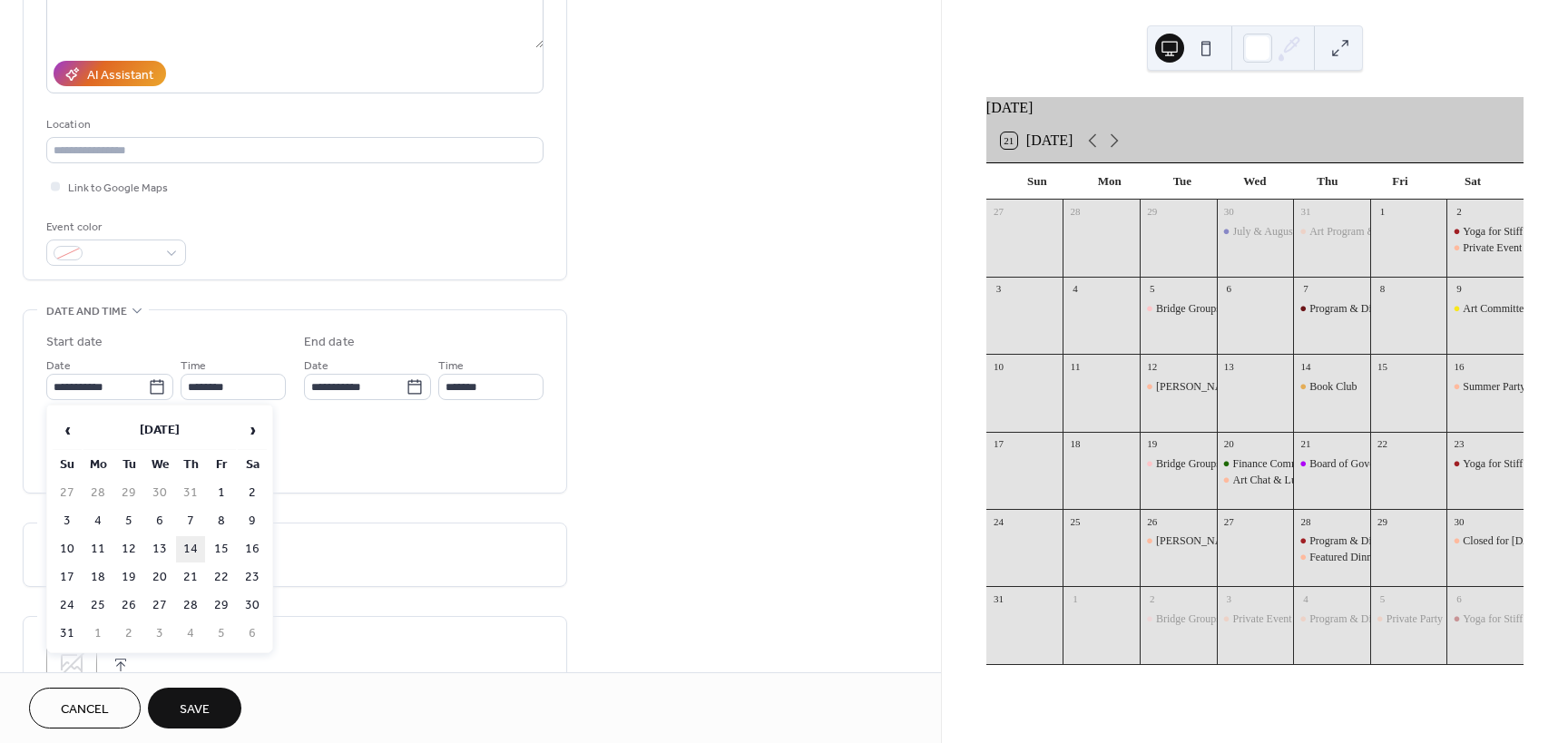 click on "14" at bounding box center (191, 549) 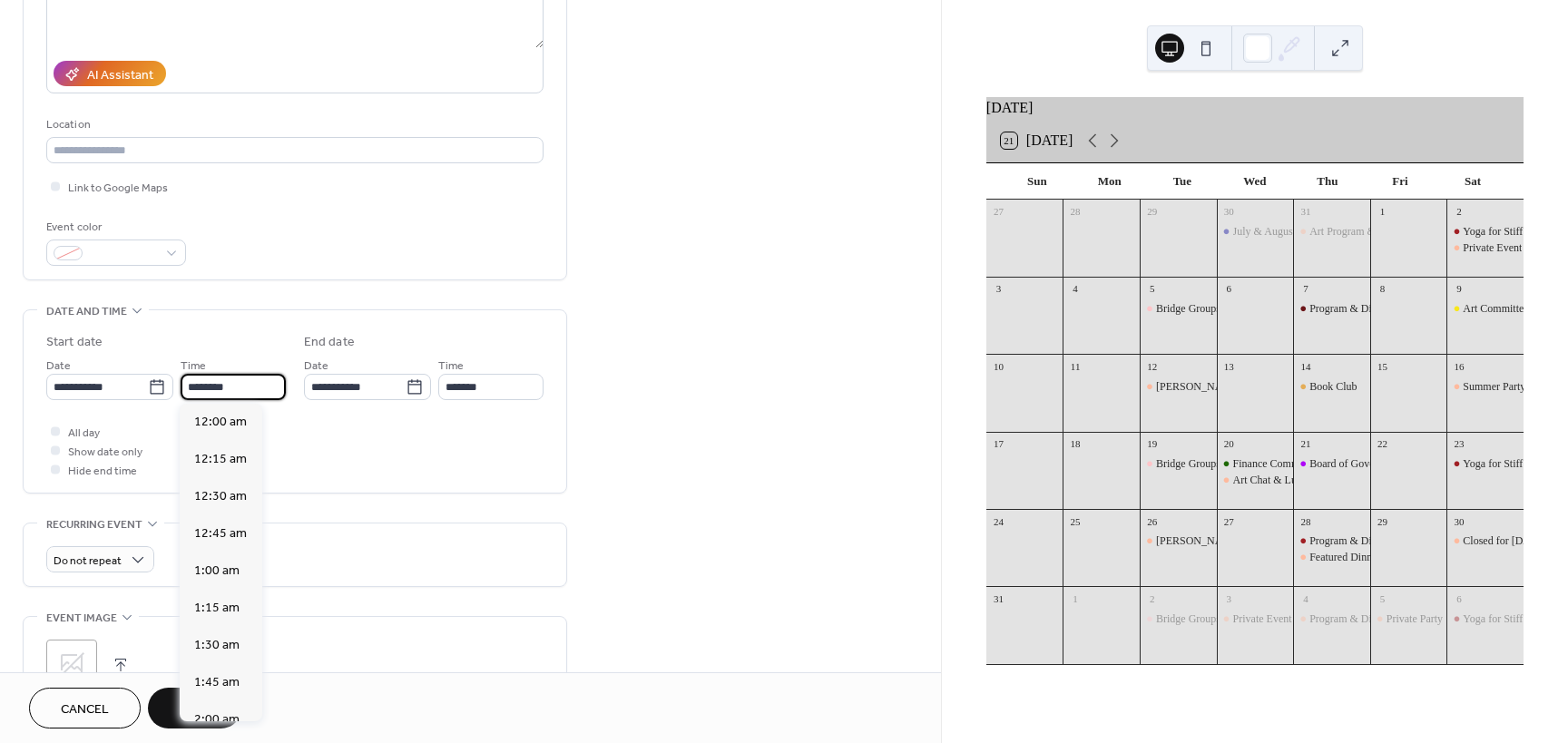 click on "********" at bounding box center (233, 386) 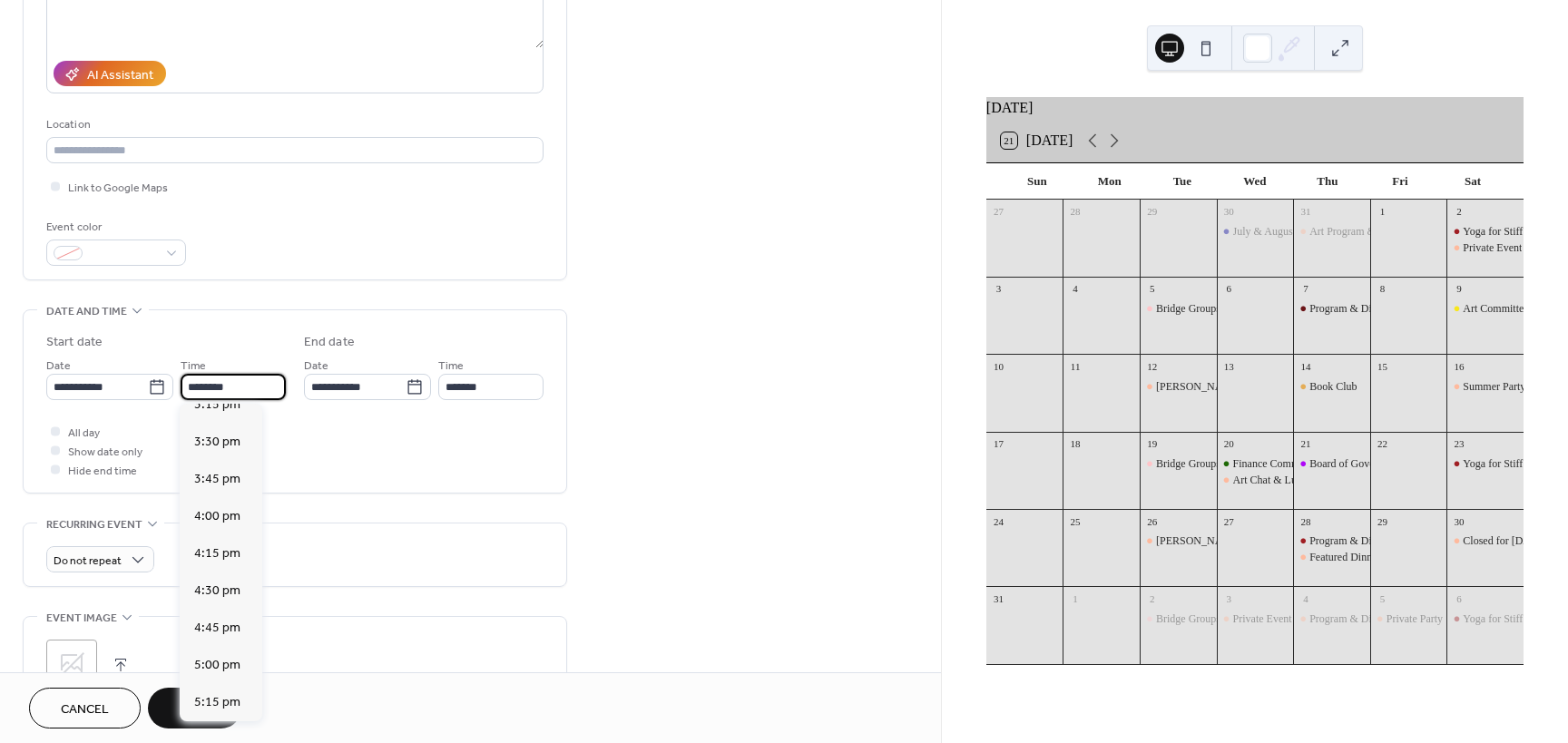 scroll, scrollTop: 2302, scrollLeft: 0, axis: vertical 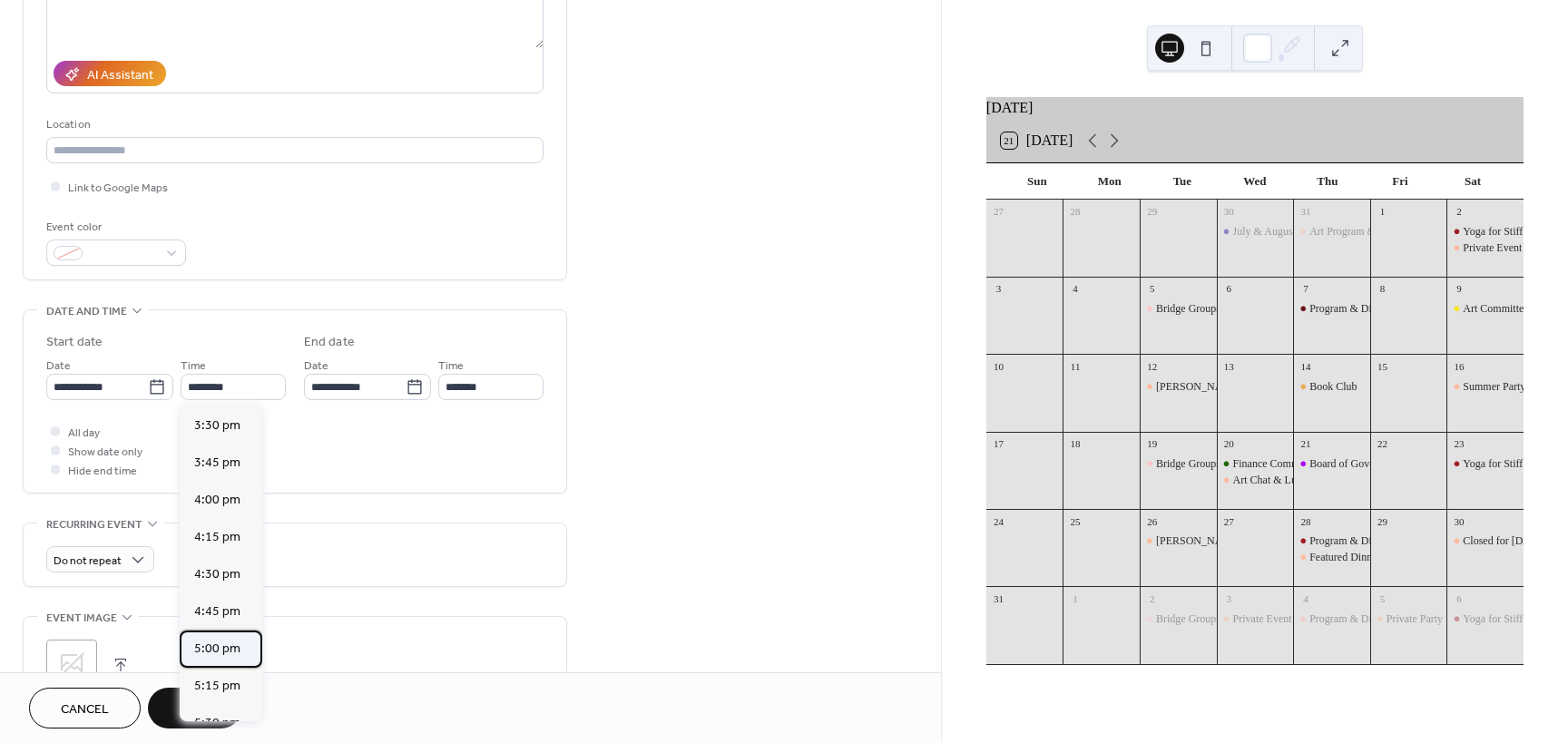 click on "5:00 pm" at bounding box center (217, 649) 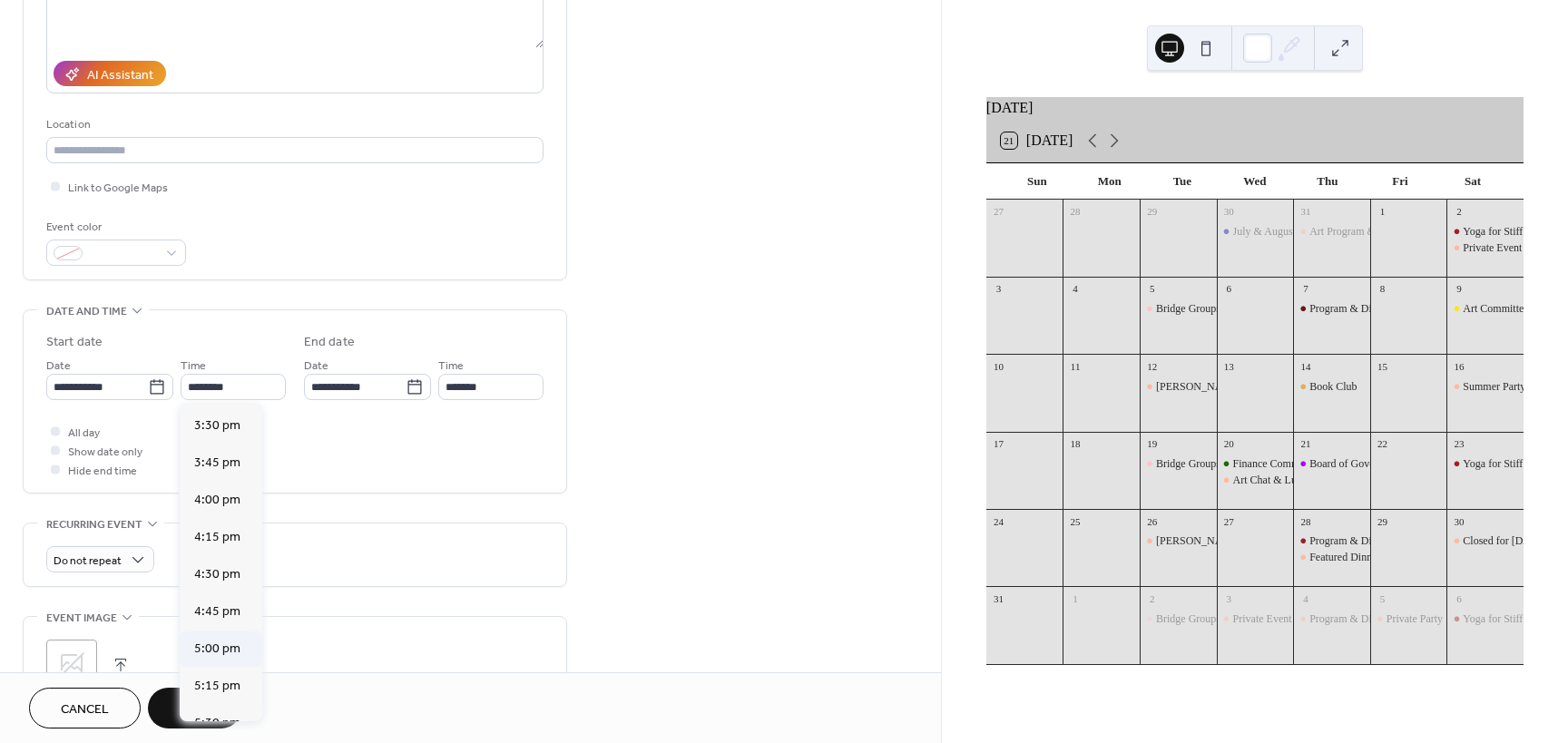 type on "*******" 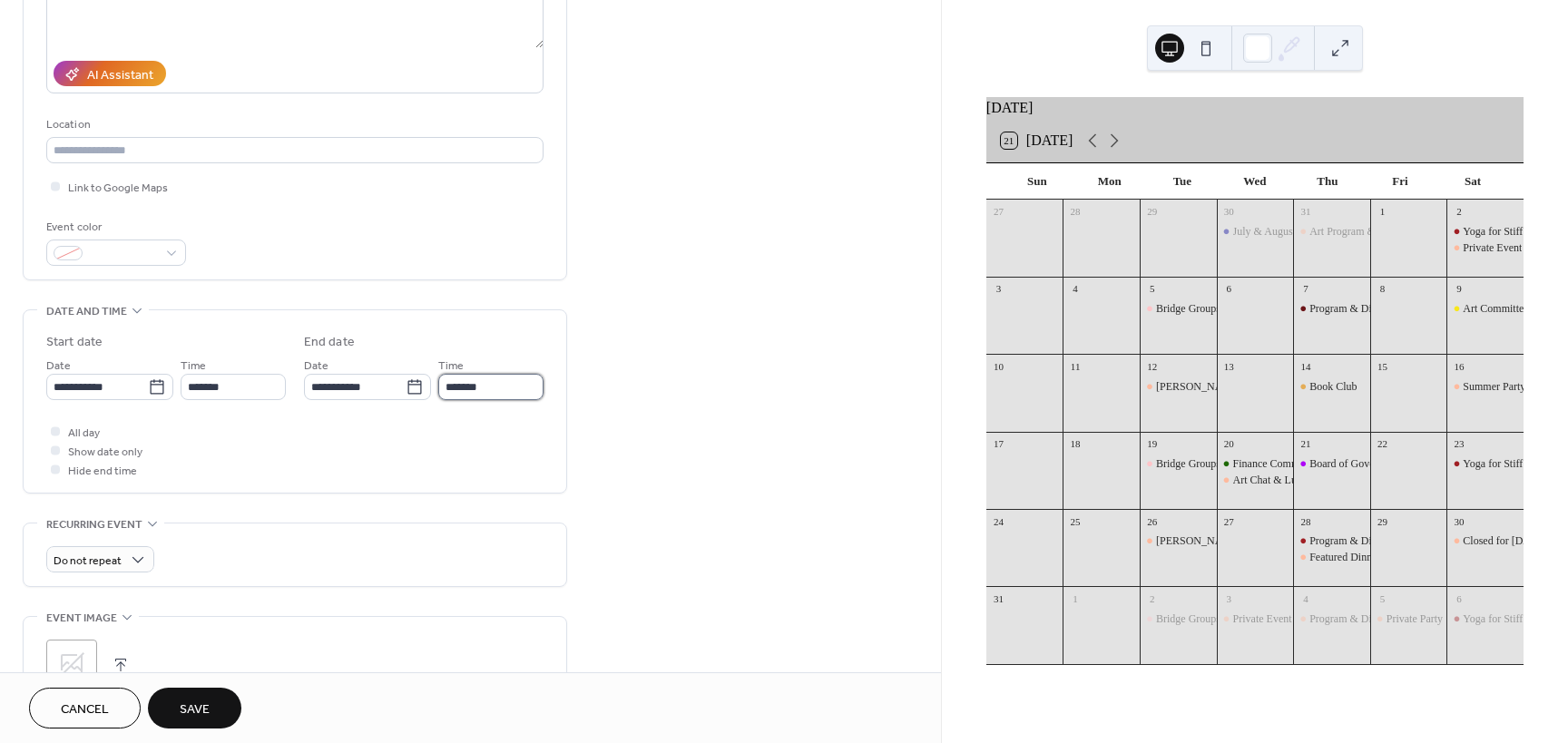 click on "*******" at bounding box center (491, 386) 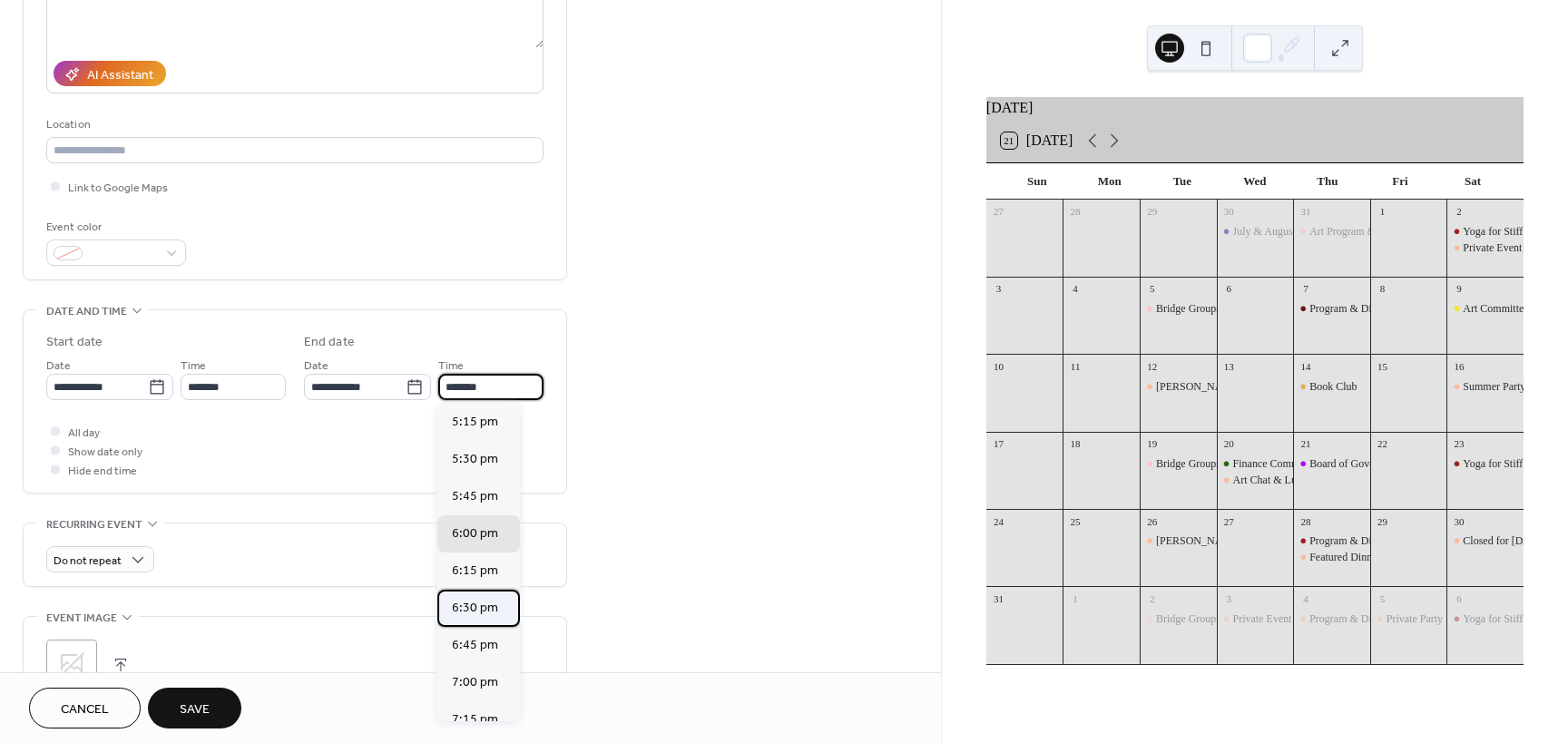 click on "6:30 pm" at bounding box center (475, 608) 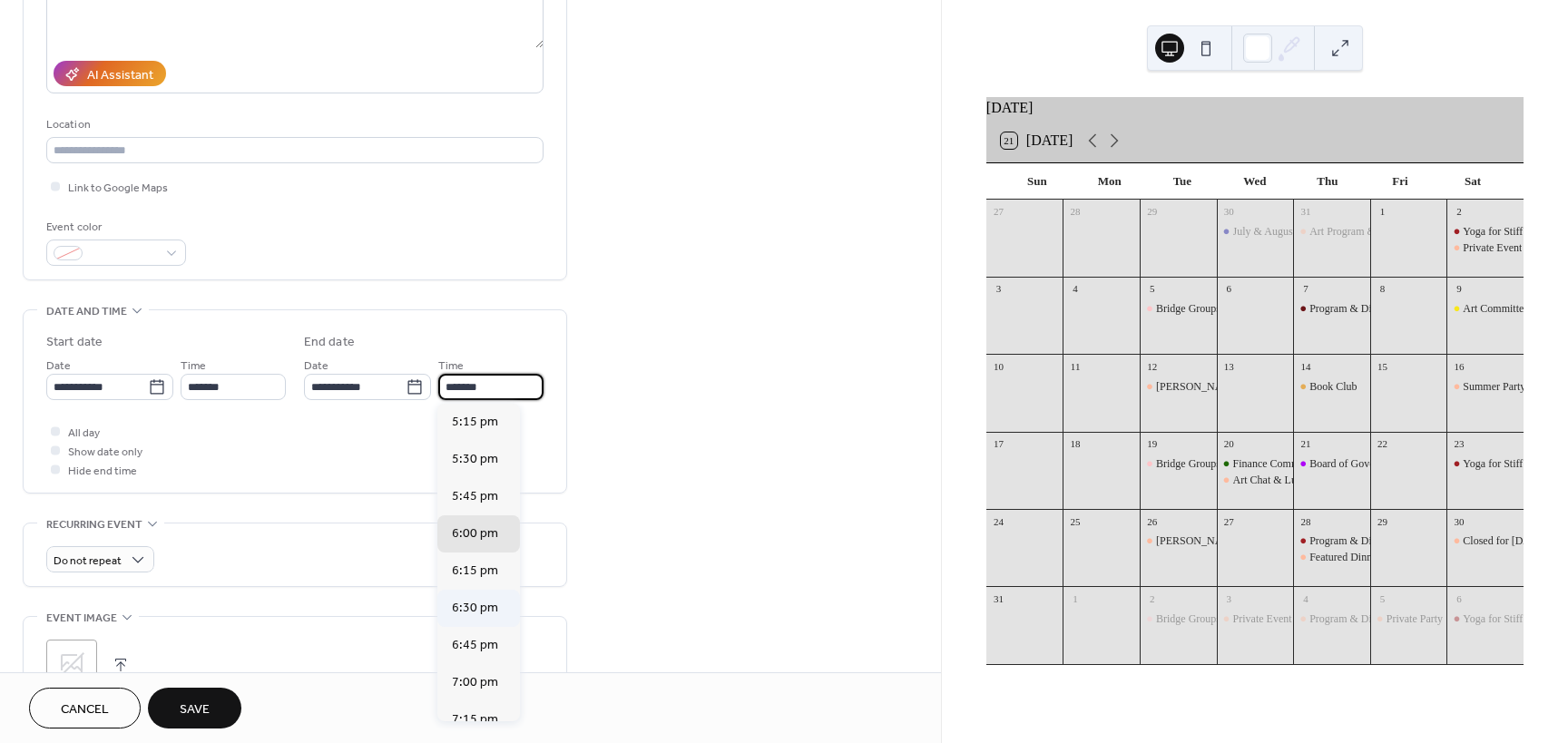 type on "*******" 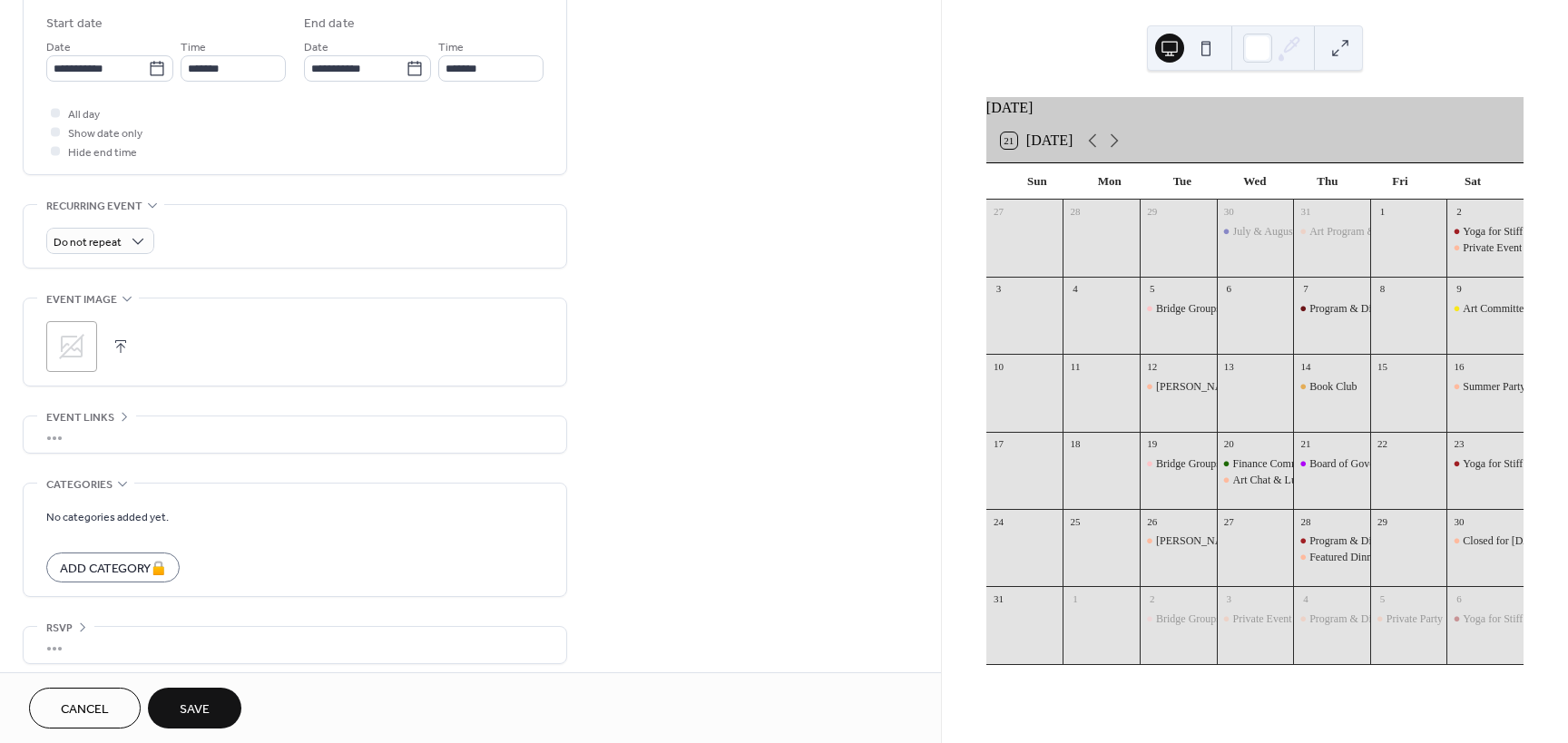 scroll, scrollTop: 610, scrollLeft: 0, axis: vertical 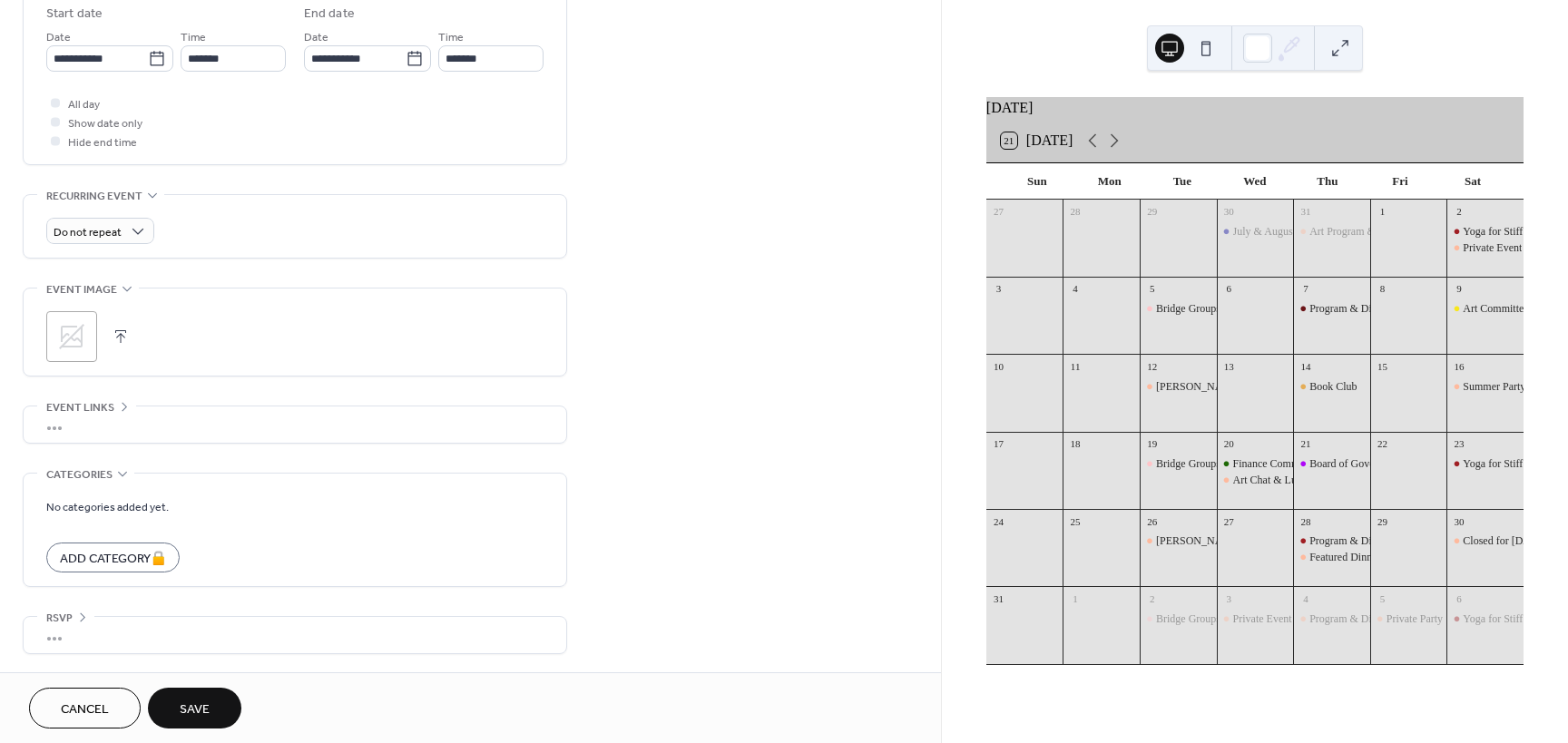 click on "Save" at bounding box center (194, 709) 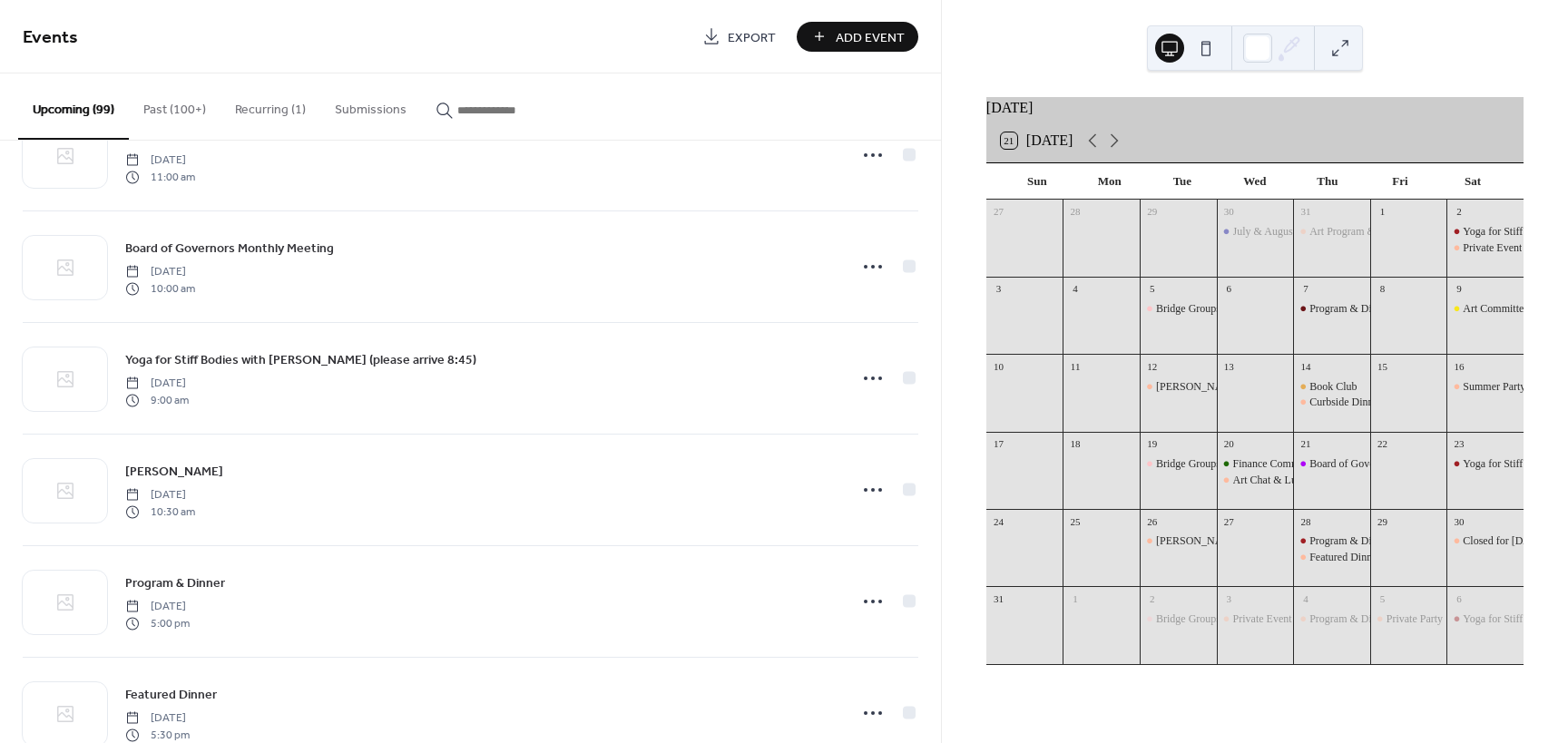 scroll, scrollTop: 1744, scrollLeft: 0, axis: vertical 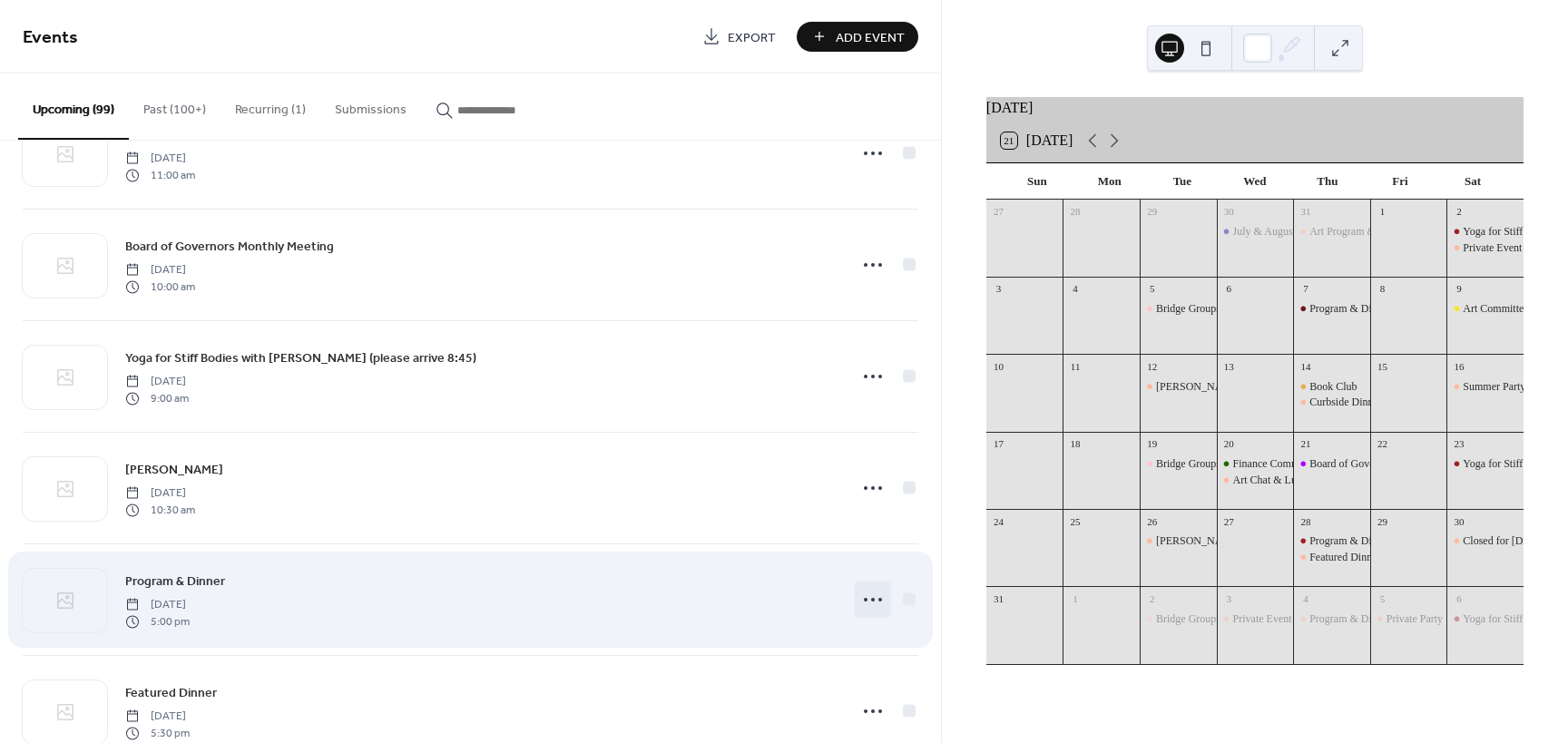 click 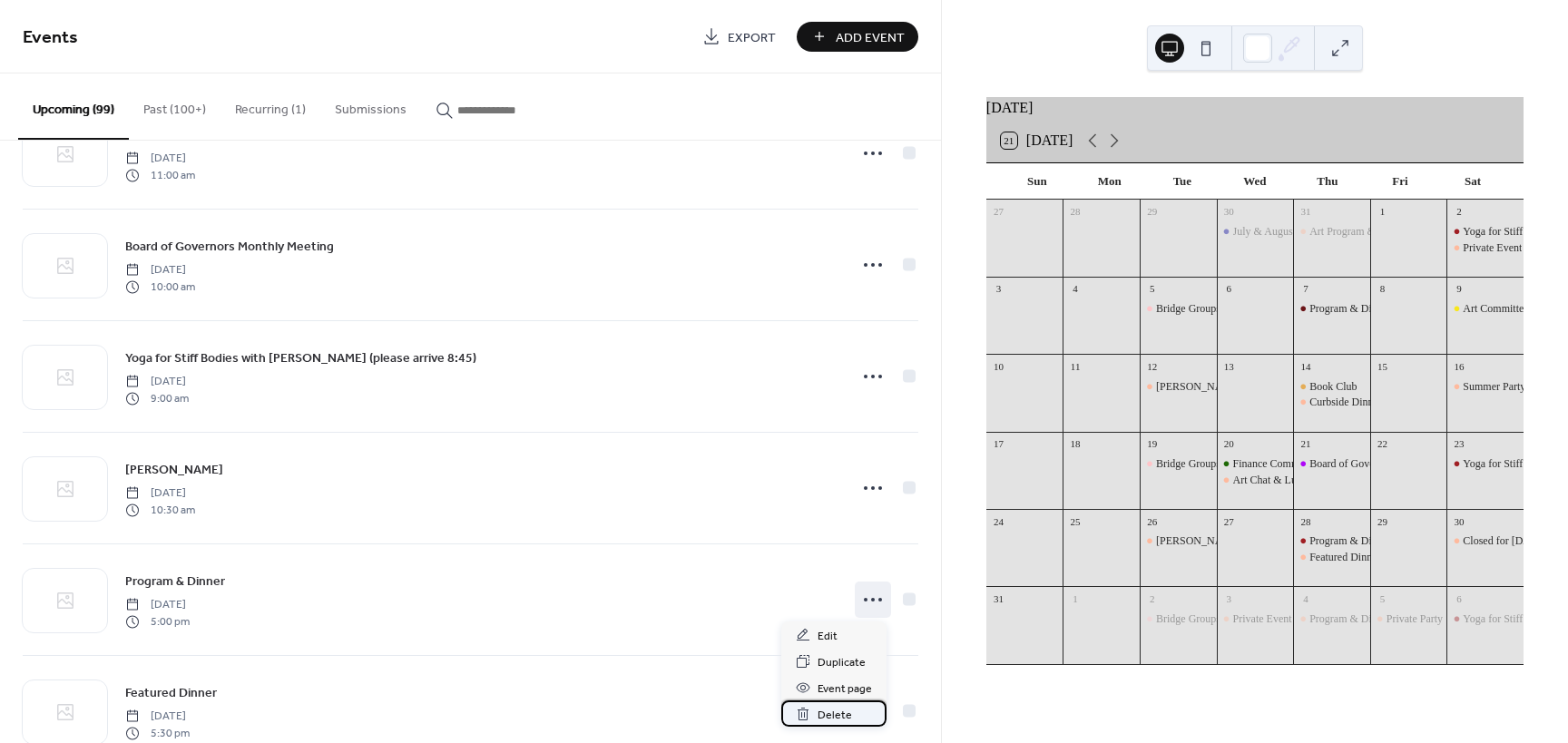 click on "Delete" at bounding box center (835, 715) 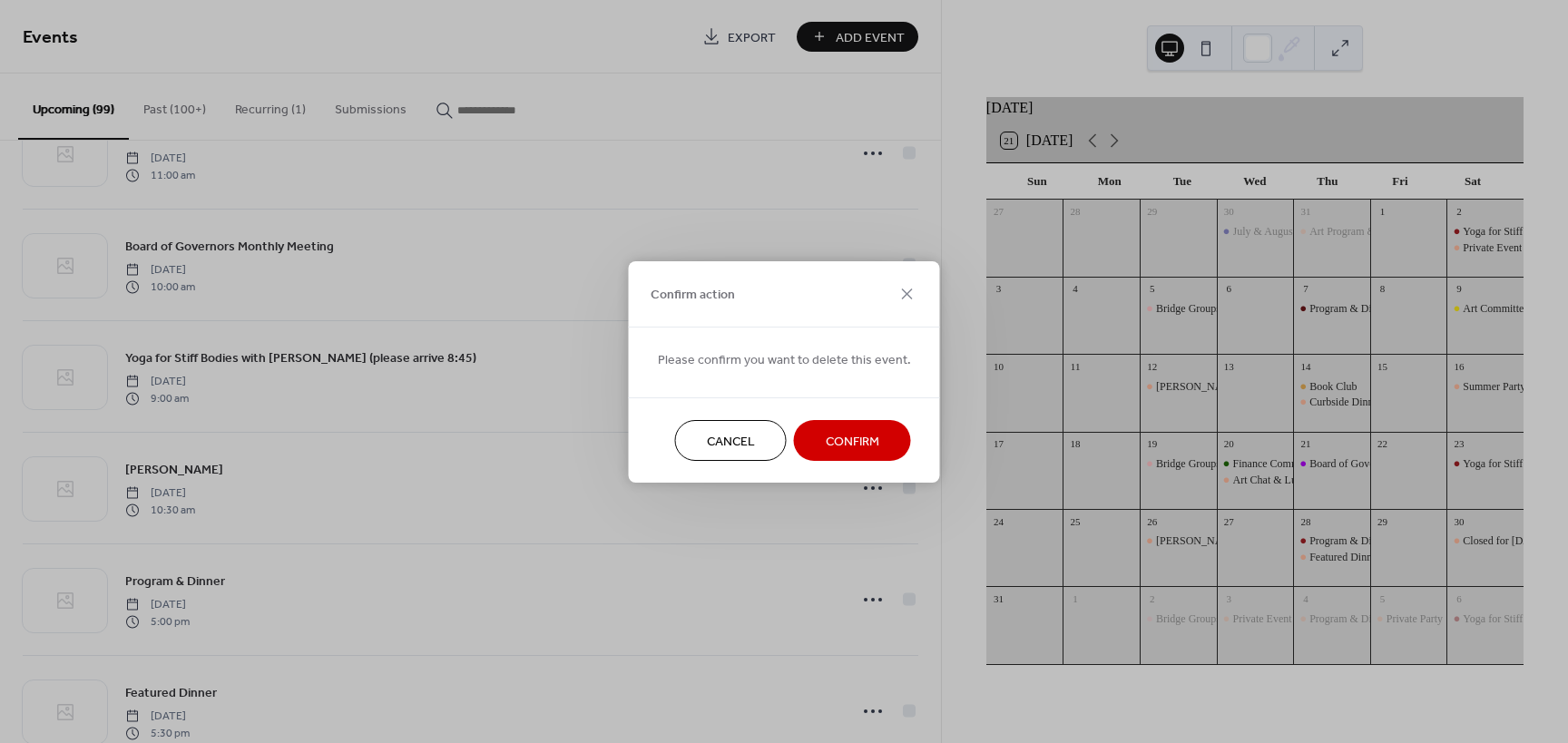 click on "Confirm" at bounding box center [852, 440] 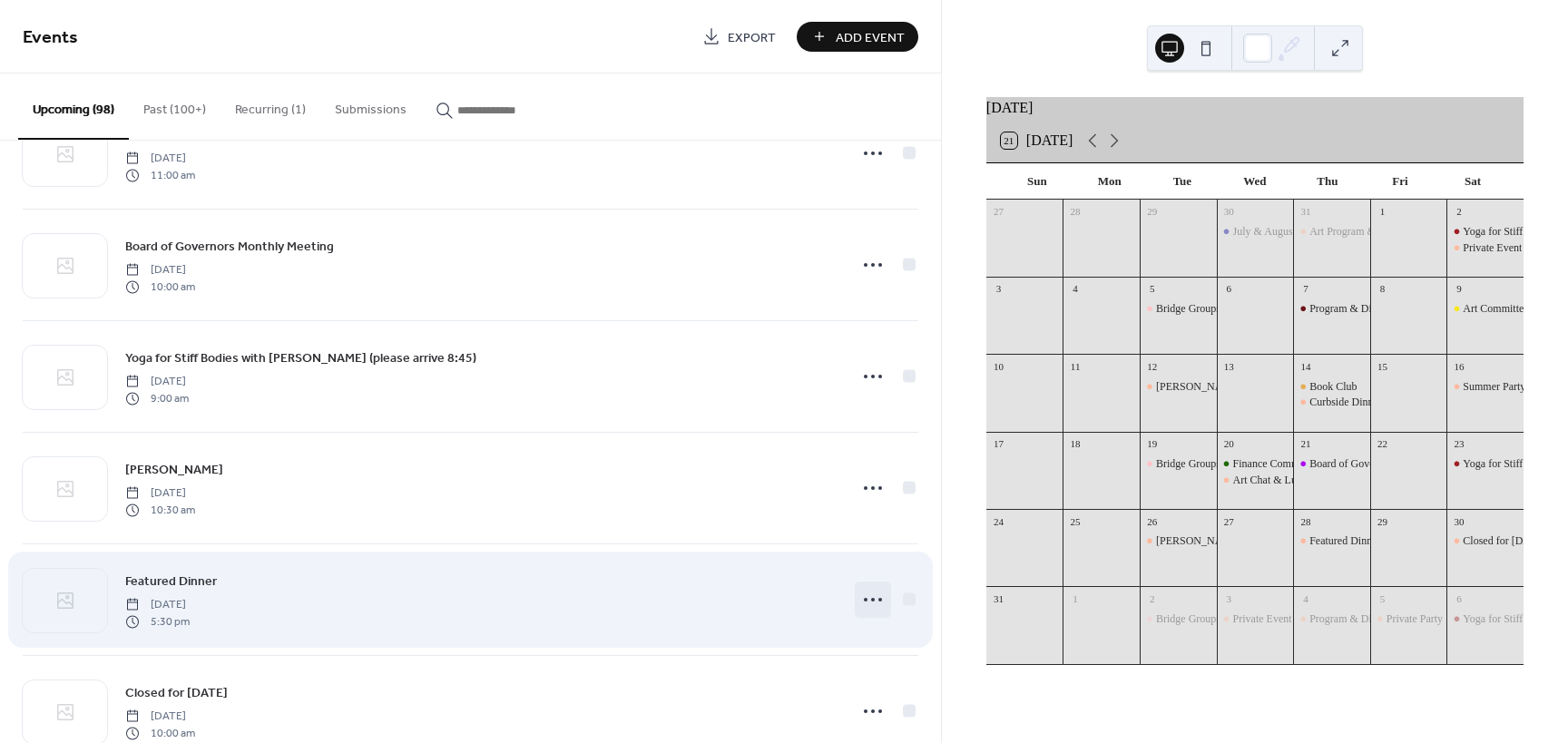click 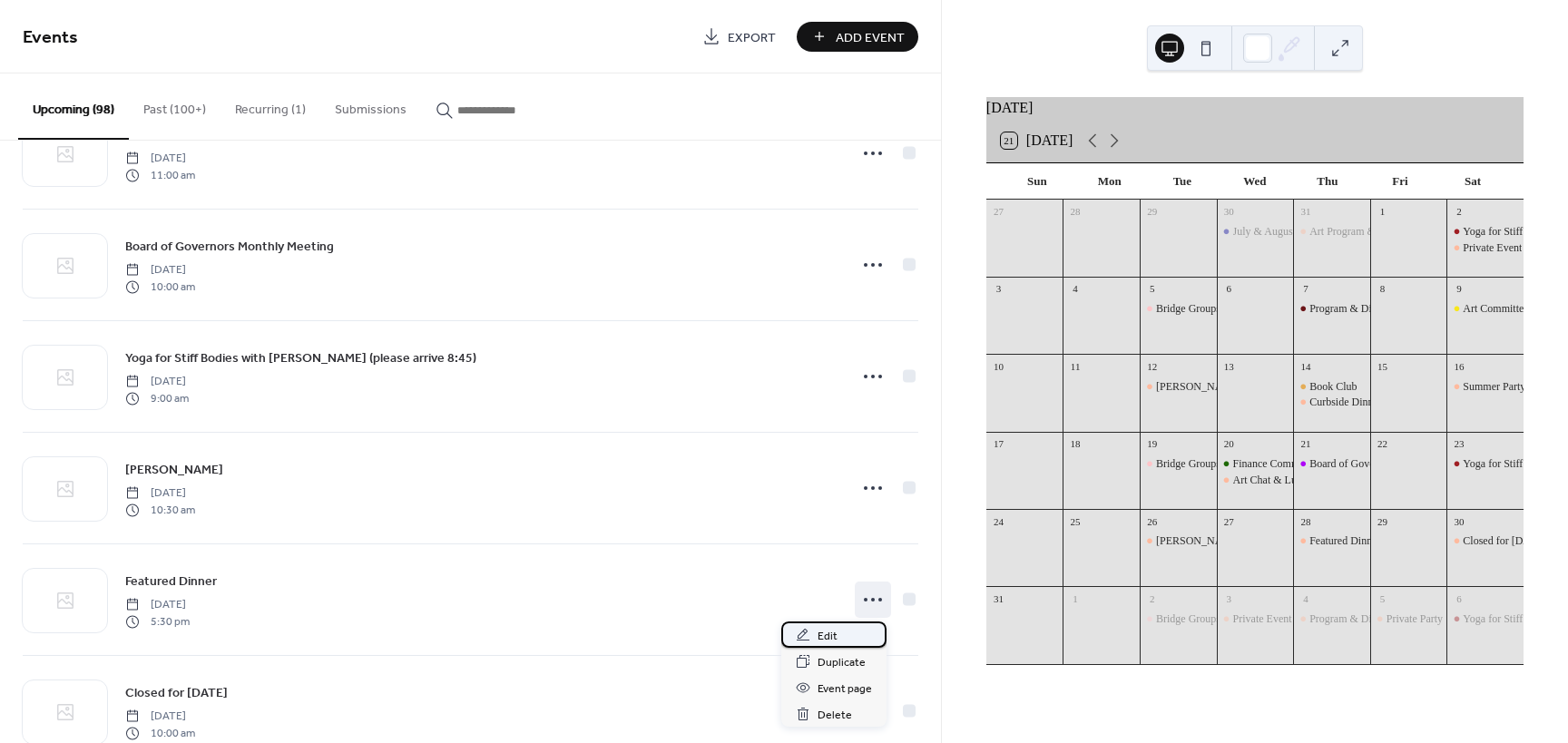 click on "Edit" at bounding box center (828, 636) 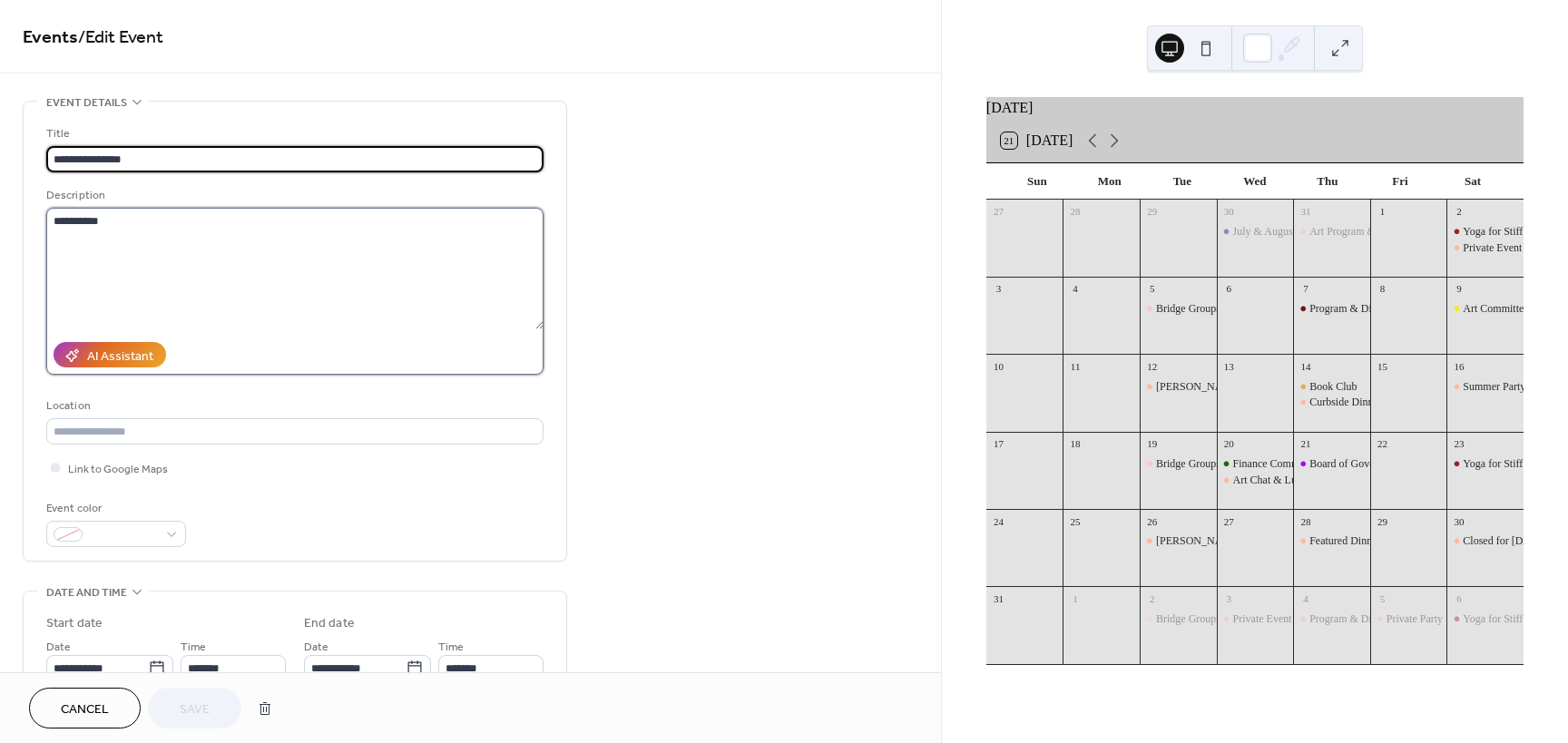 click on "**********" at bounding box center (295, 269) 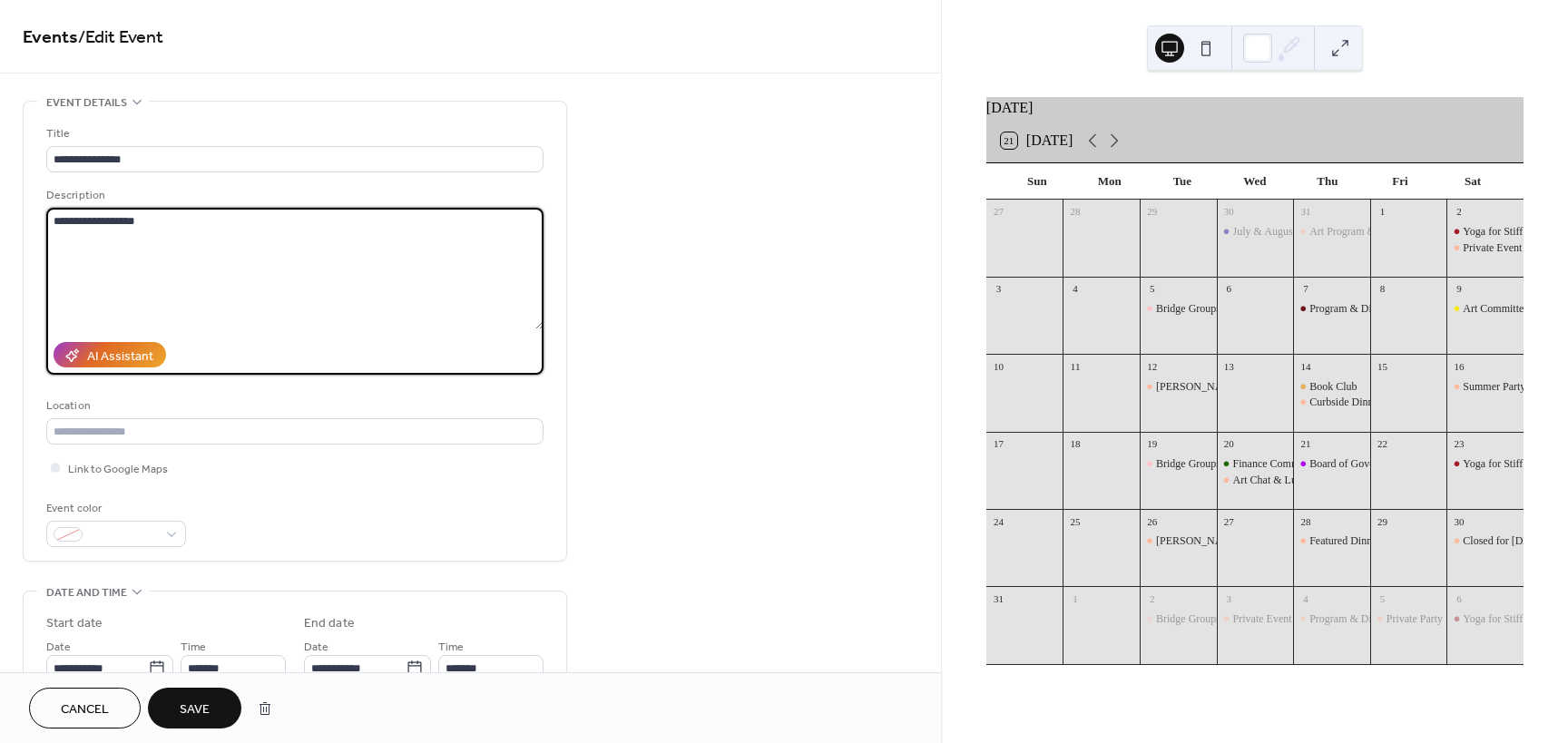 click on "**********" at bounding box center (295, 269) 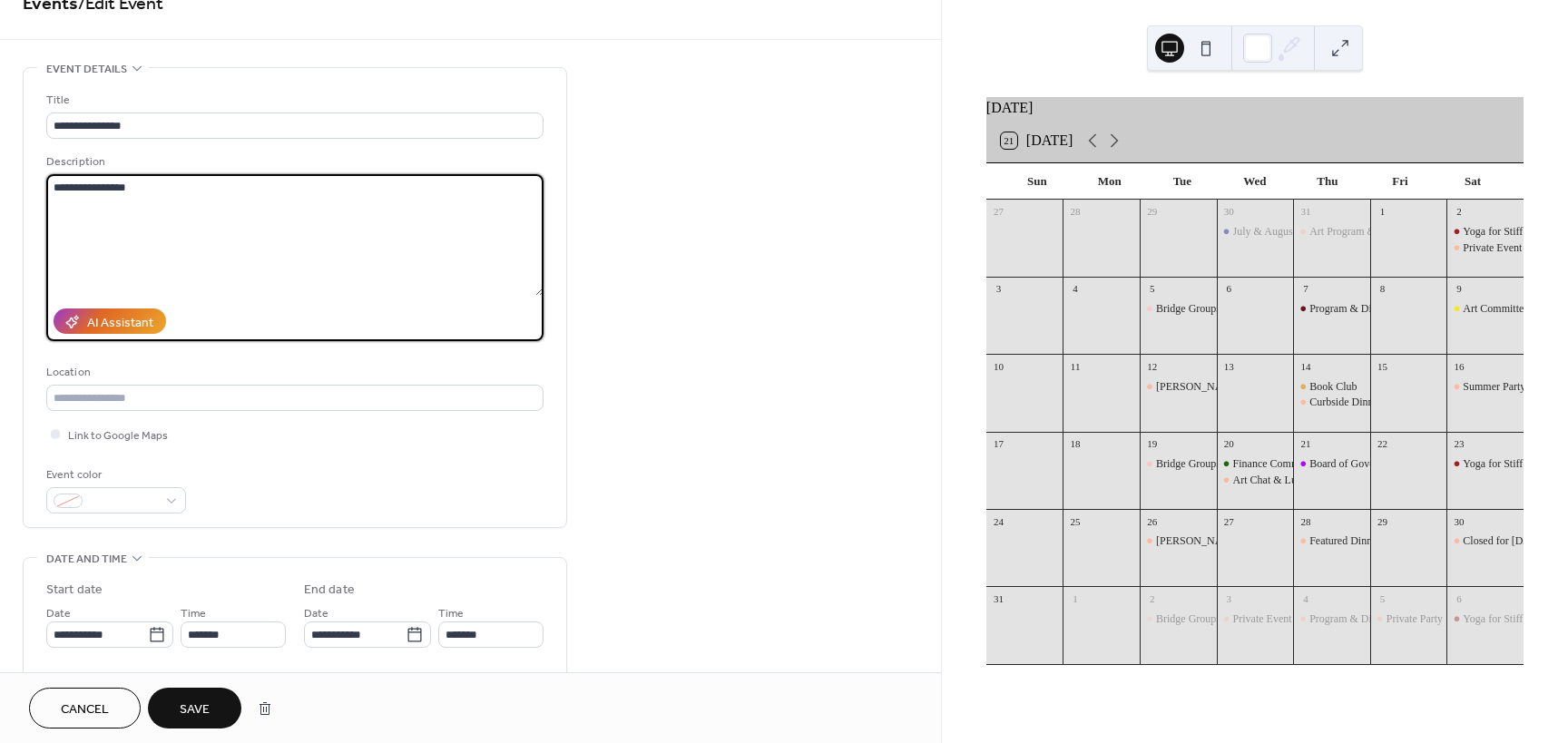 scroll, scrollTop: 44, scrollLeft: 0, axis: vertical 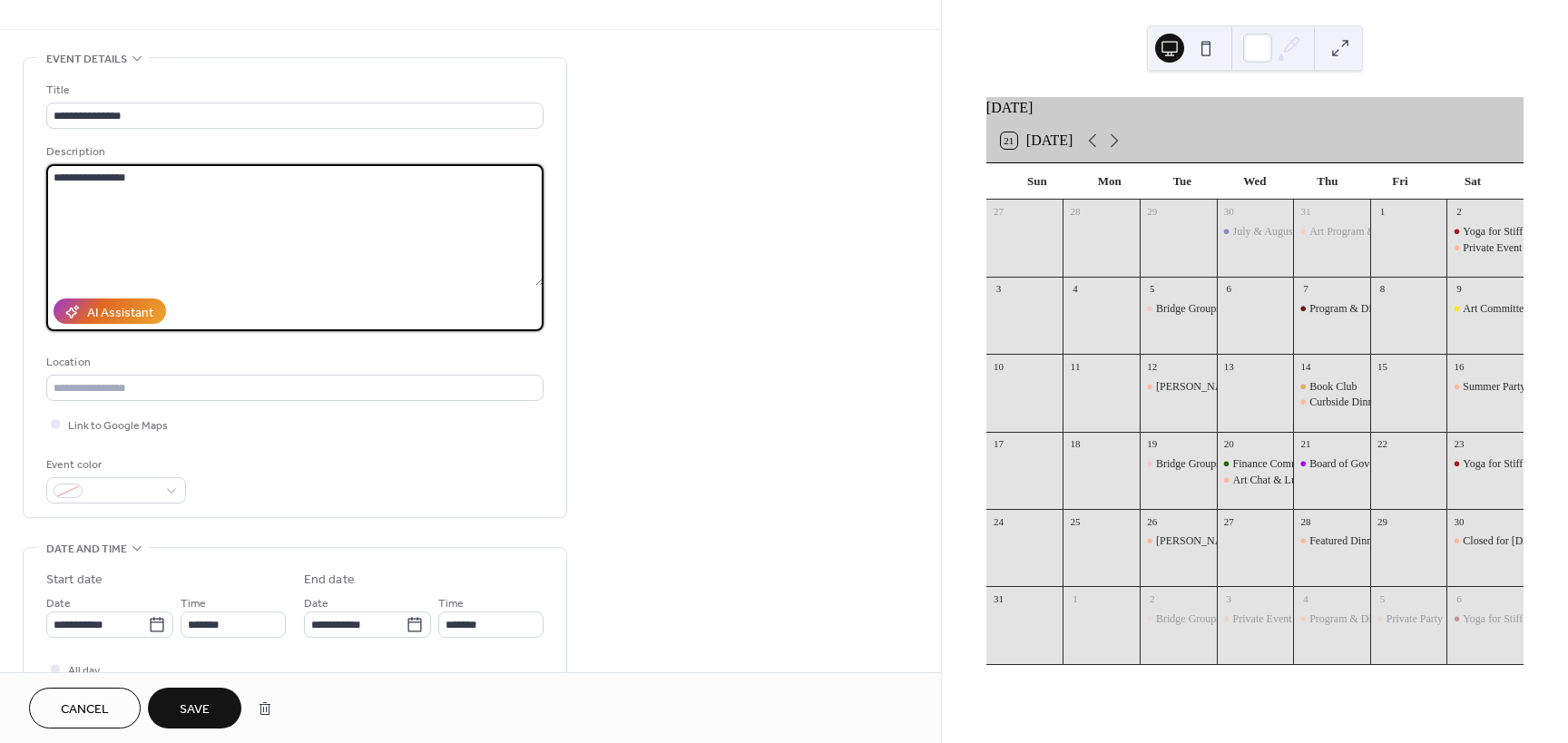 type on "**********" 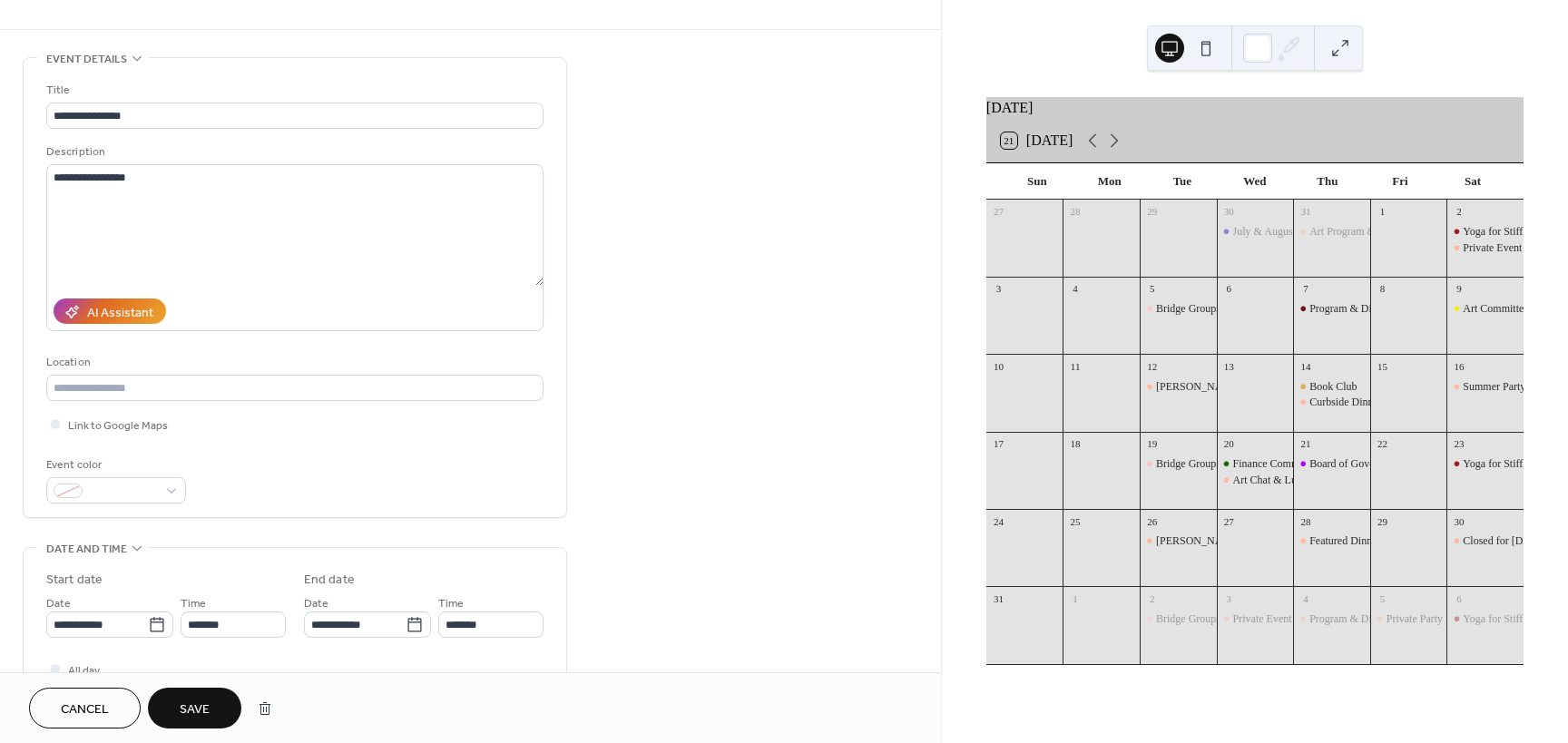 click on "Save" at bounding box center (194, 709) 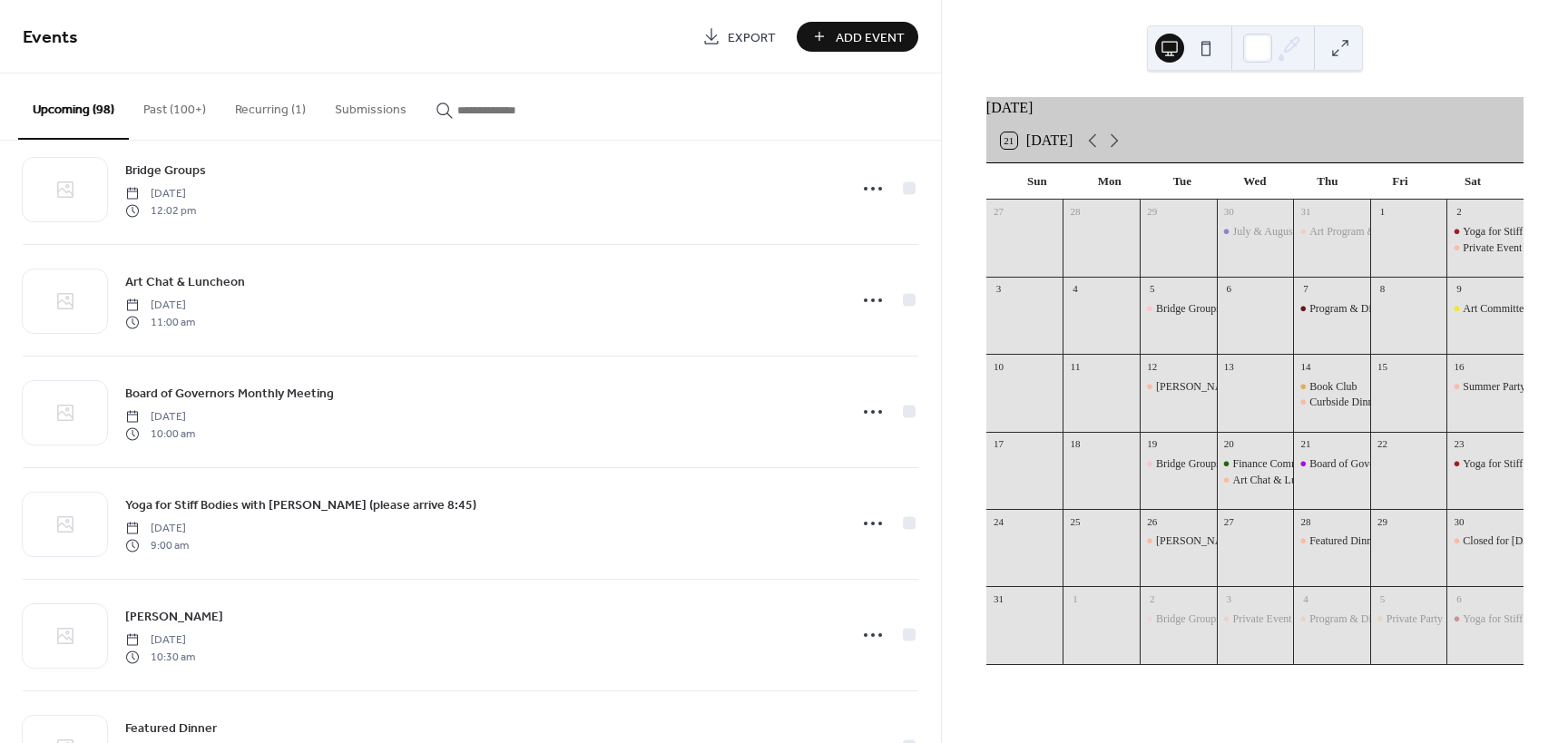 scroll, scrollTop: 1608, scrollLeft: 0, axis: vertical 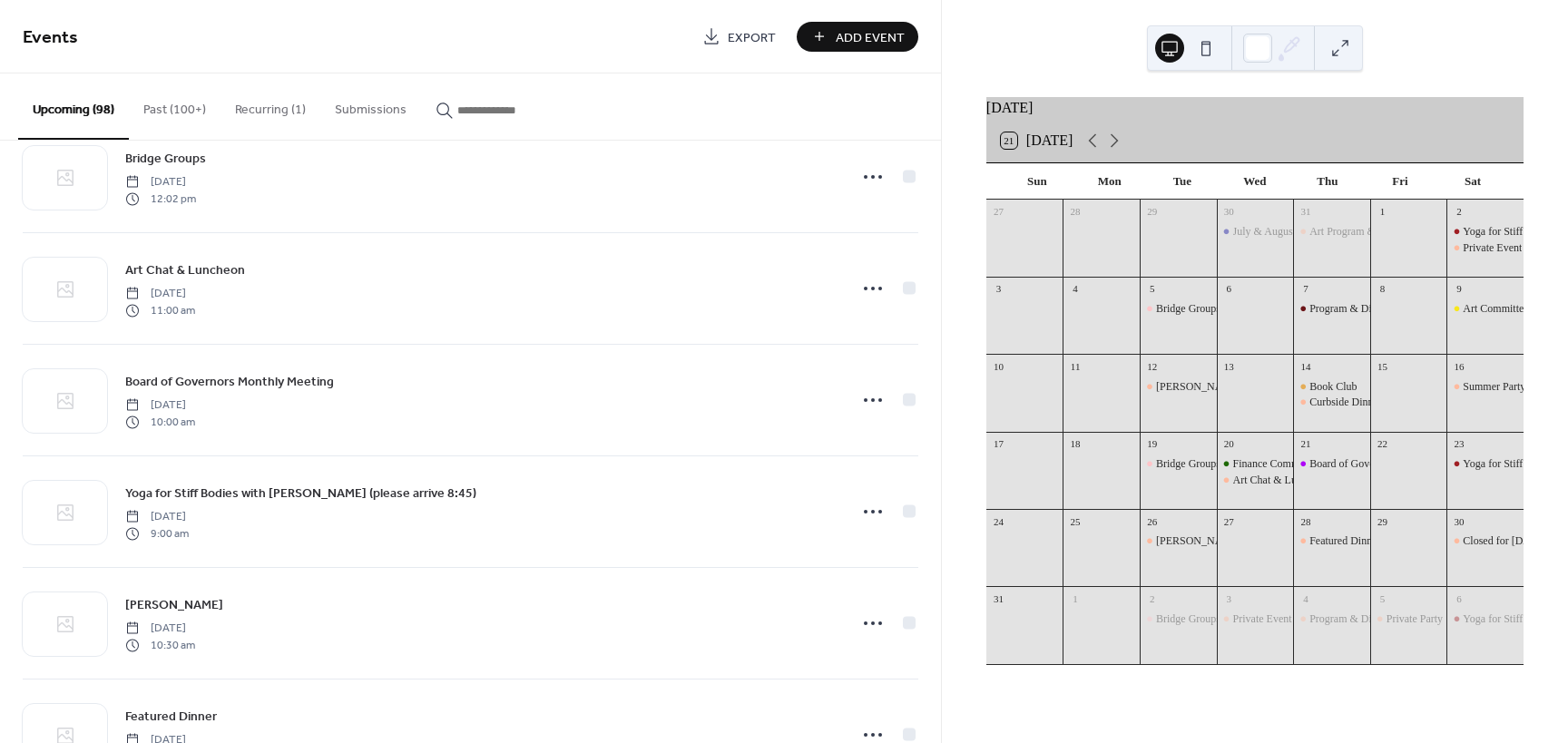 click on "Add Event" at bounding box center (870, 37) 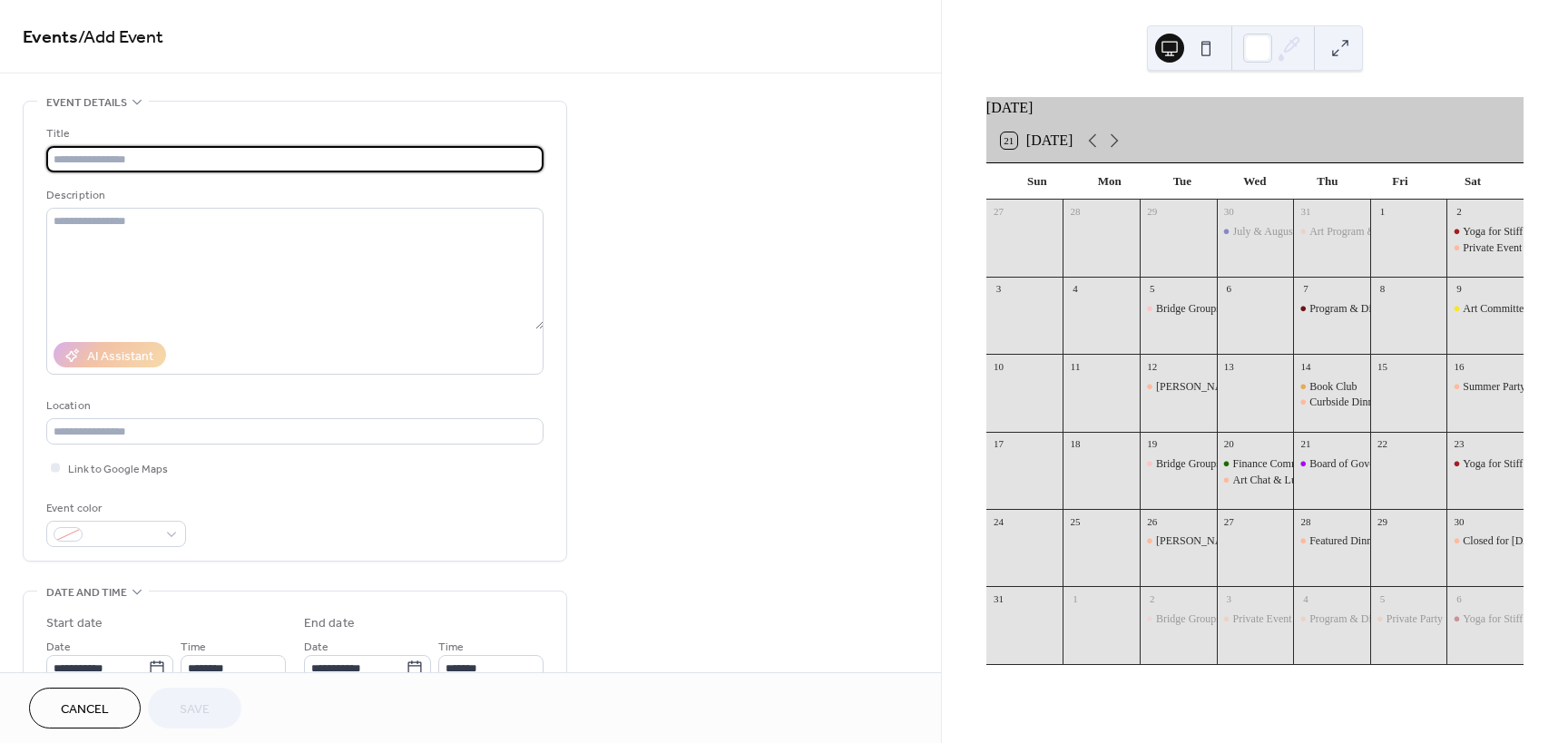 click at bounding box center (295, 159) 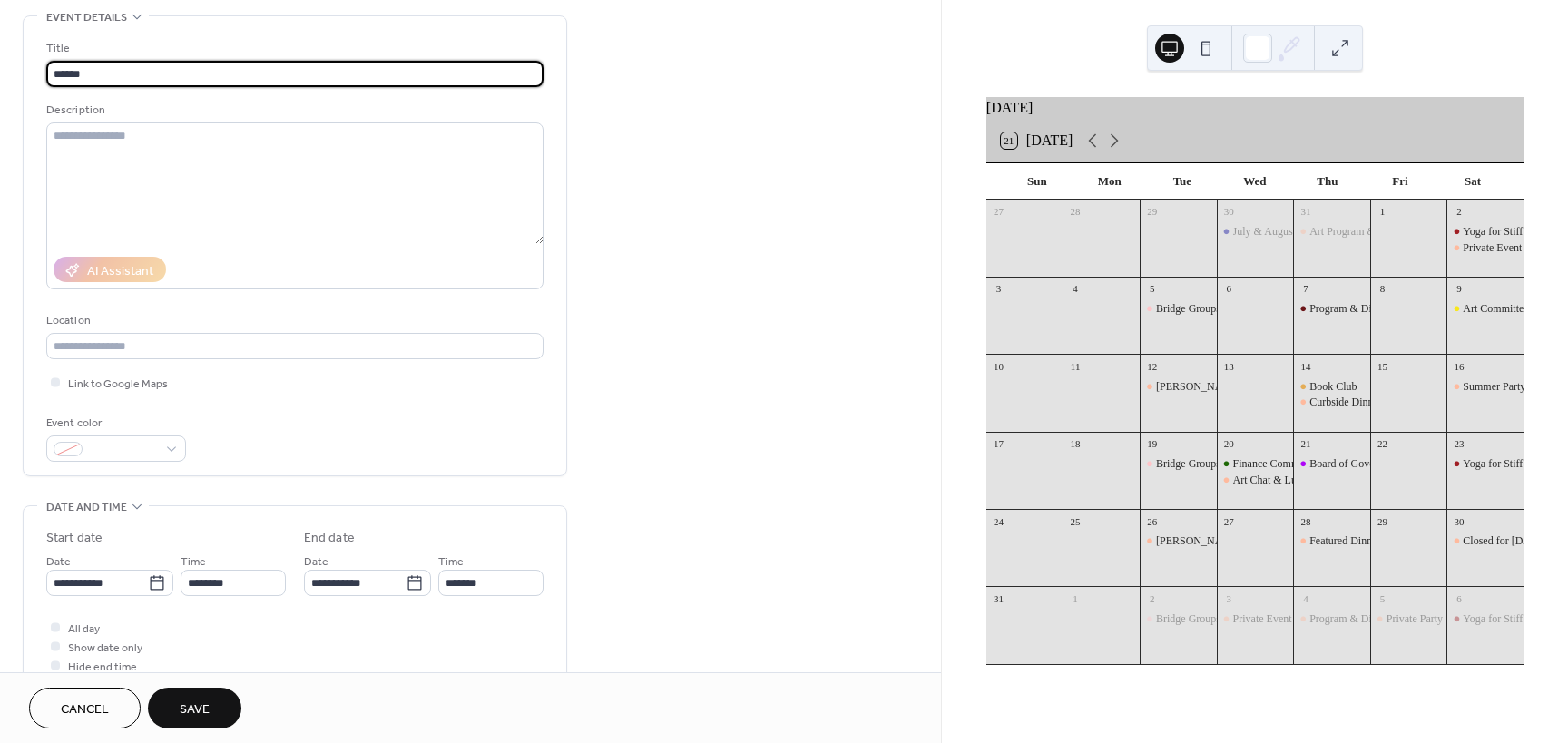 scroll, scrollTop: 83, scrollLeft: 0, axis: vertical 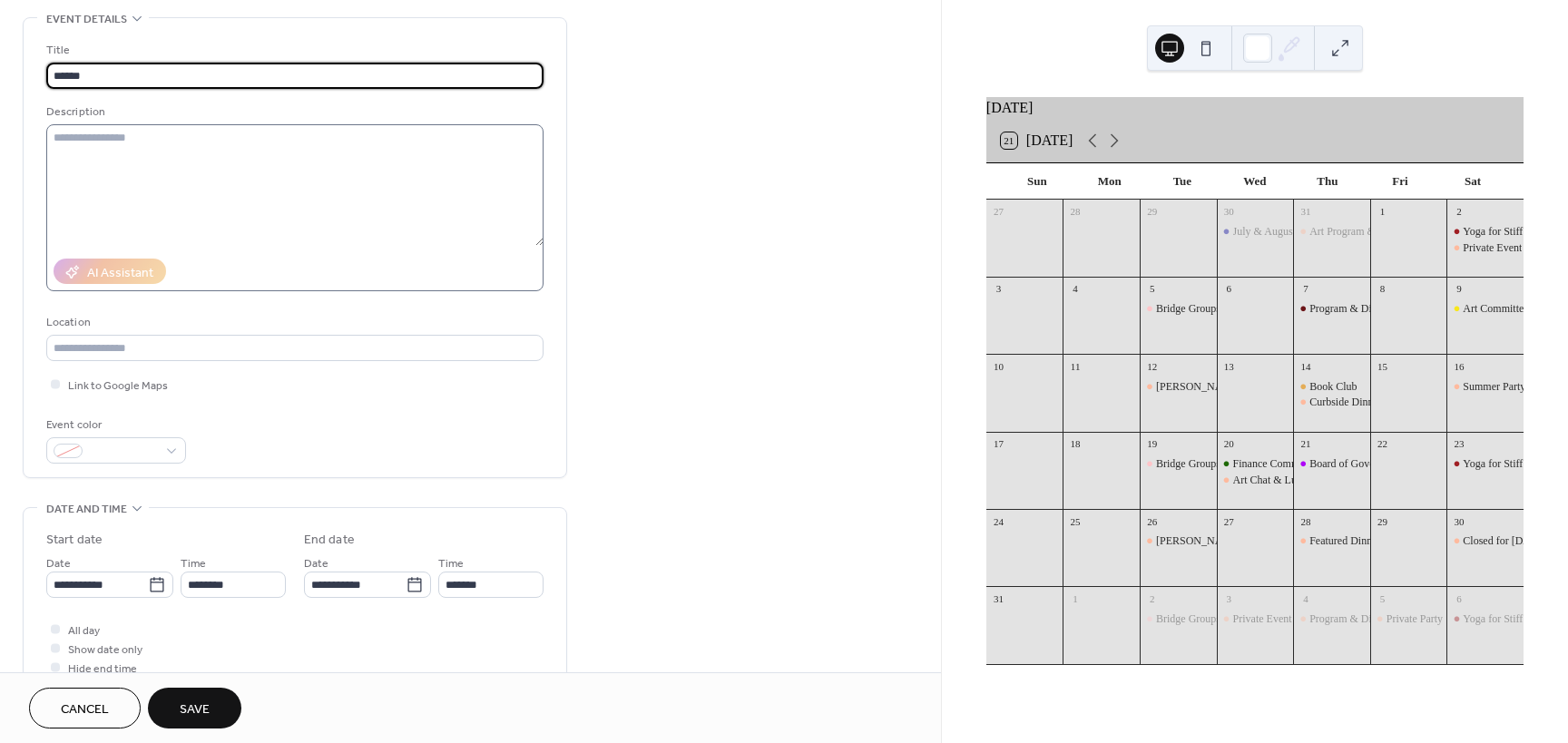 type on "******" 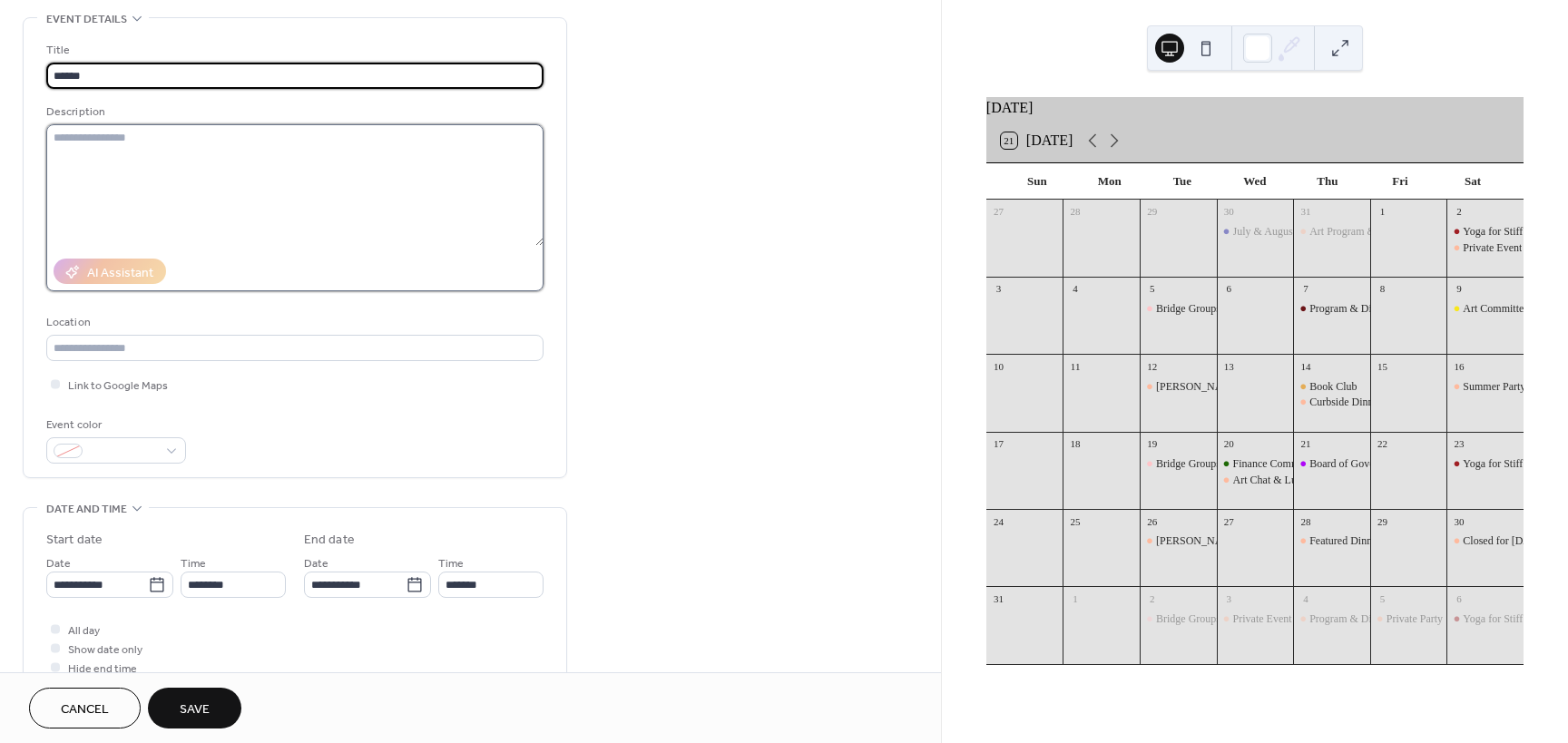 click at bounding box center (295, 185) 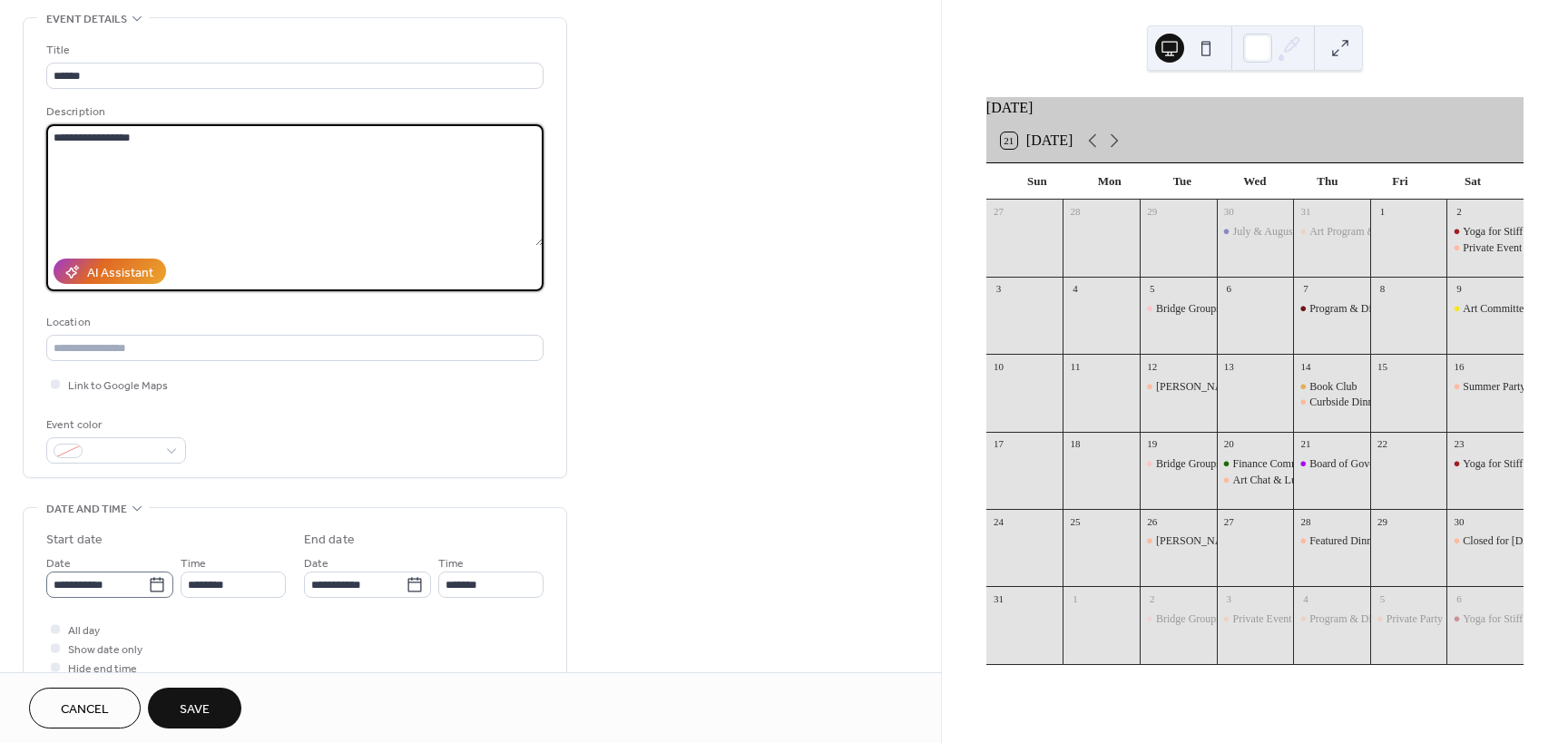type on "**********" 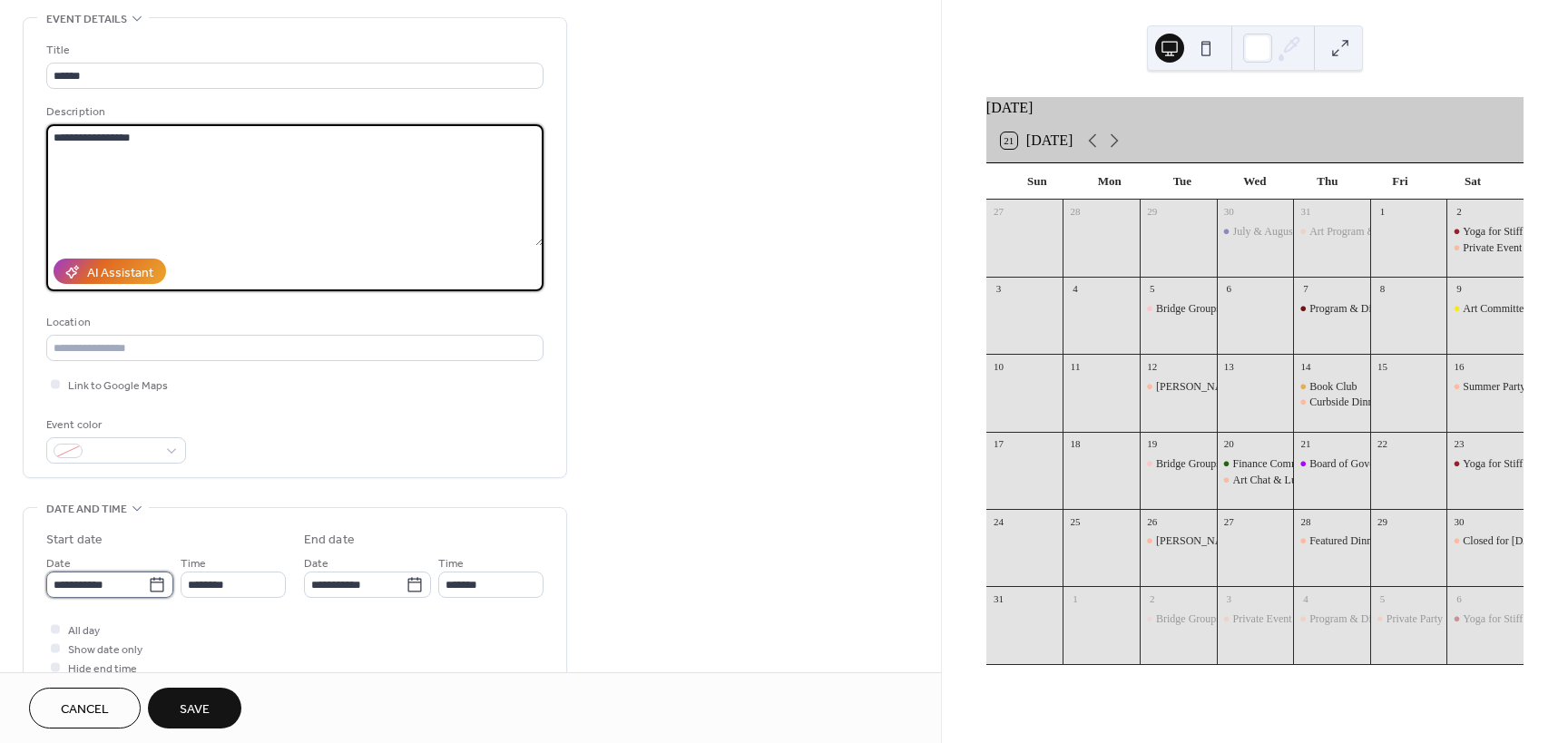 click on "**********" at bounding box center [97, 584] 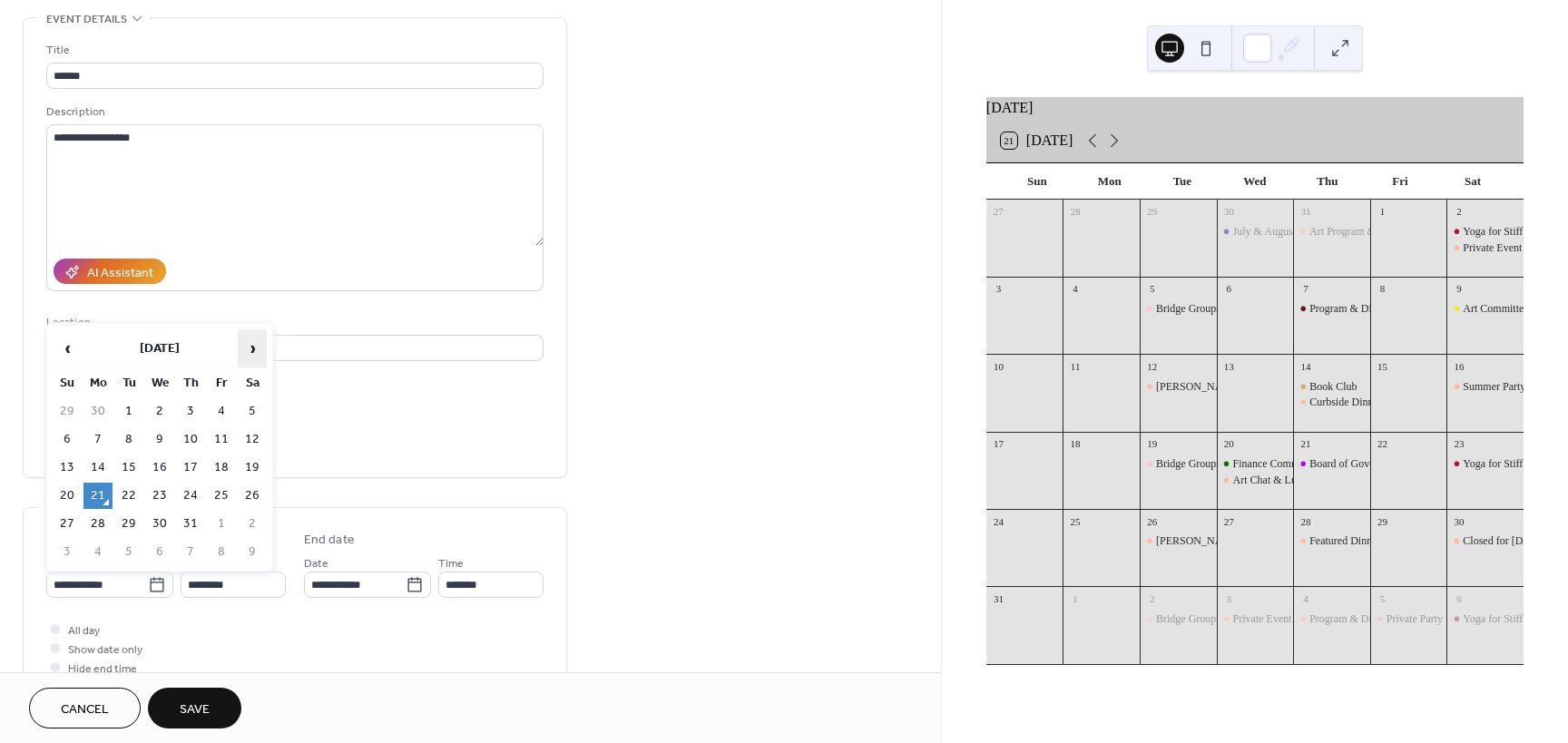 click on "›" at bounding box center (252, 348) 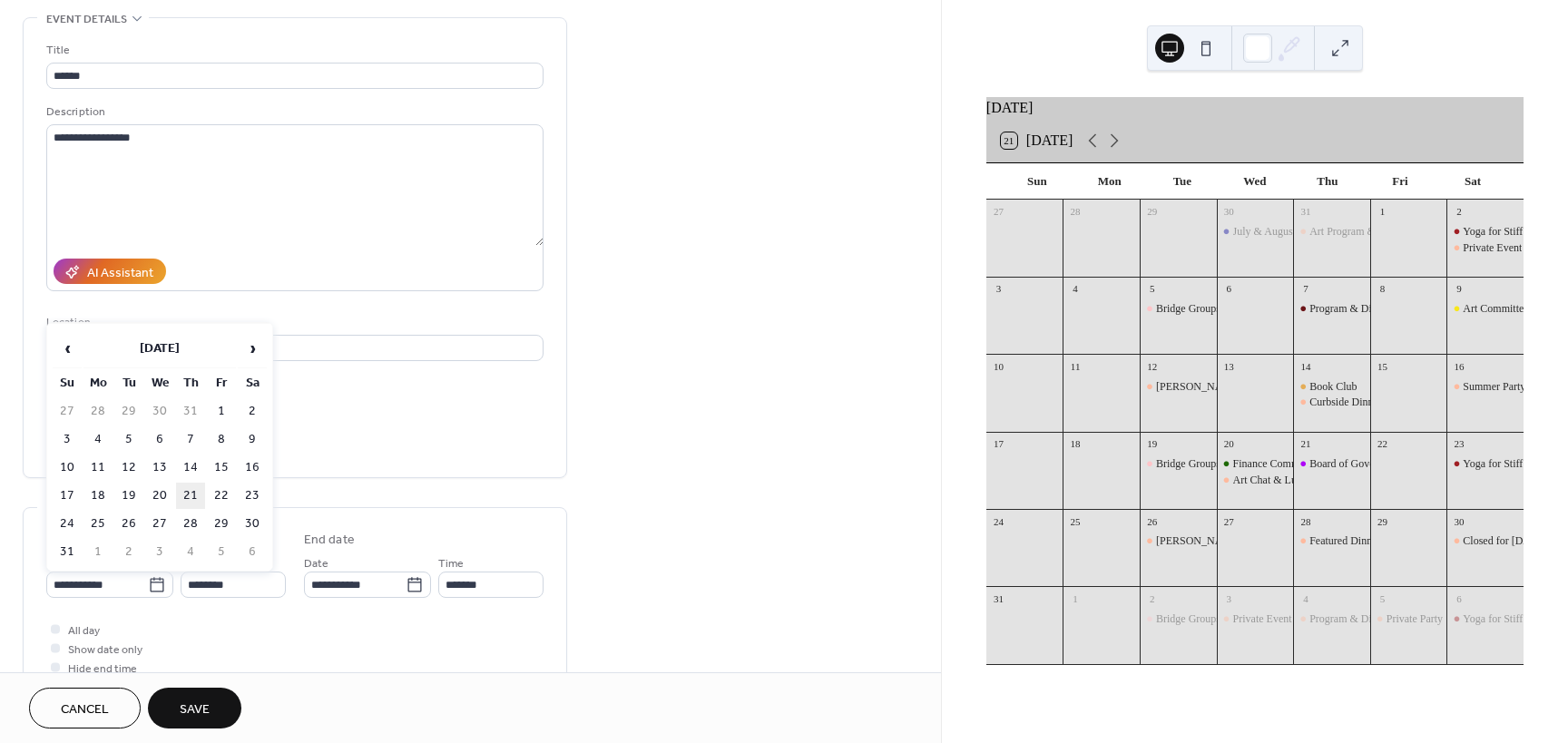 click on "21" at bounding box center [191, 495] 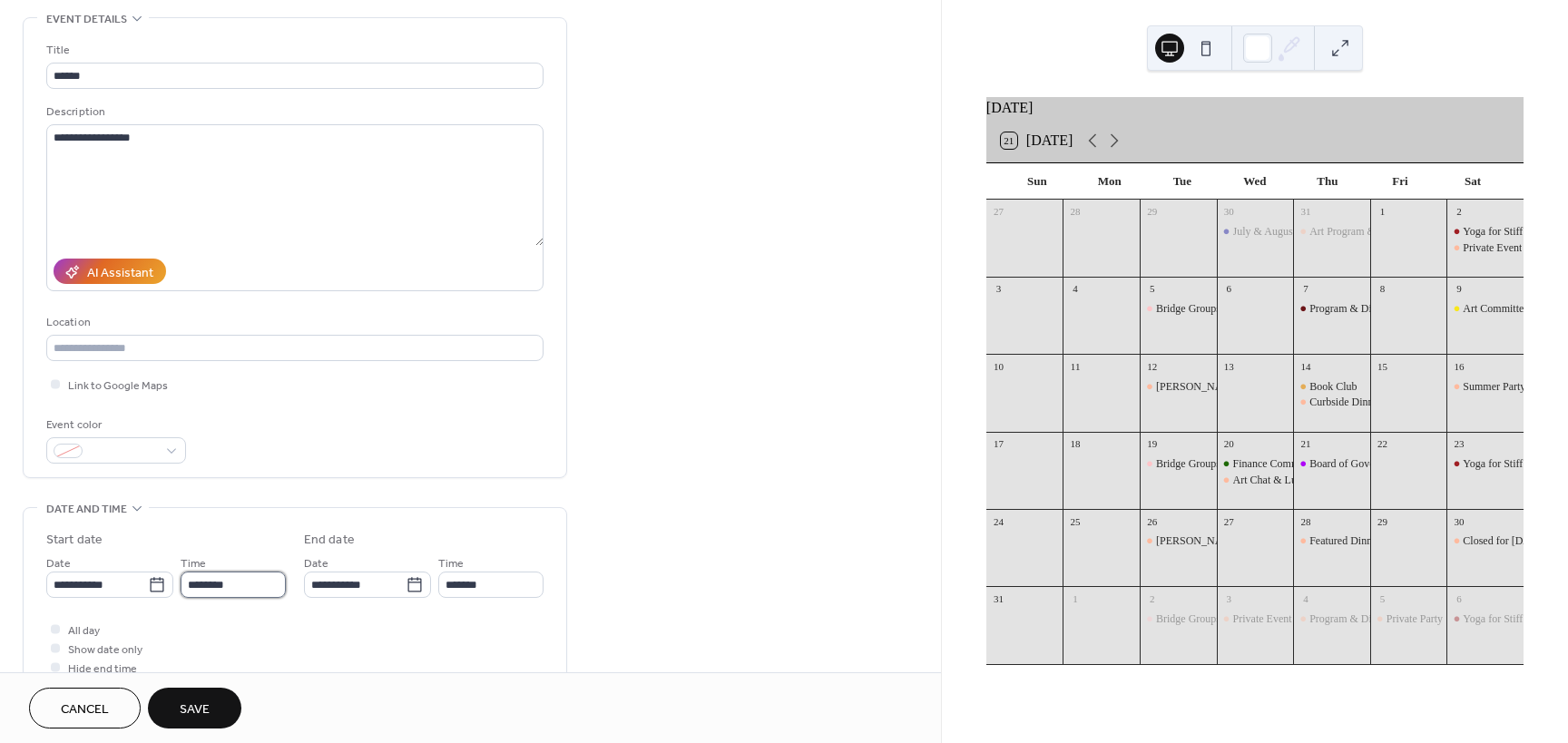 click on "********" at bounding box center [233, 584] 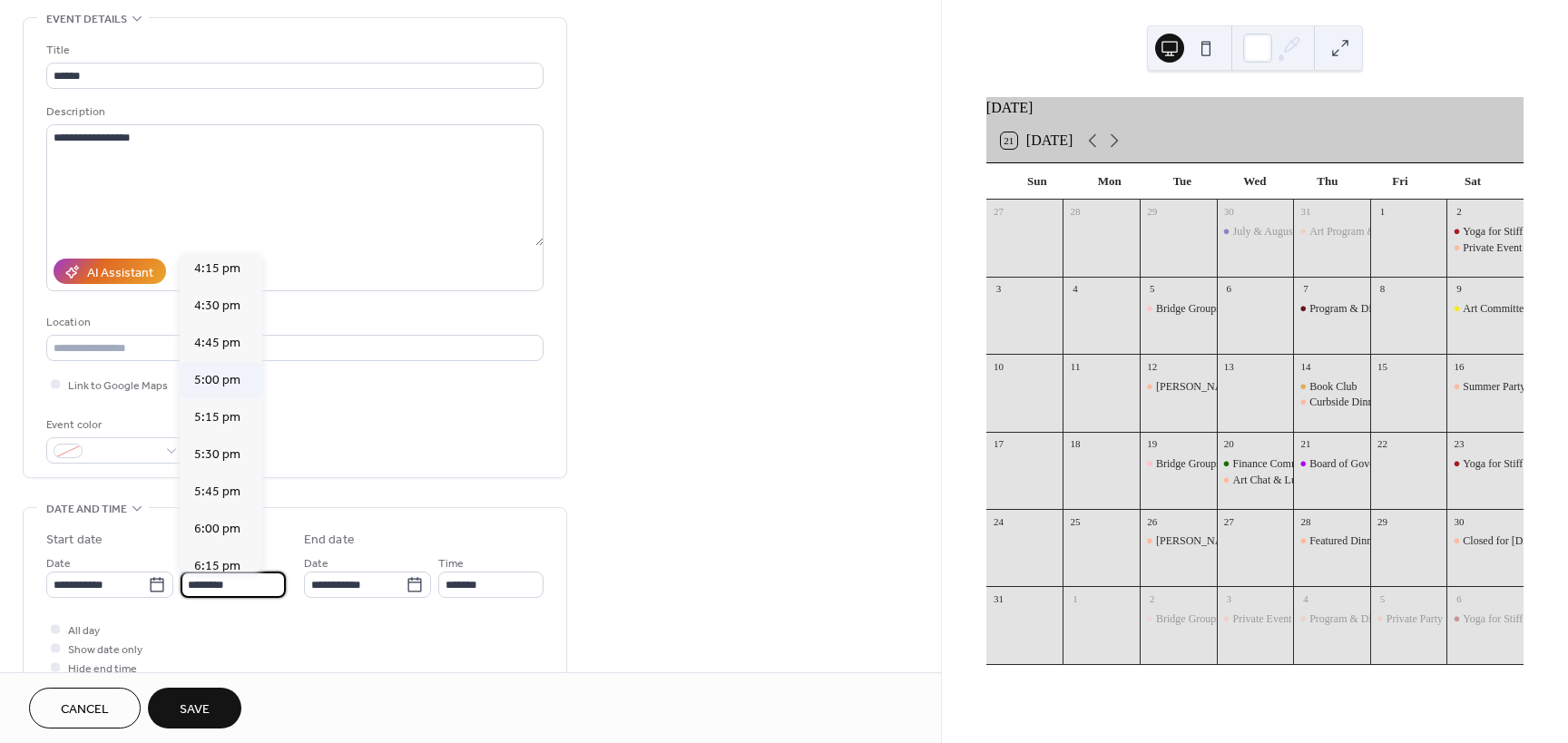 scroll, scrollTop: 2429, scrollLeft: 0, axis: vertical 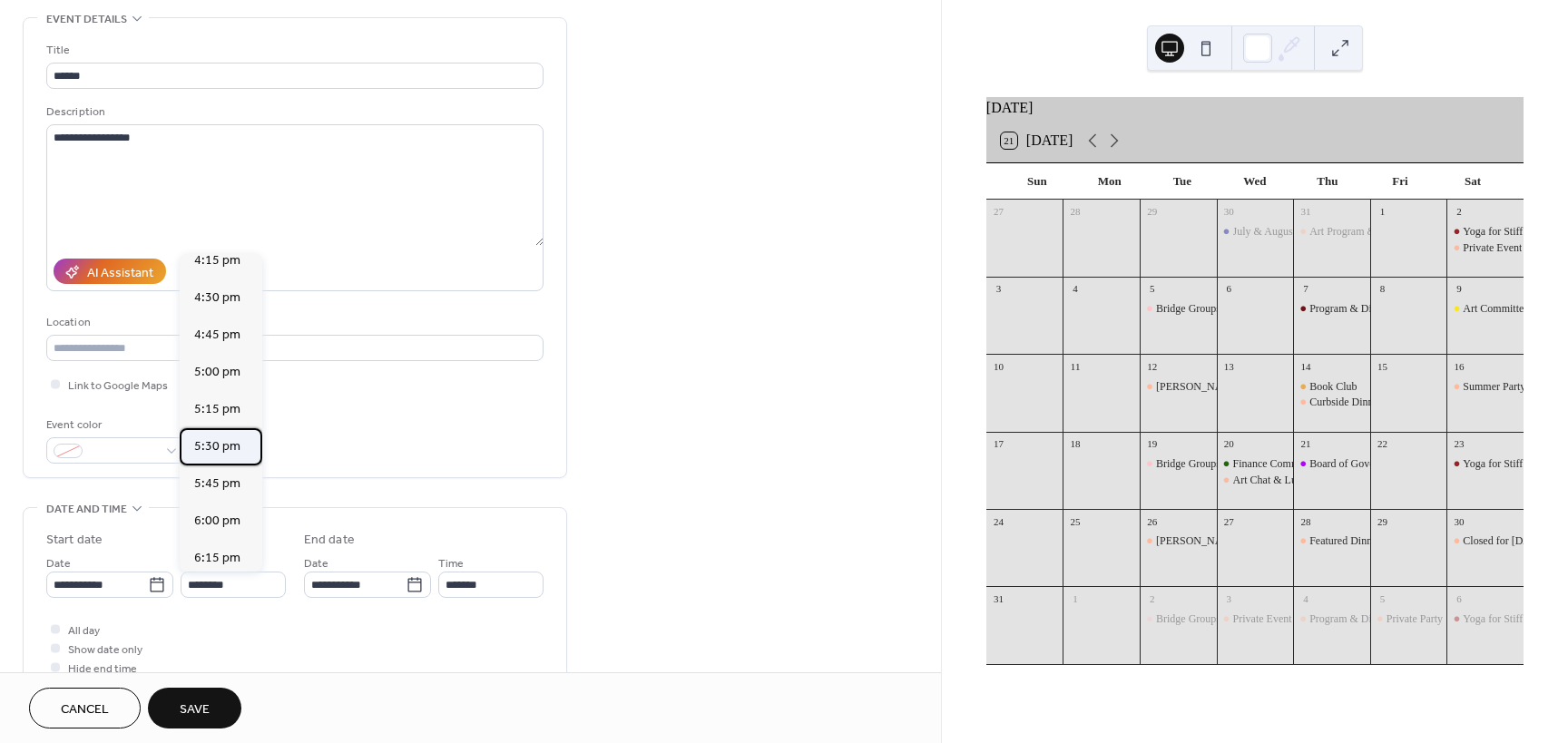 click on "5:30 pm" at bounding box center [217, 446] 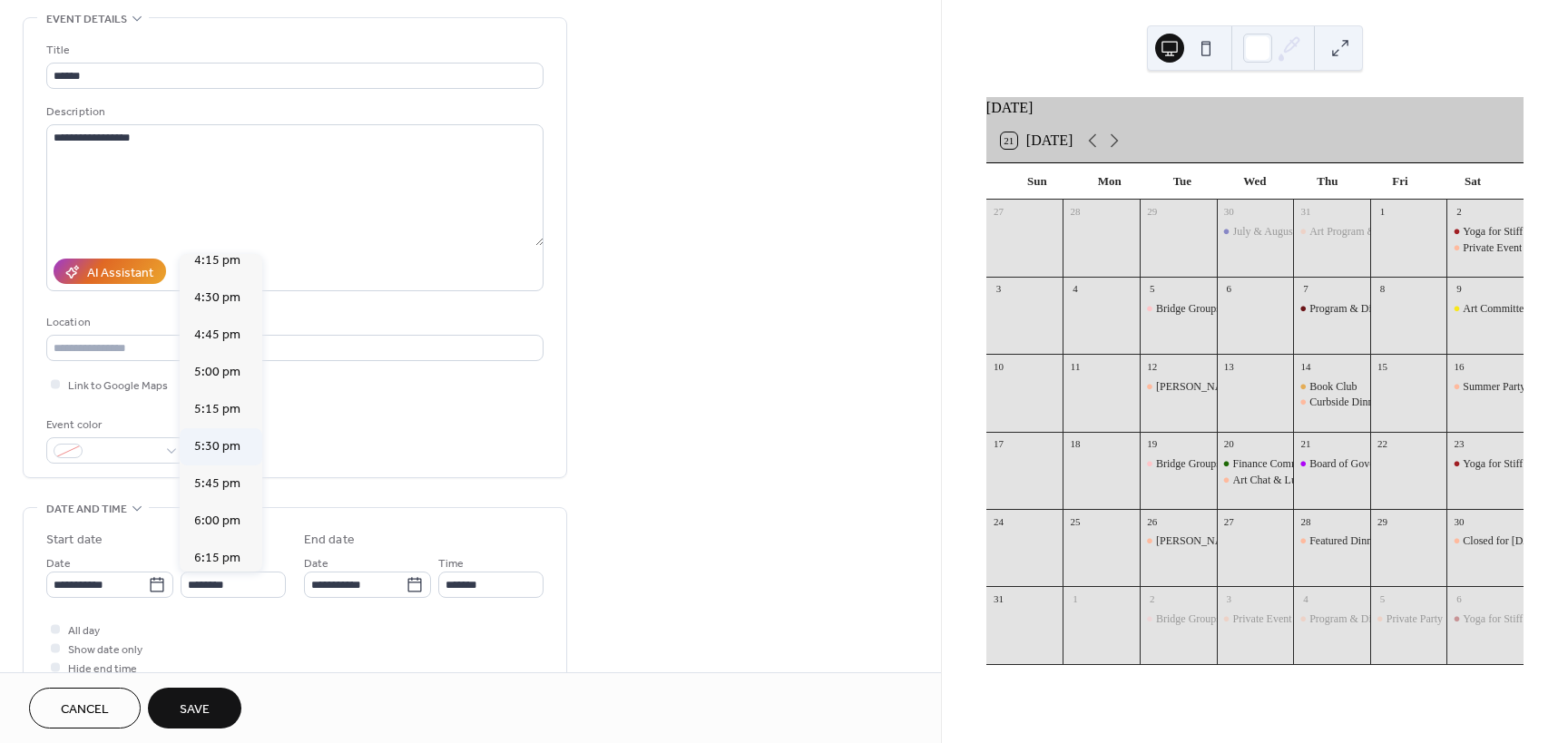 type on "*******" 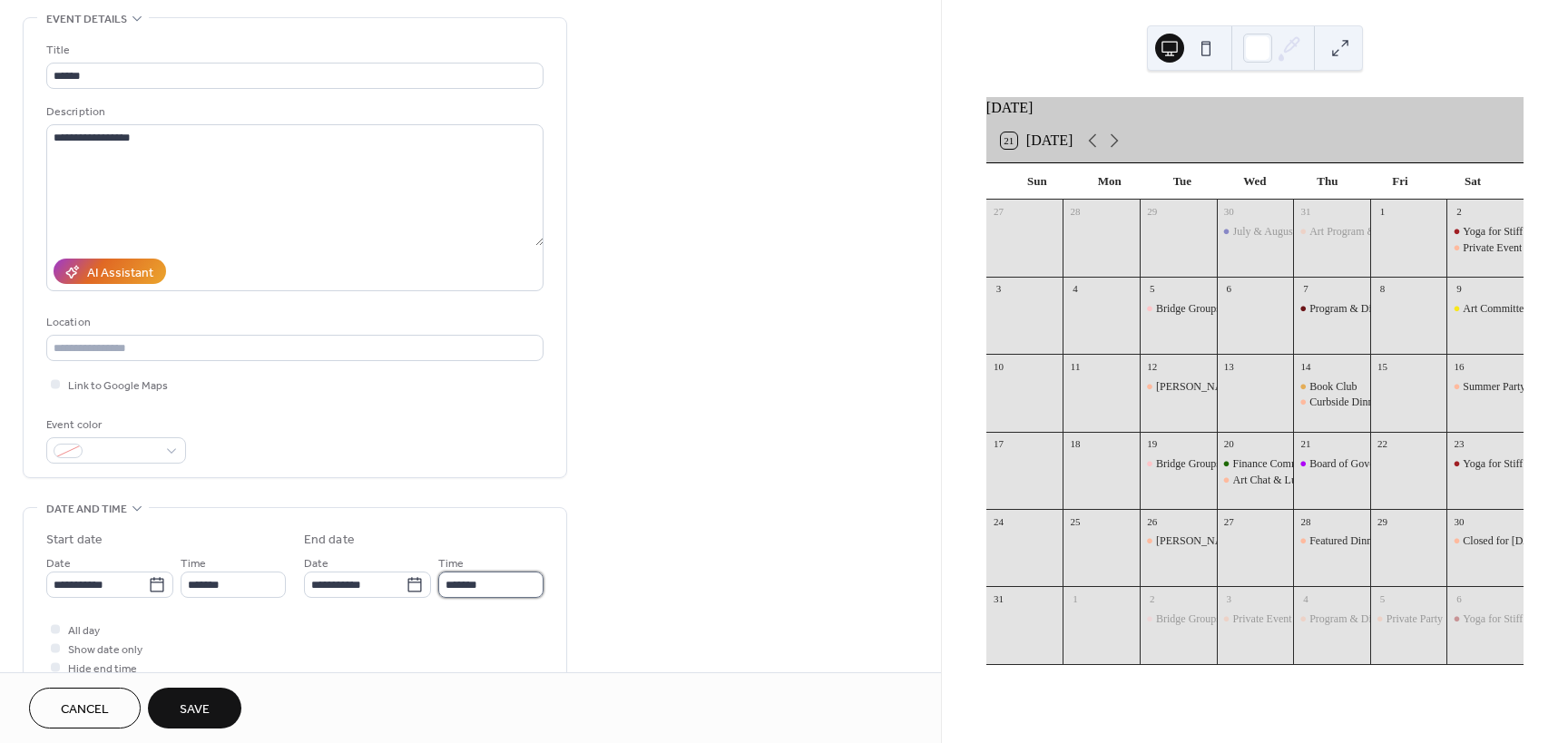 click on "*******" at bounding box center [491, 584] 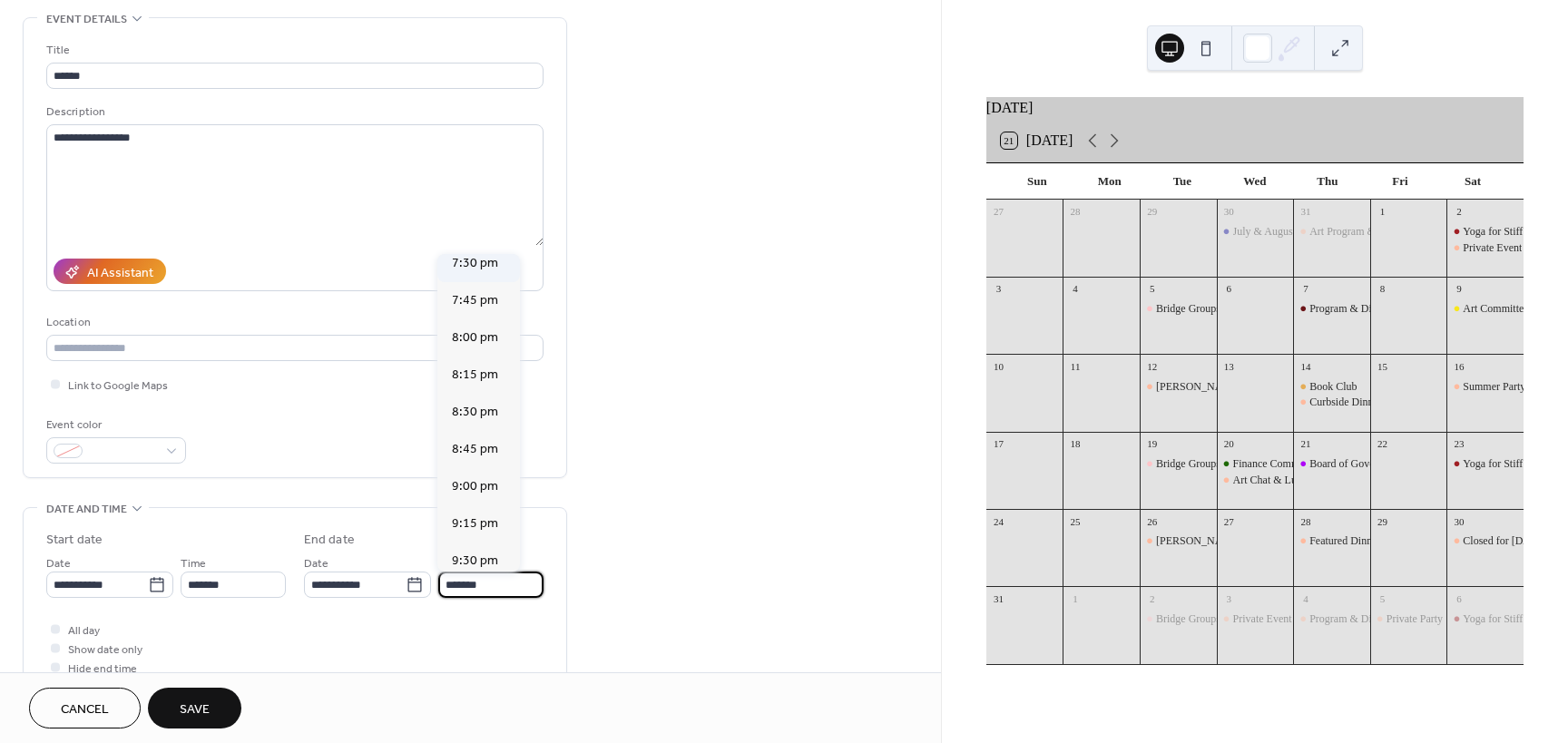 scroll, scrollTop: 272, scrollLeft: 0, axis: vertical 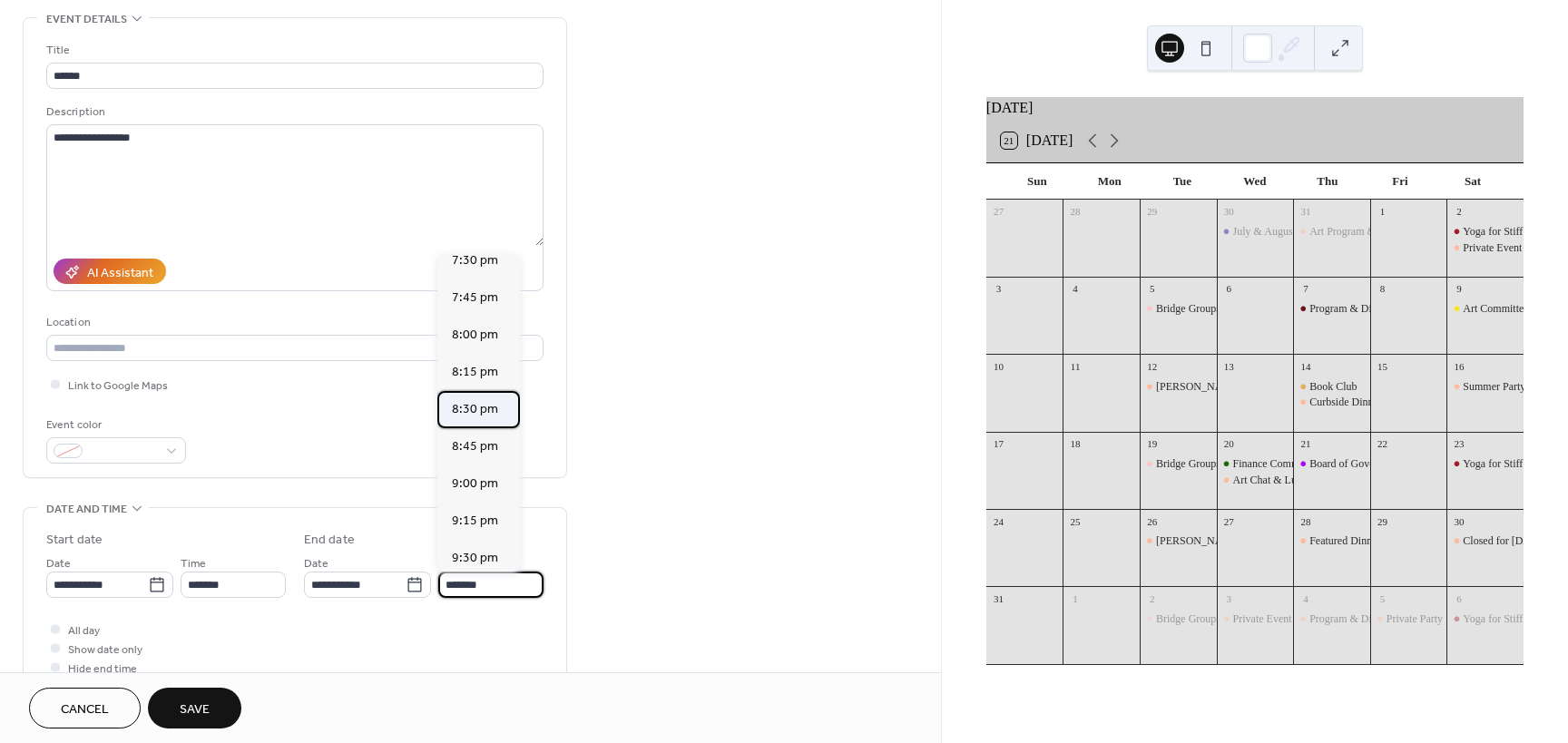 click on "8:30 pm" at bounding box center [478, 409] 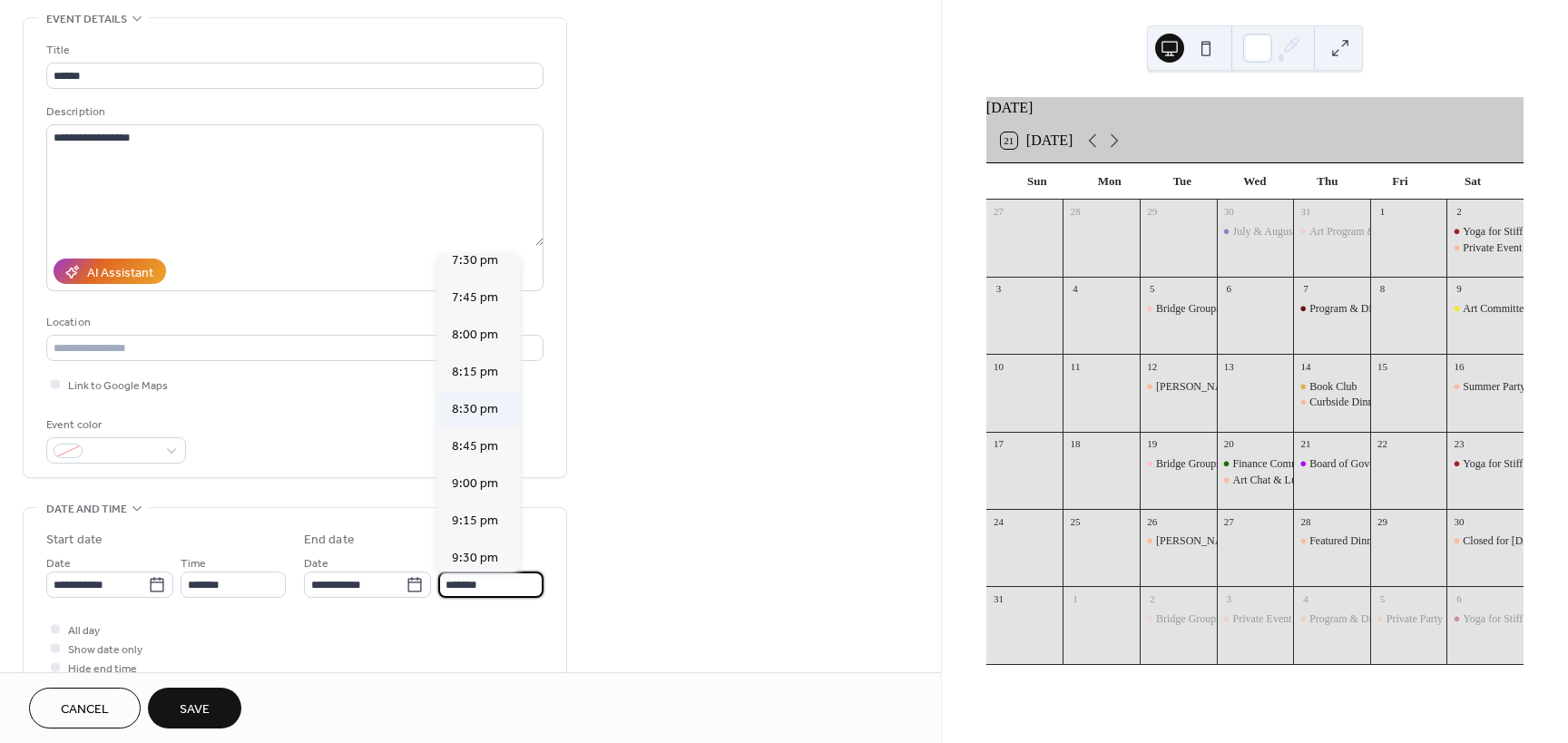 type on "*******" 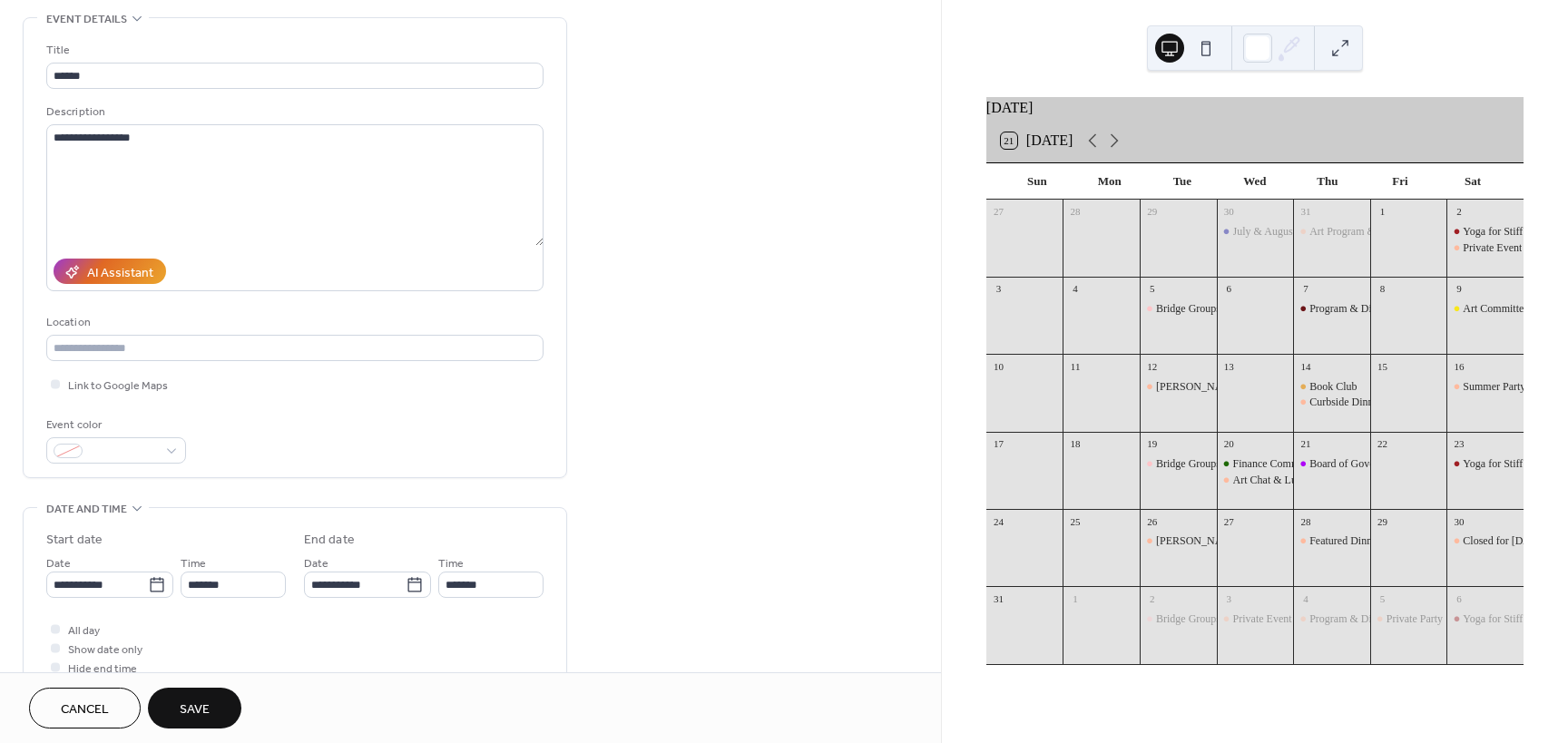 click on "Save" at bounding box center (194, 709) 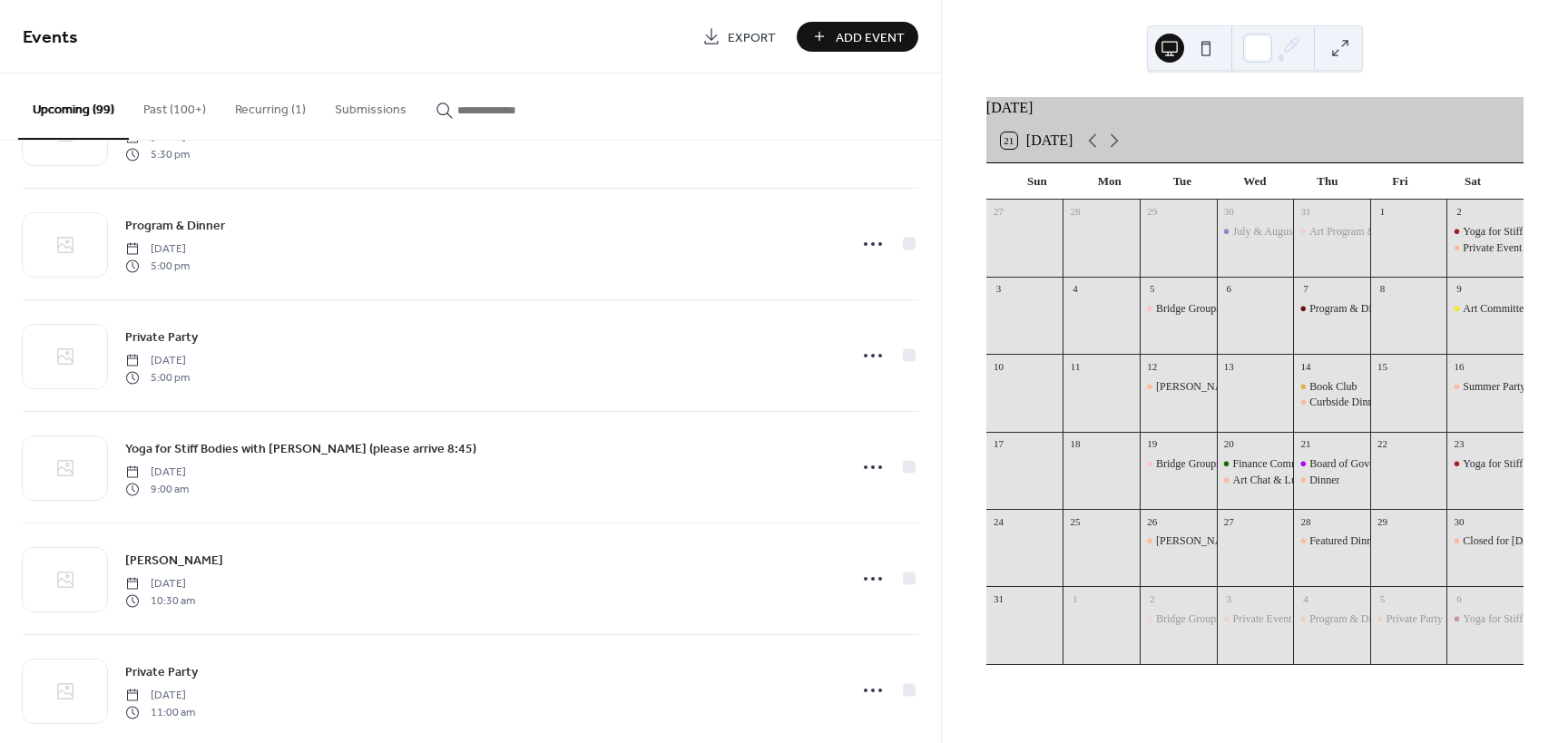 scroll, scrollTop: 2652, scrollLeft: 0, axis: vertical 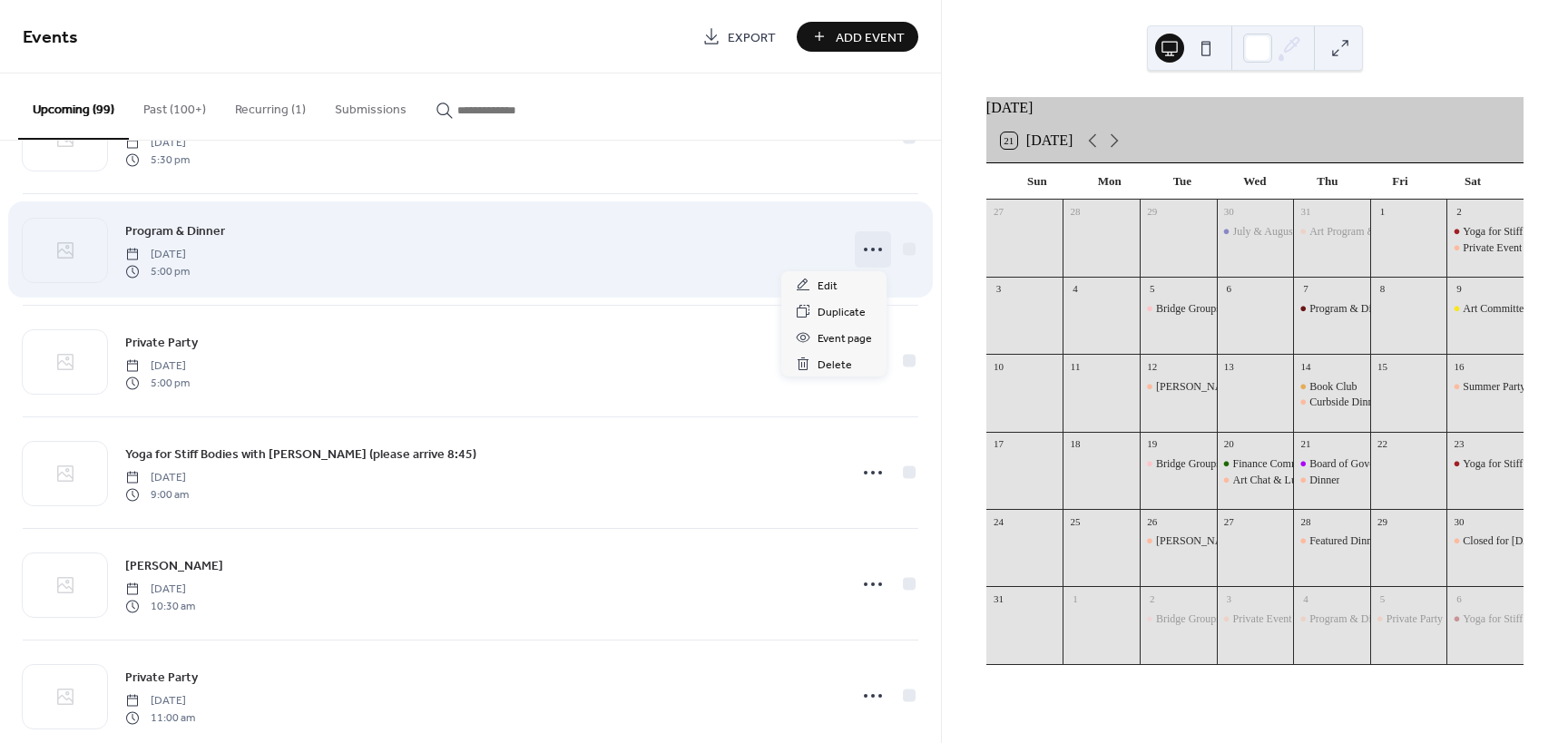 click at bounding box center [873, 249] 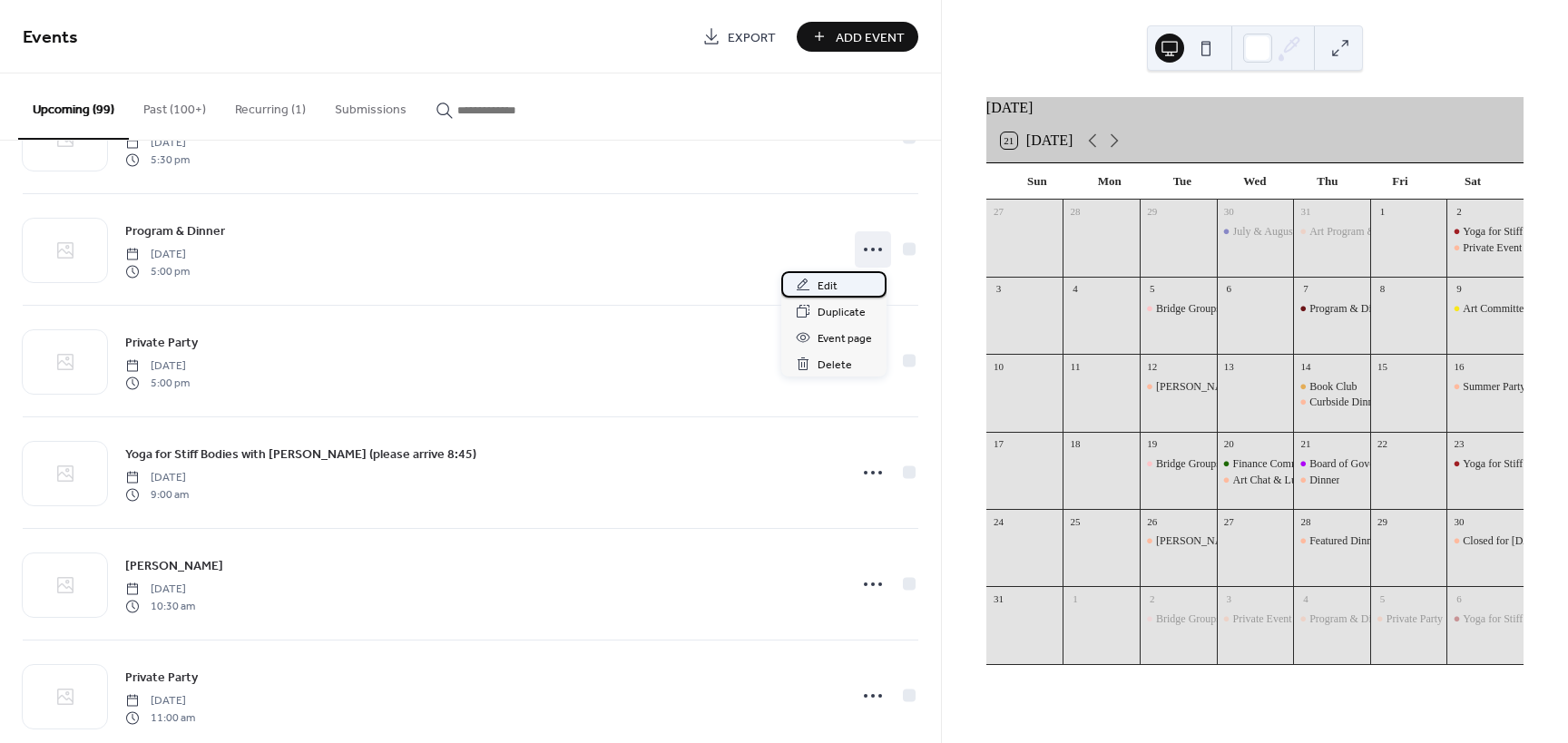 click on "Edit" at bounding box center [828, 286] 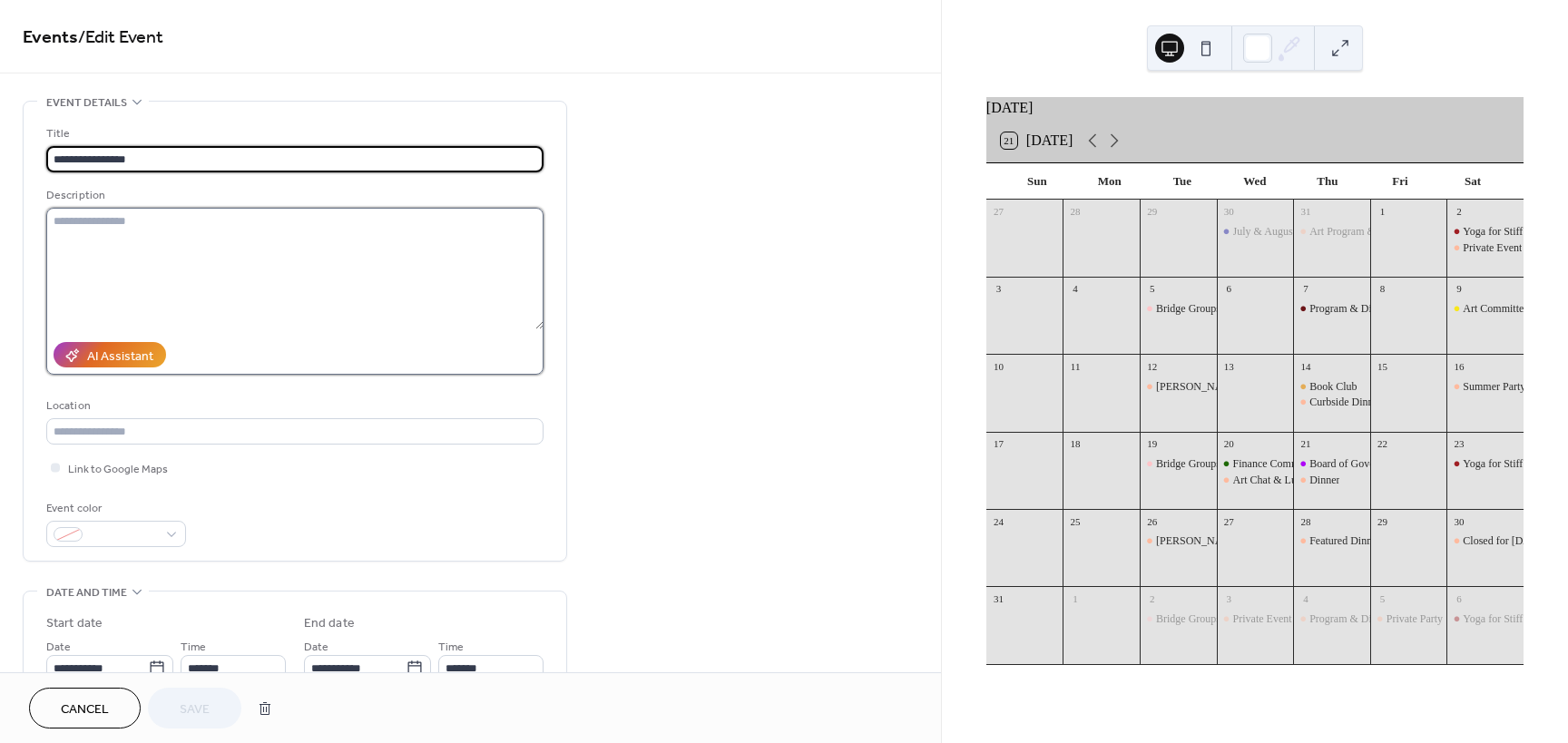 click at bounding box center (295, 269) 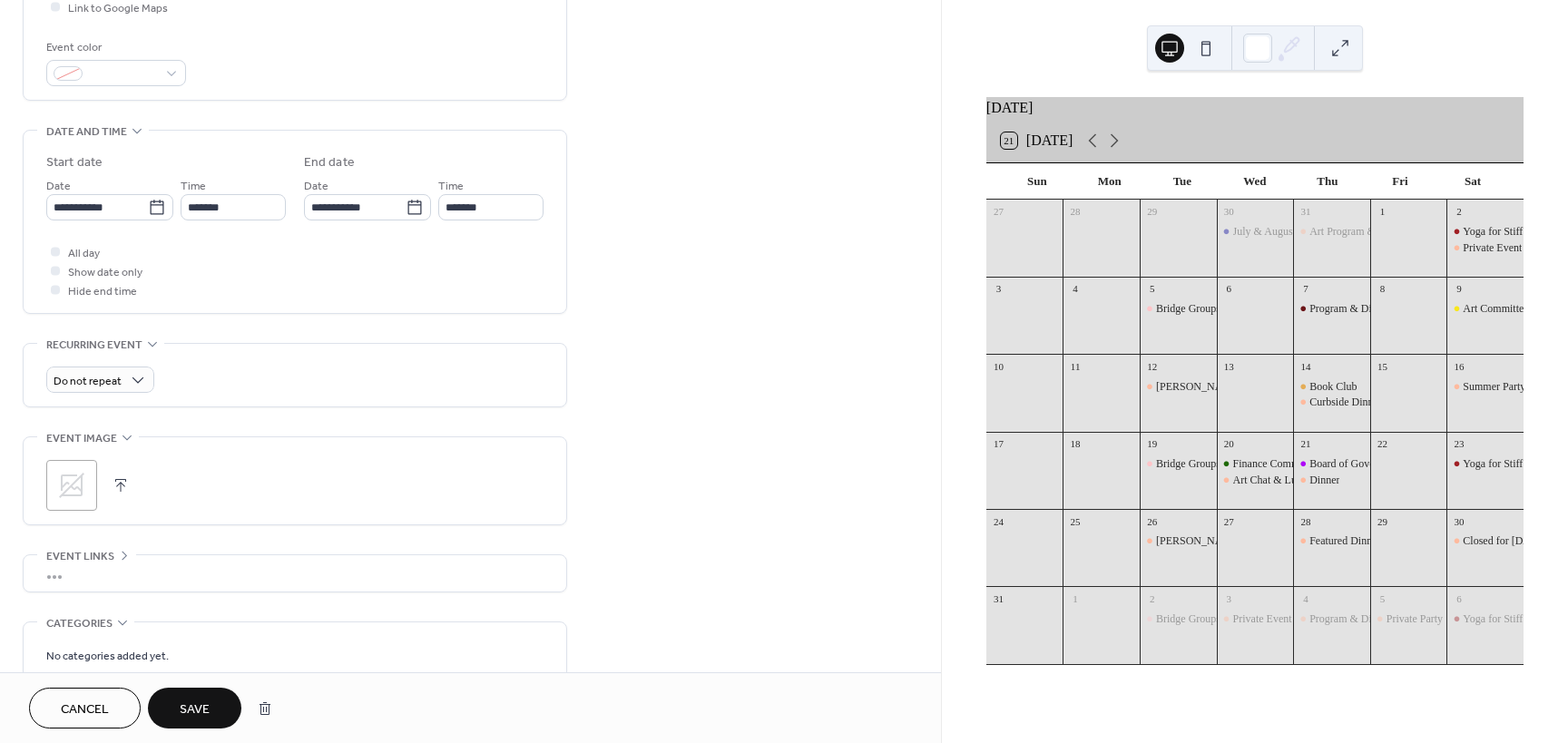 scroll, scrollTop: 464, scrollLeft: 0, axis: vertical 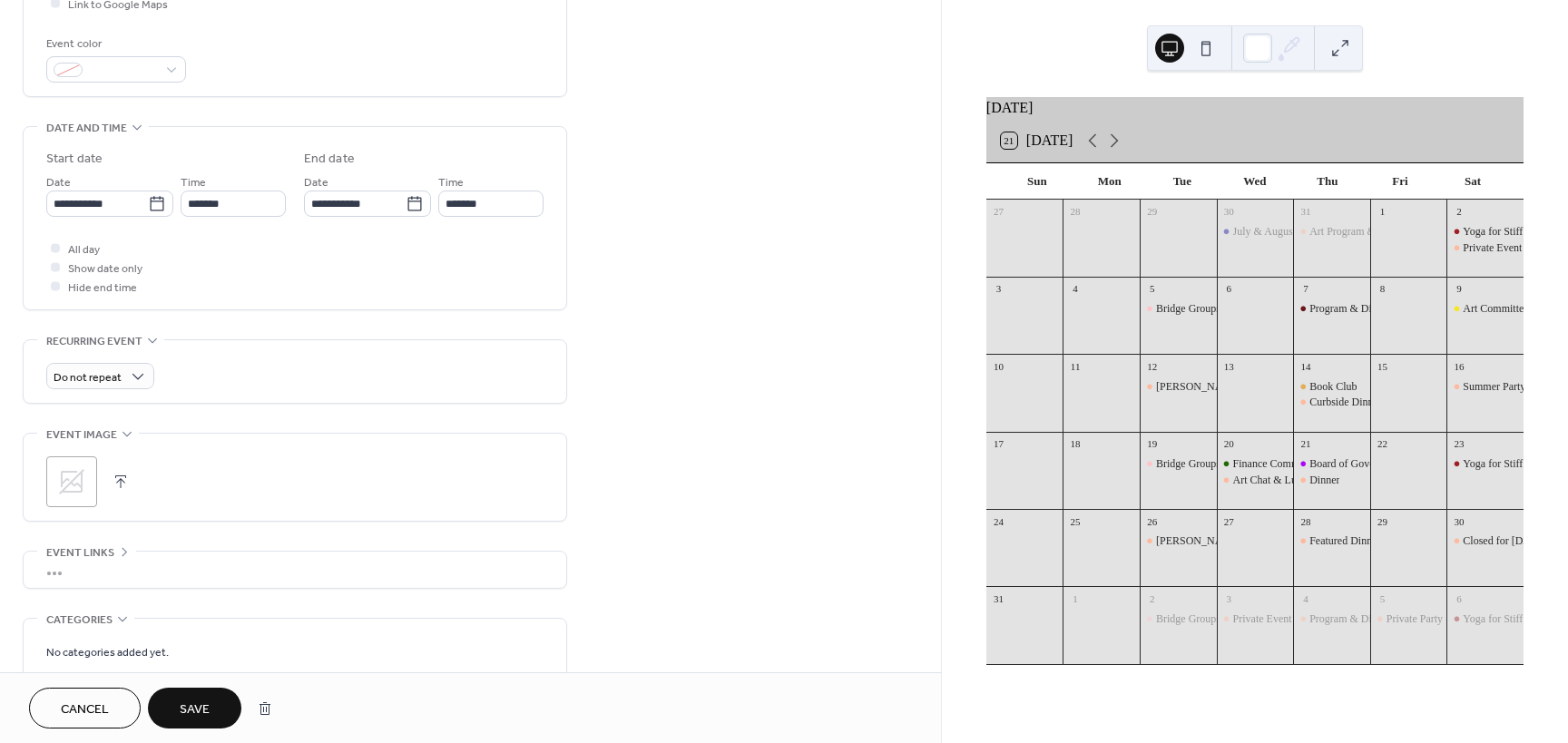 type on "**********" 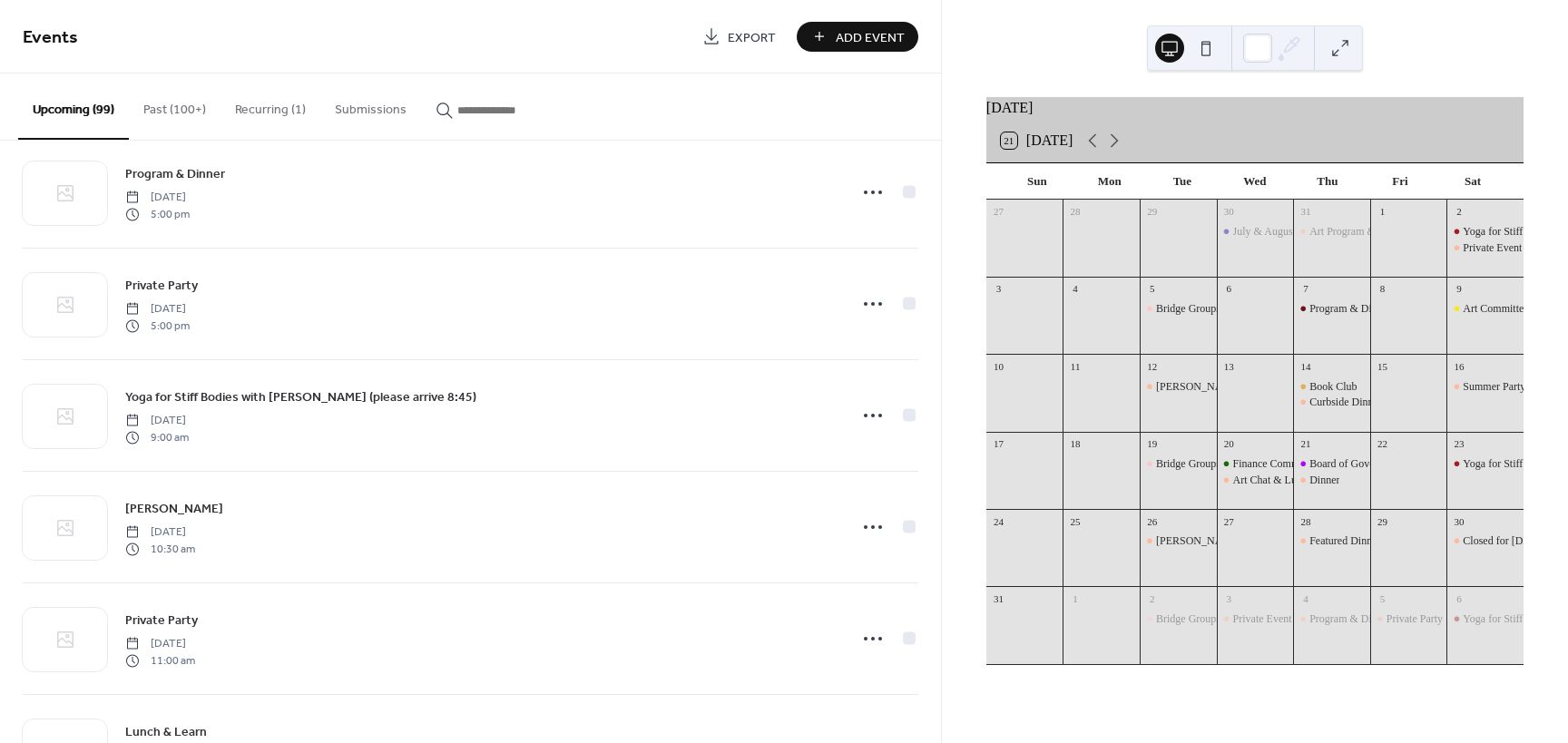 scroll, scrollTop: 2799, scrollLeft: 0, axis: vertical 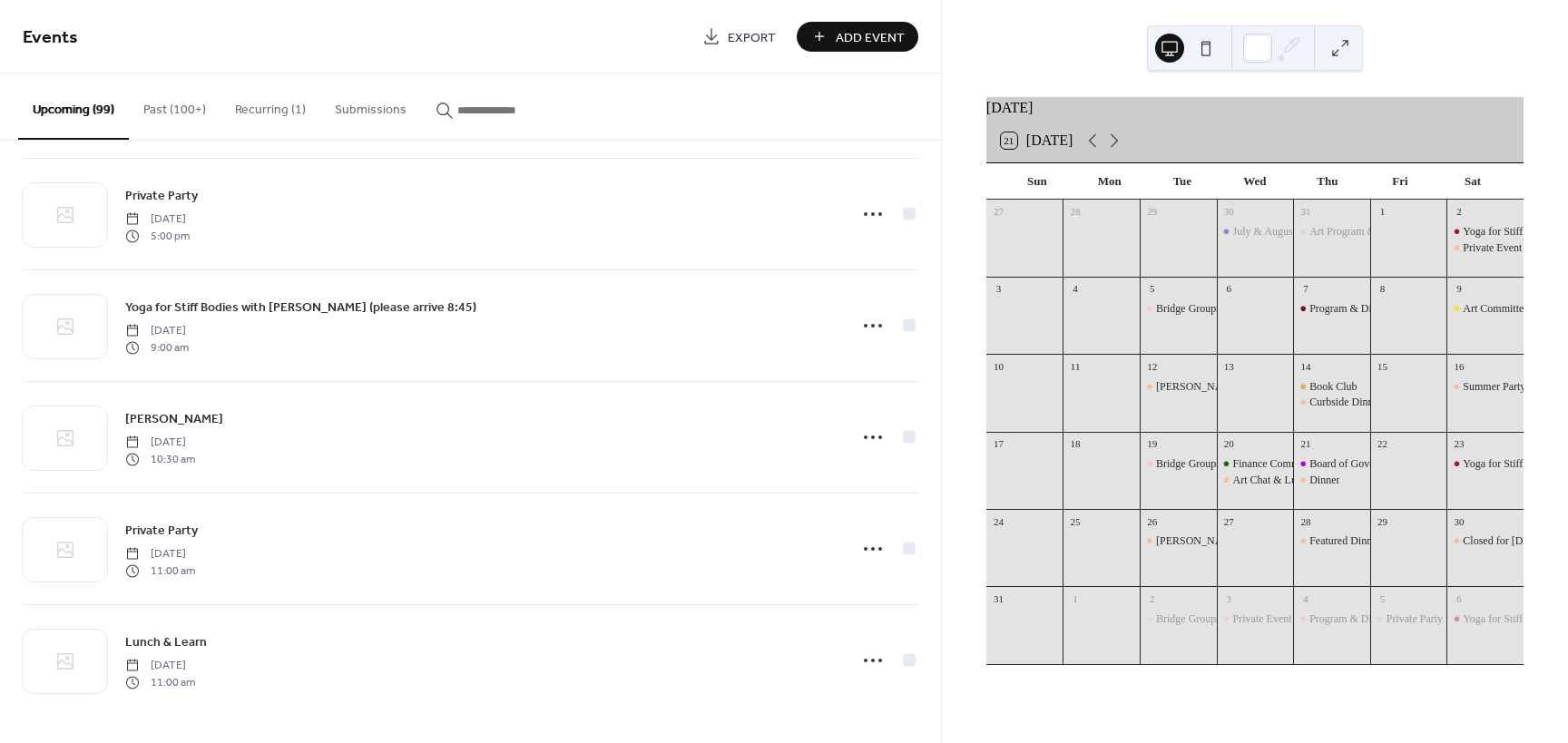 click on "Add Event" at bounding box center [870, 37] 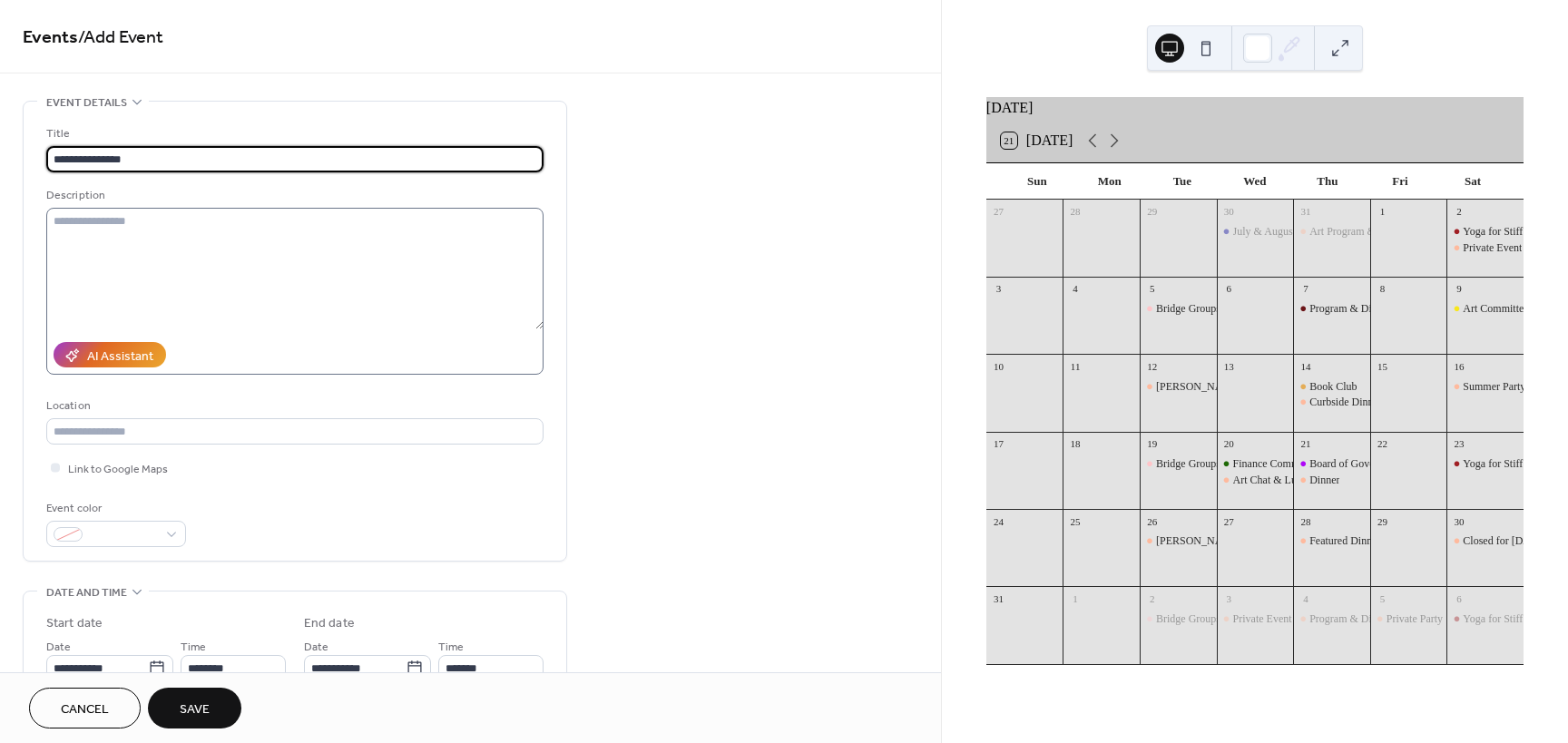 type on "**********" 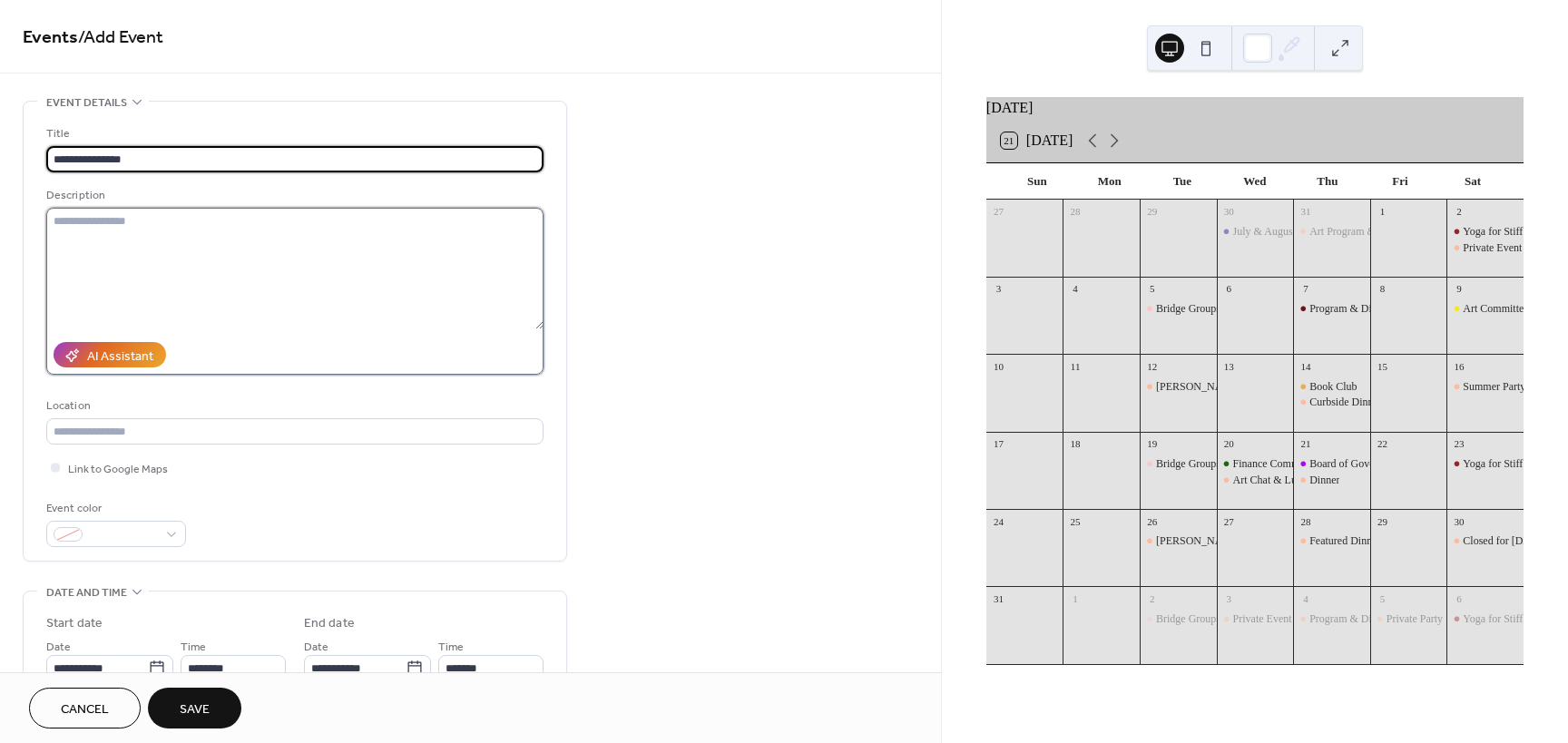 click at bounding box center [295, 269] 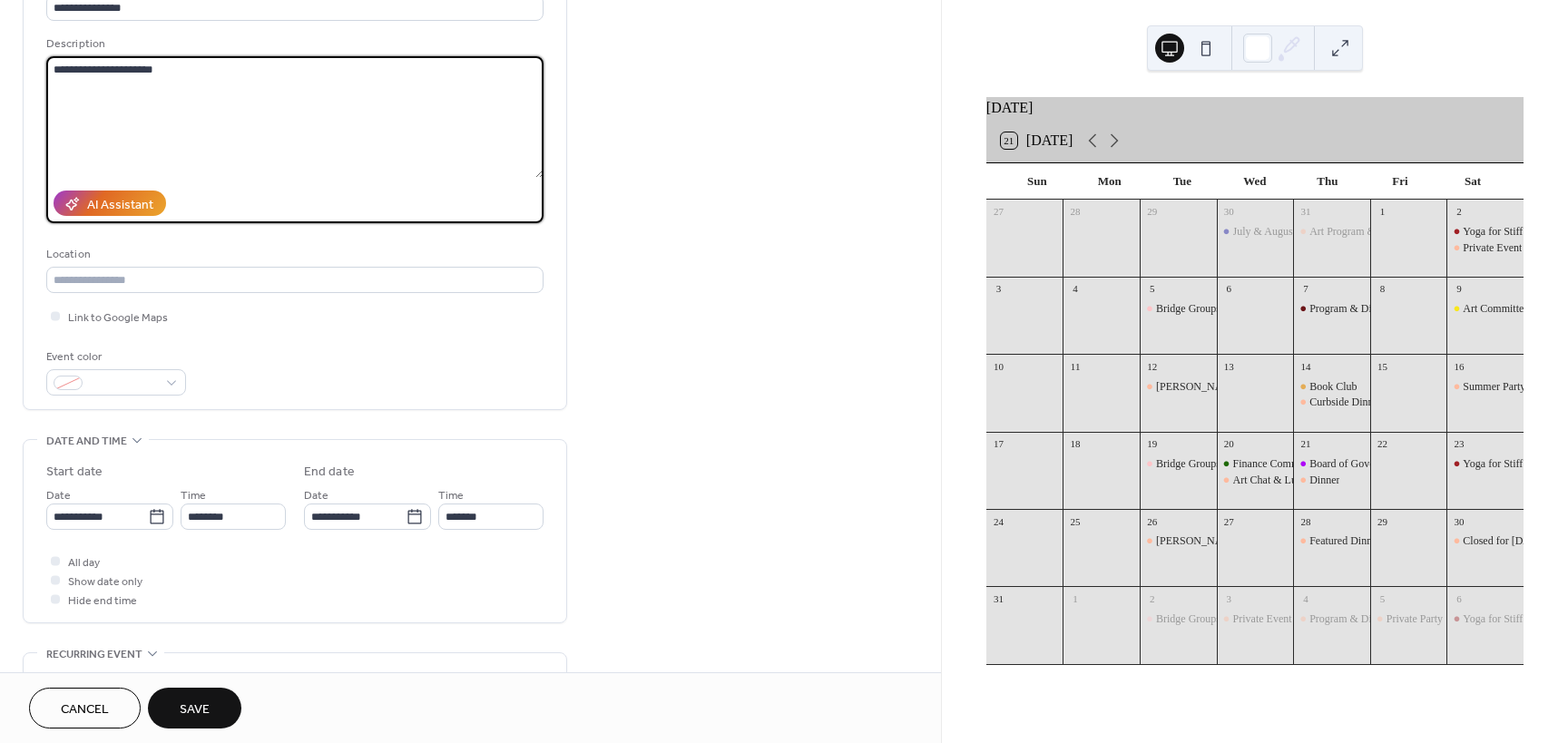 scroll, scrollTop: 163, scrollLeft: 0, axis: vertical 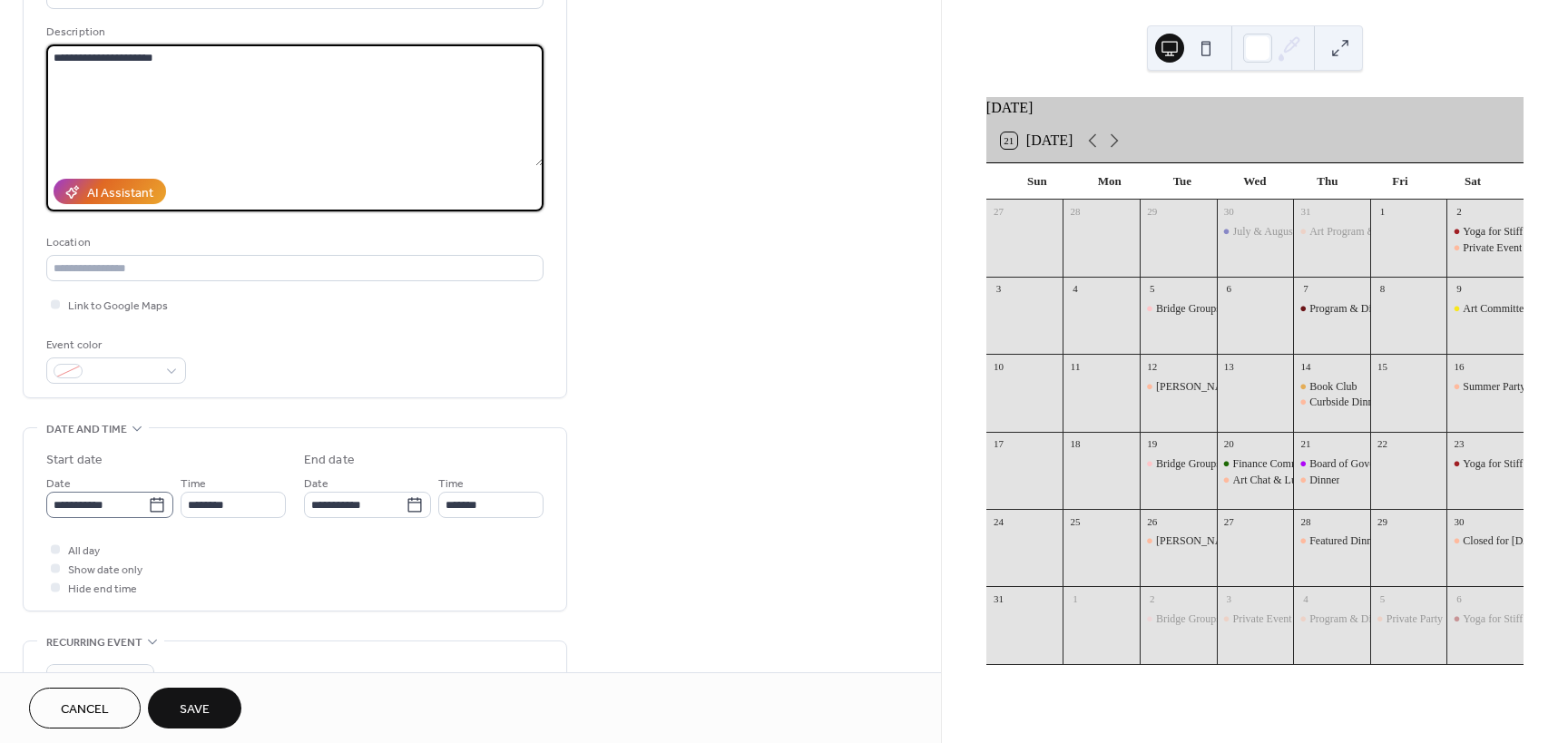 type on "**********" 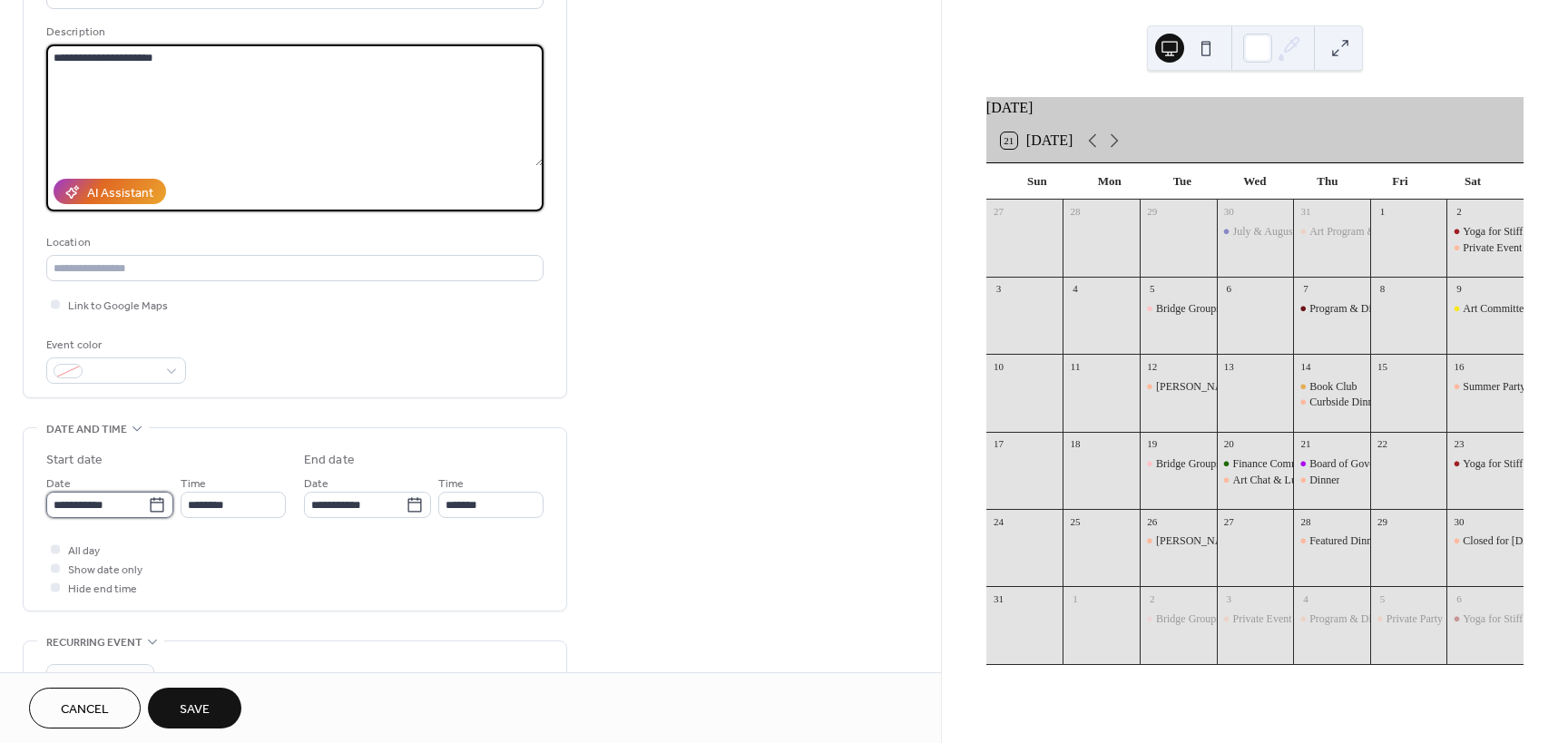 click on "**********" at bounding box center (97, 504) 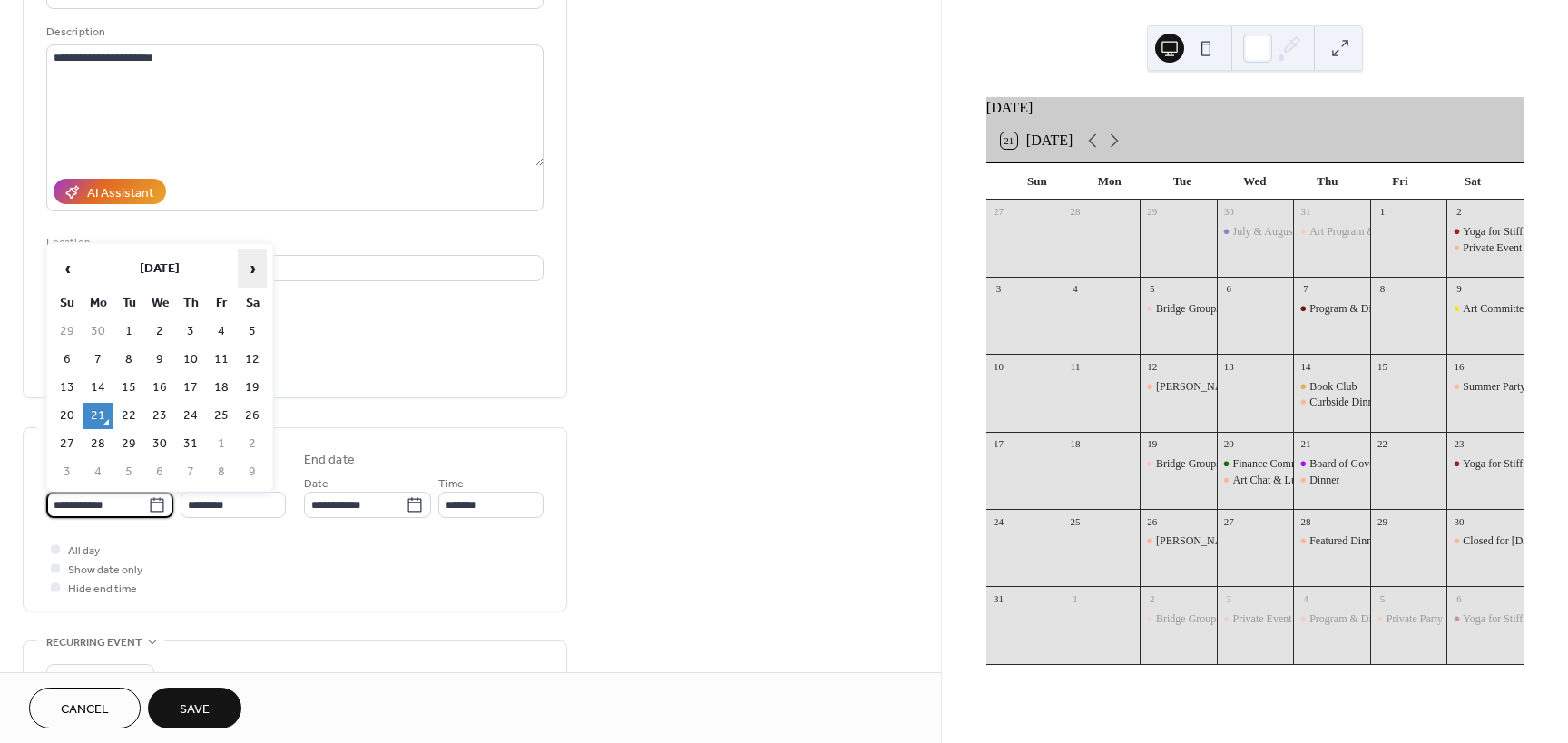 click on "›" at bounding box center (252, 269) 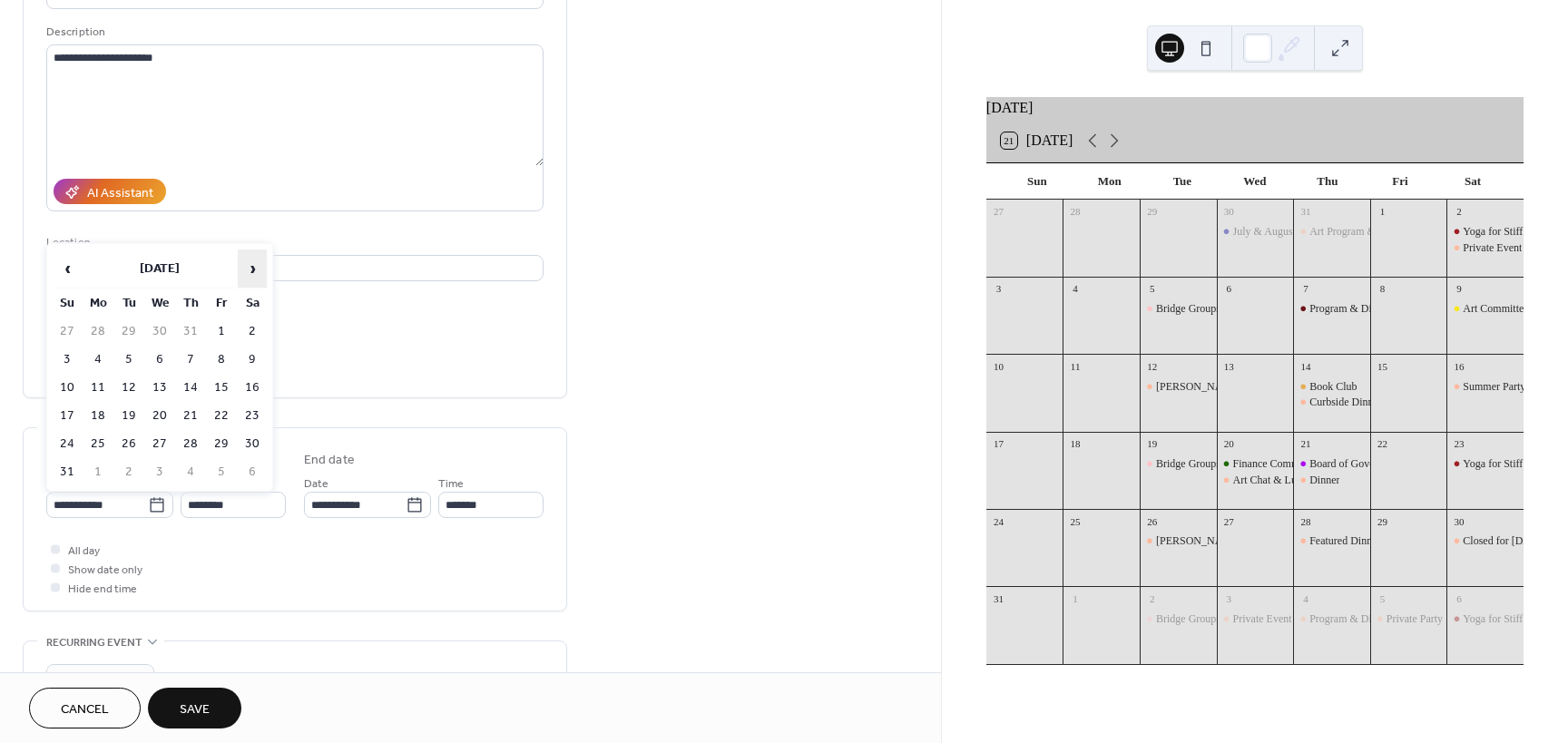click on "›" at bounding box center (252, 269) 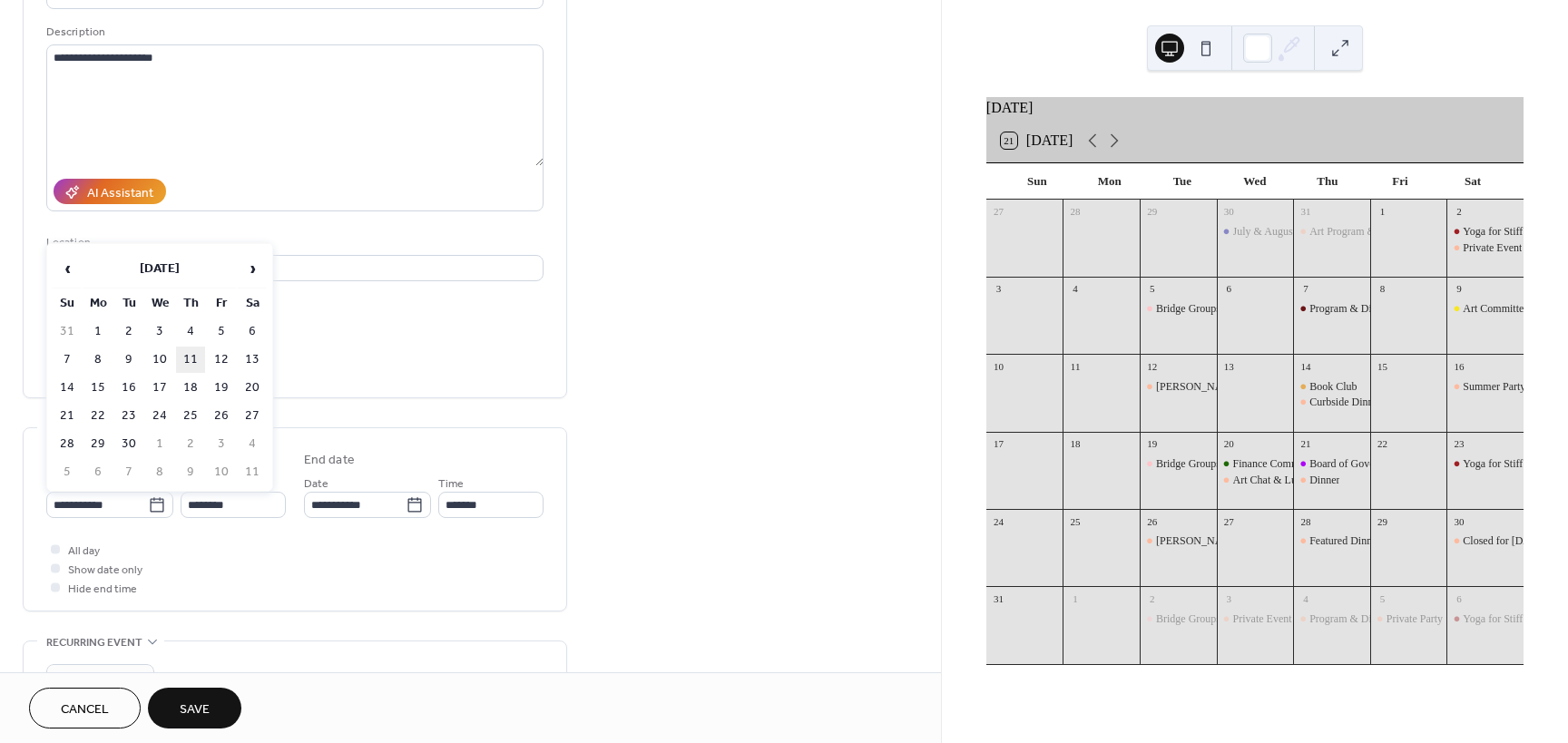 click on "11" at bounding box center [191, 359] 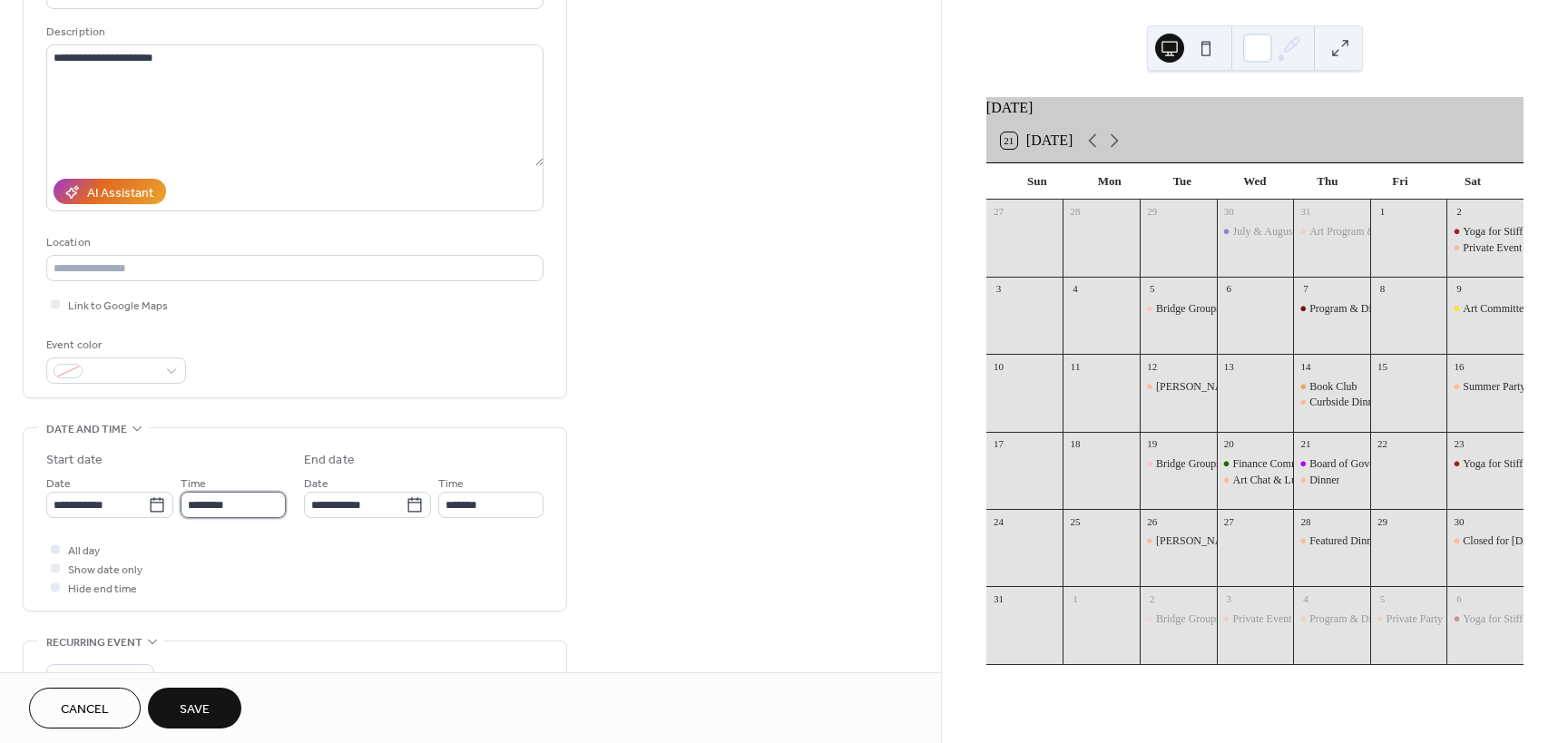 click on "********" at bounding box center [233, 504] 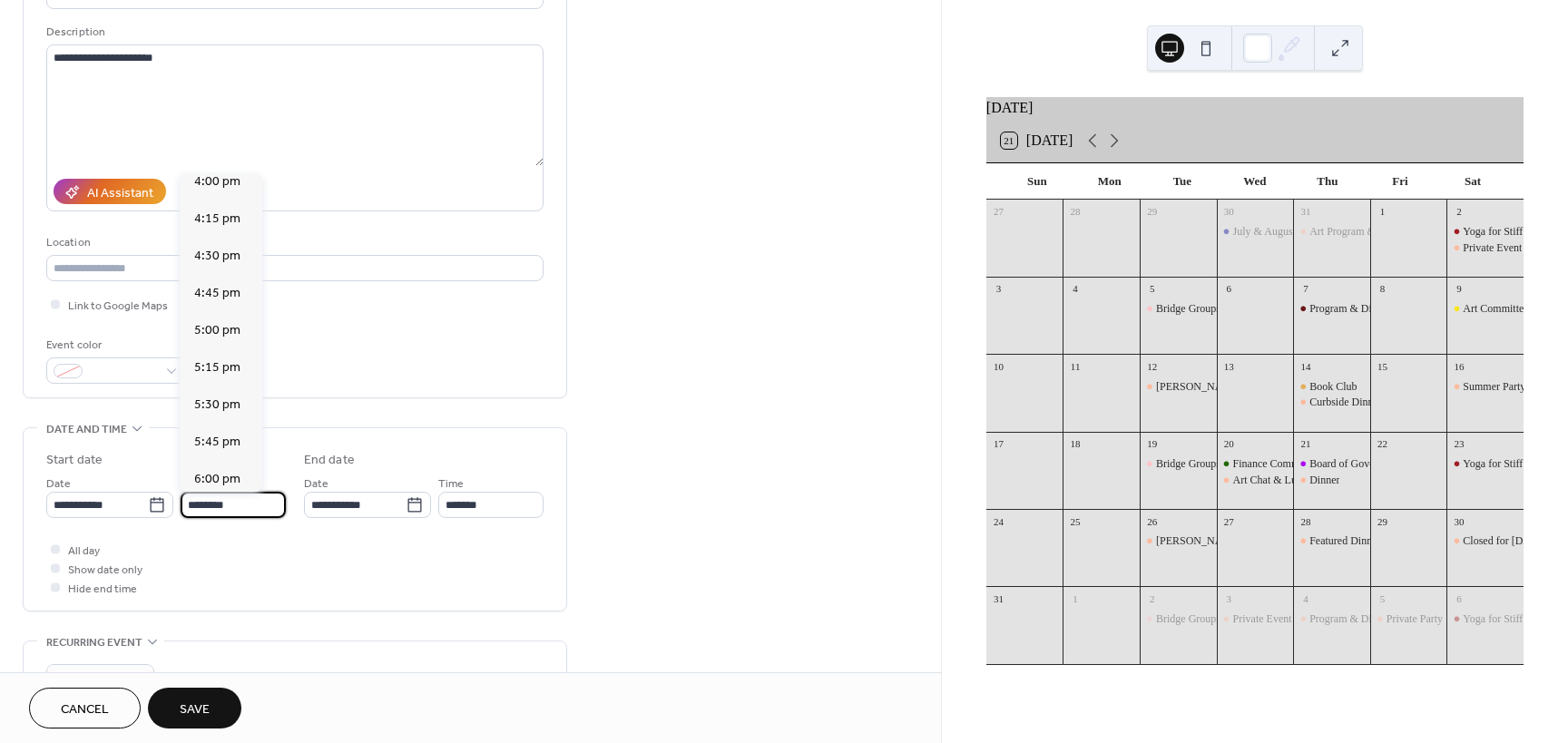 scroll, scrollTop: 2416, scrollLeft: 0, axis: vertical 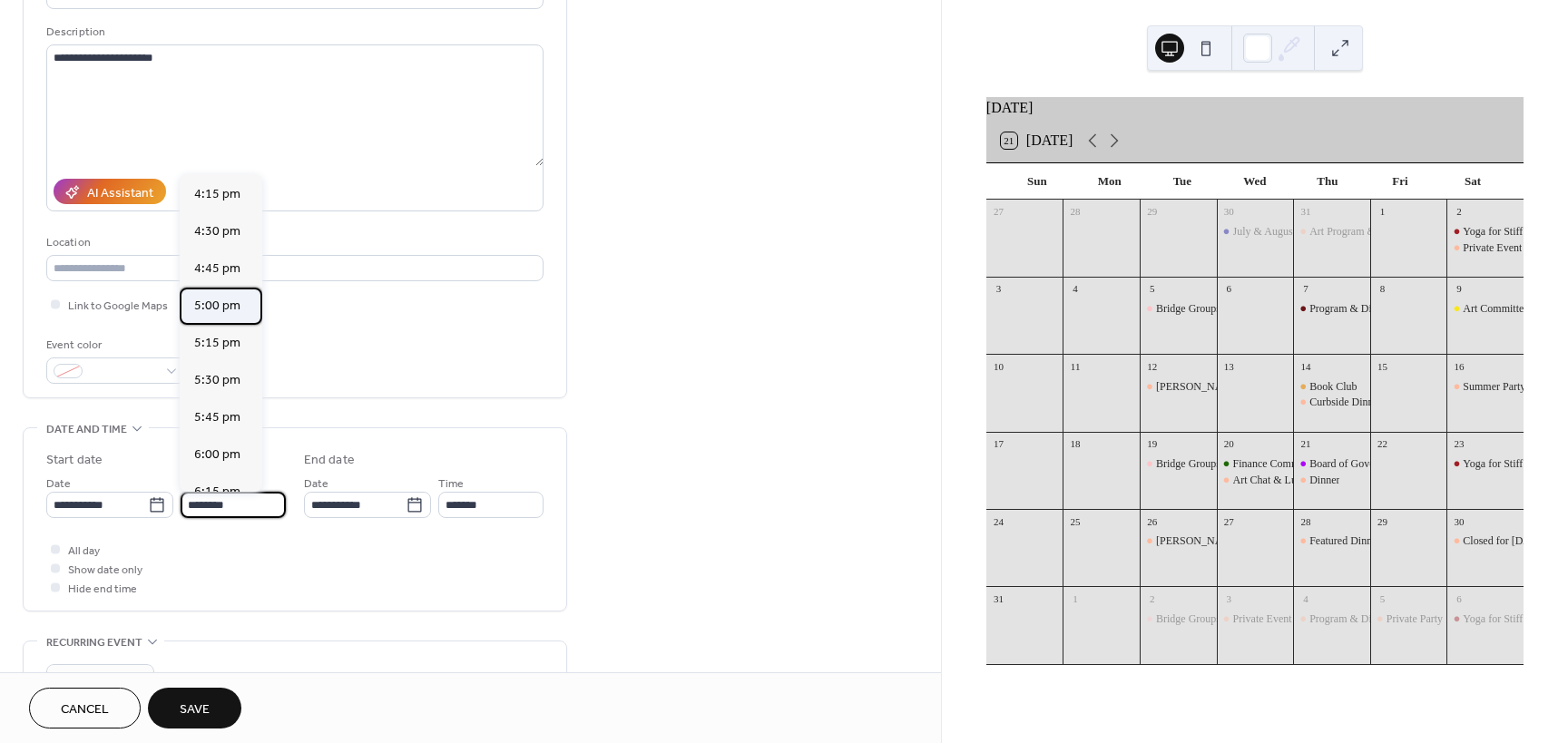 click on "5:00 pm" at bounding box center (220, 306) 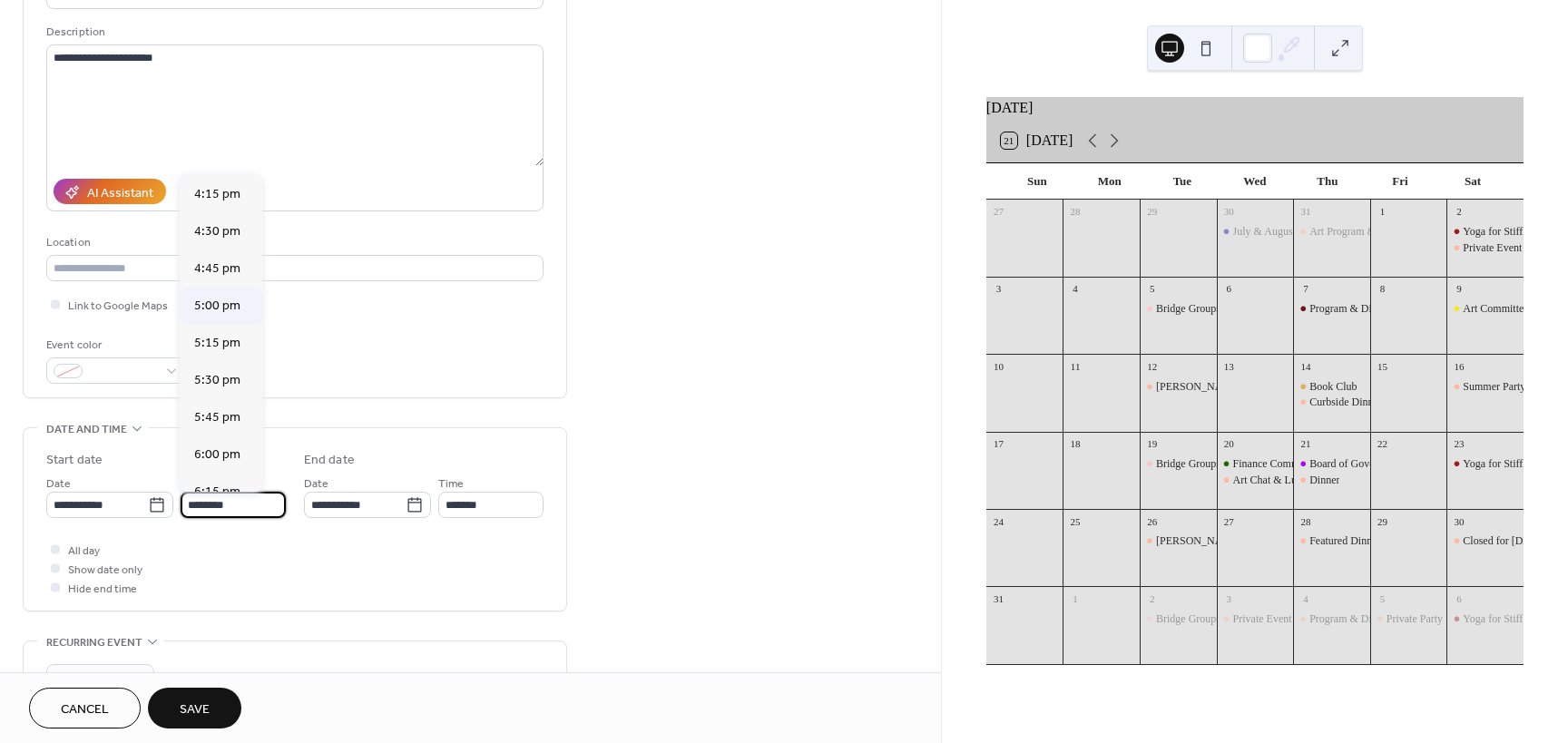 type on "*******" 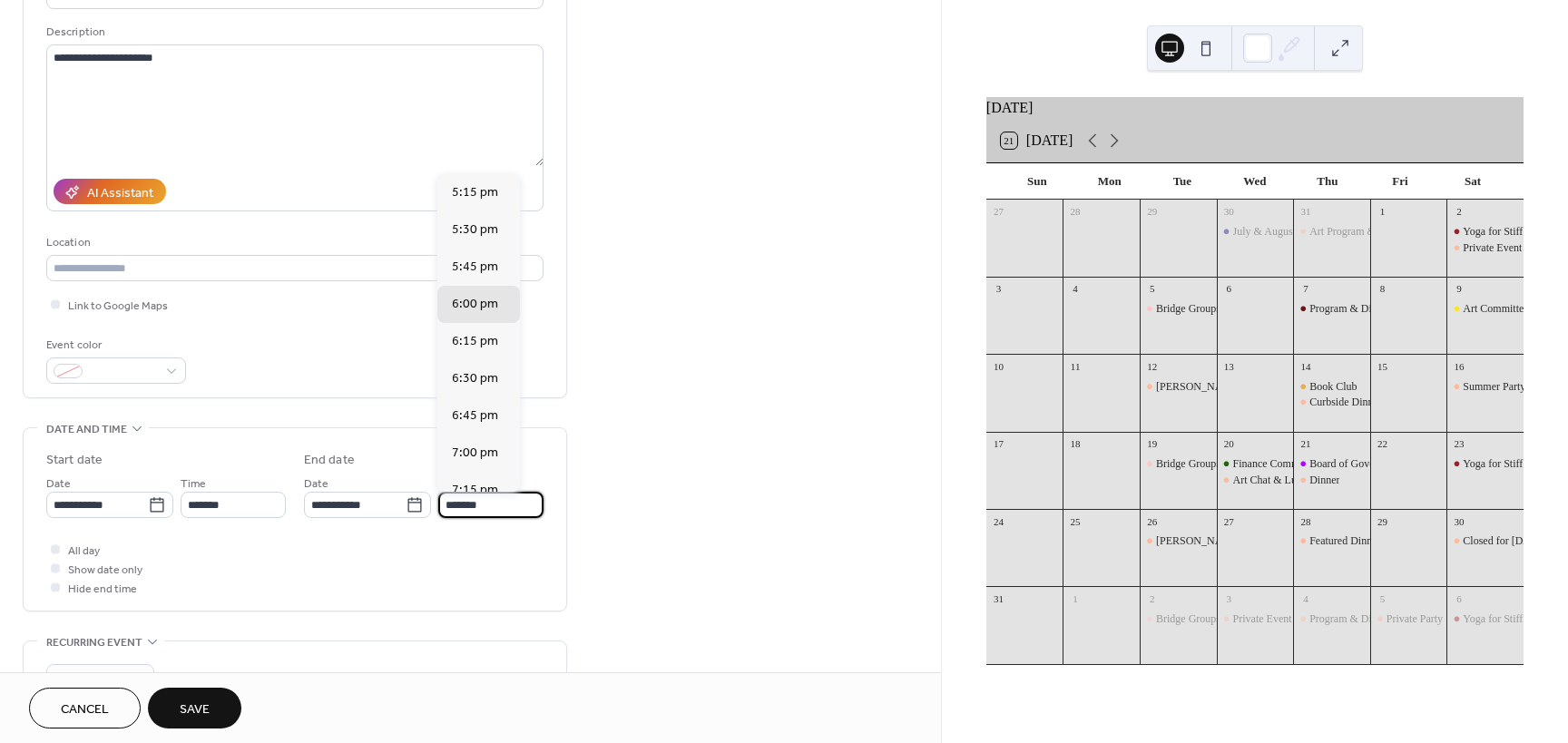click on "*******" at bounding box center [491, 504] 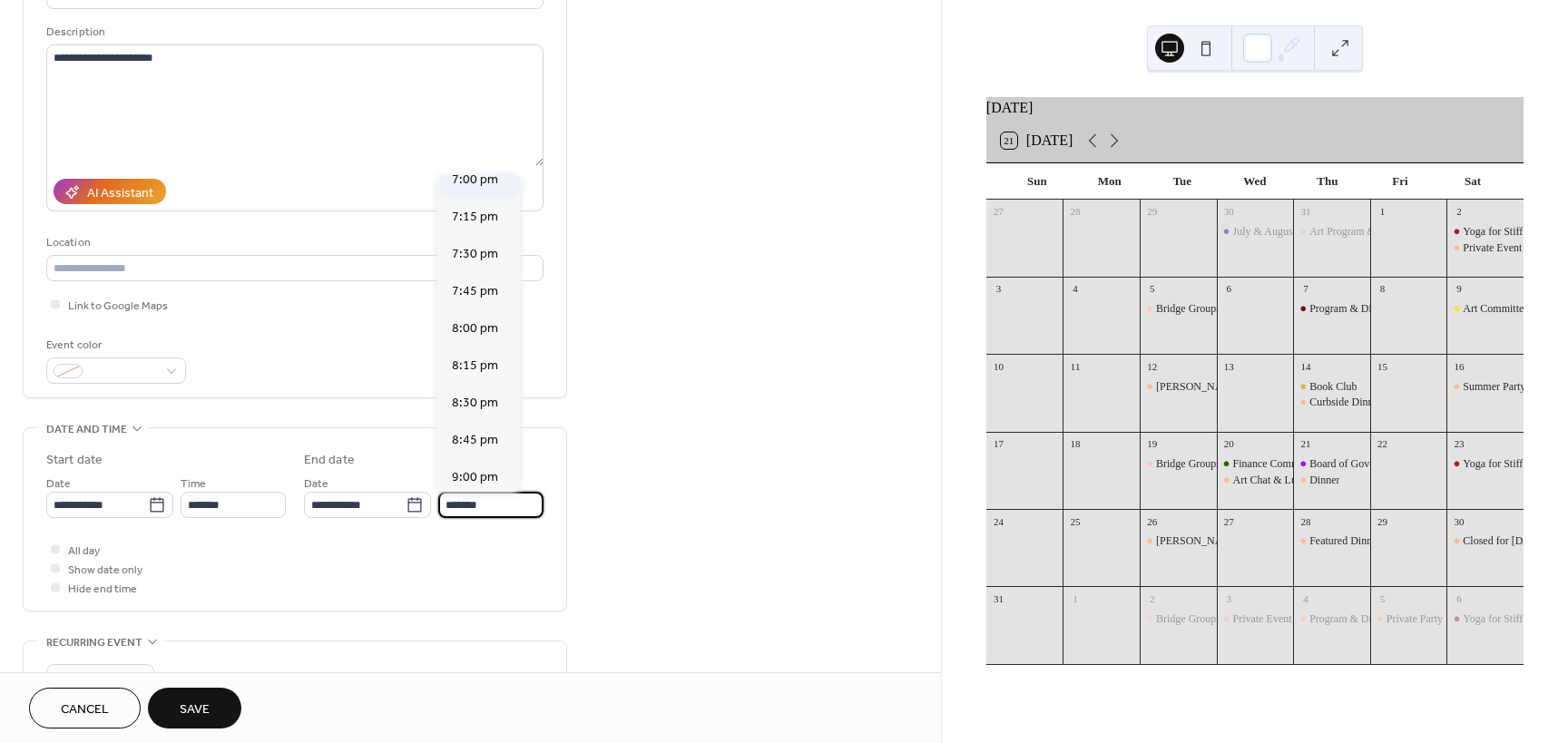 scroll, scrollTop: 293, scrollLeft: 0, axis: vertical 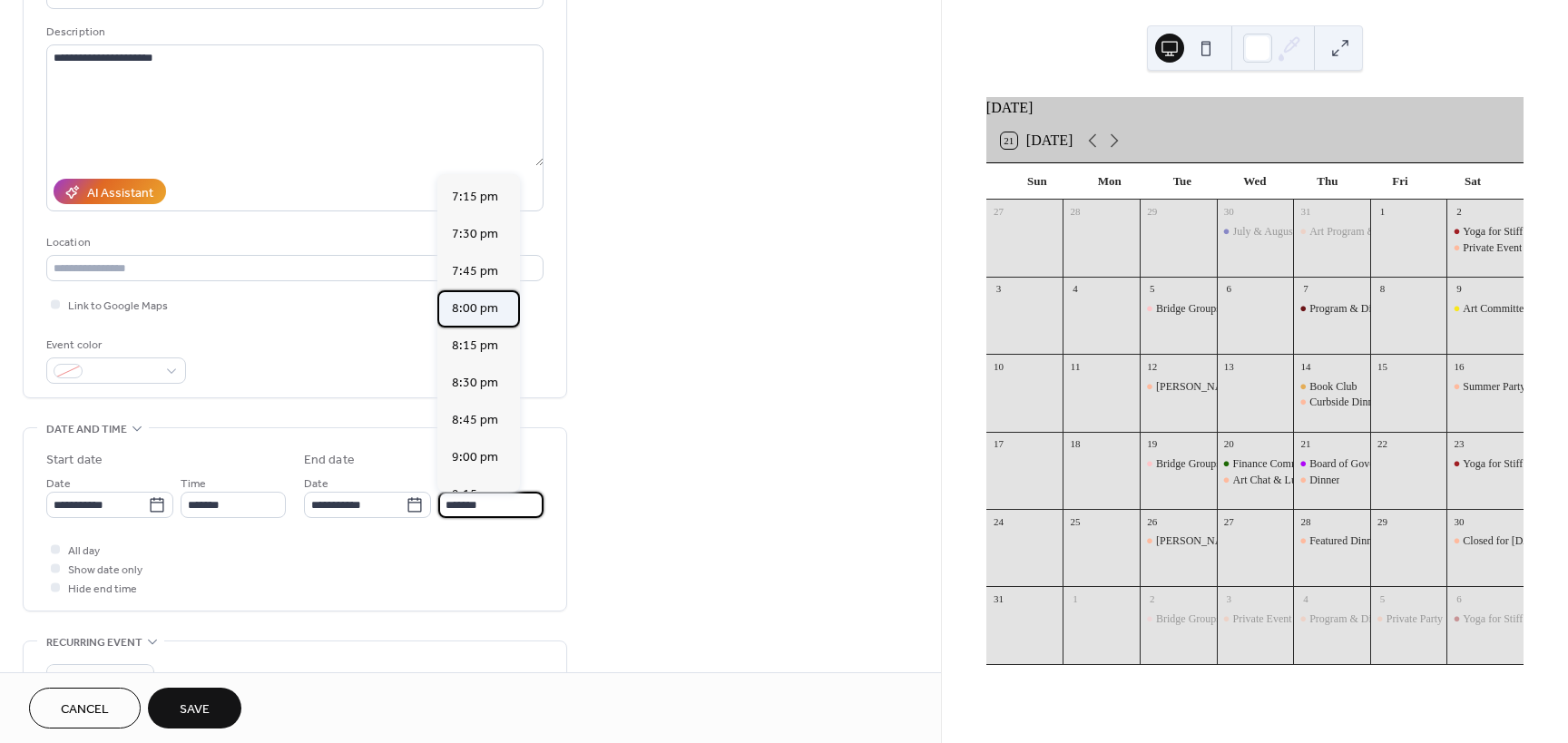 click on "8:00 pm" at bounding box center [475, 308] 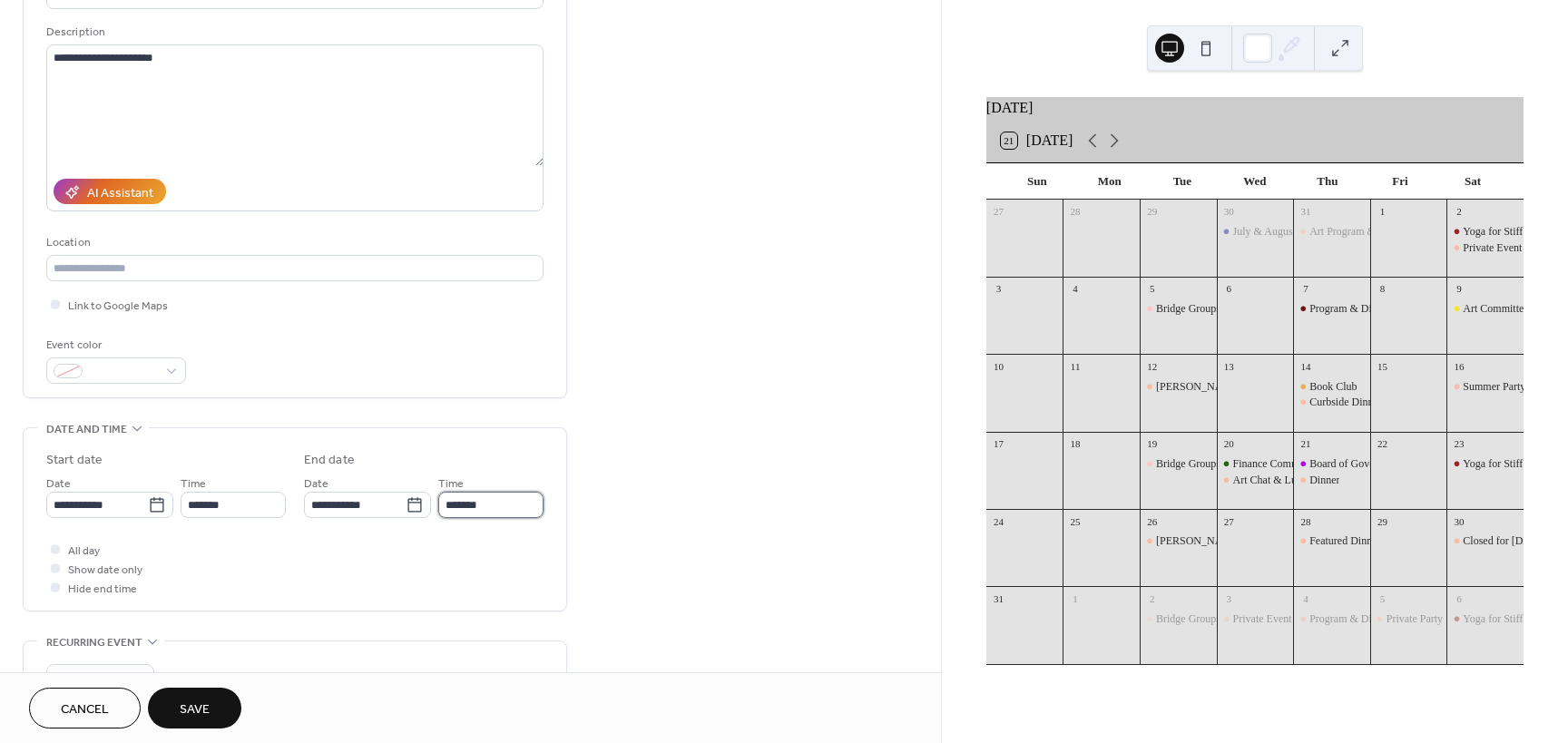 click on "*******" at bounding box center (491, 504) 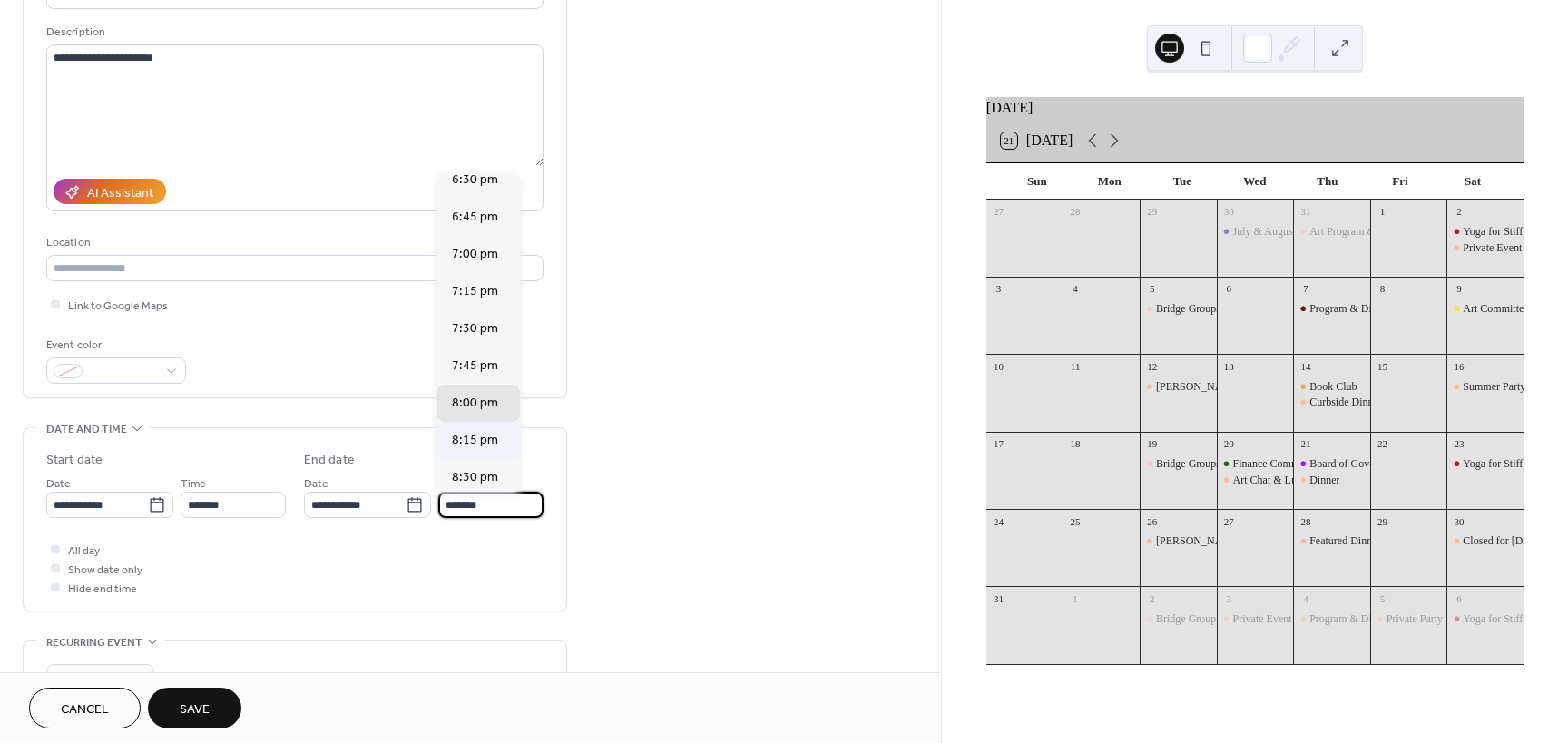 scroll, scrollTop: 196, scrollLeft: 0, axis: vertical 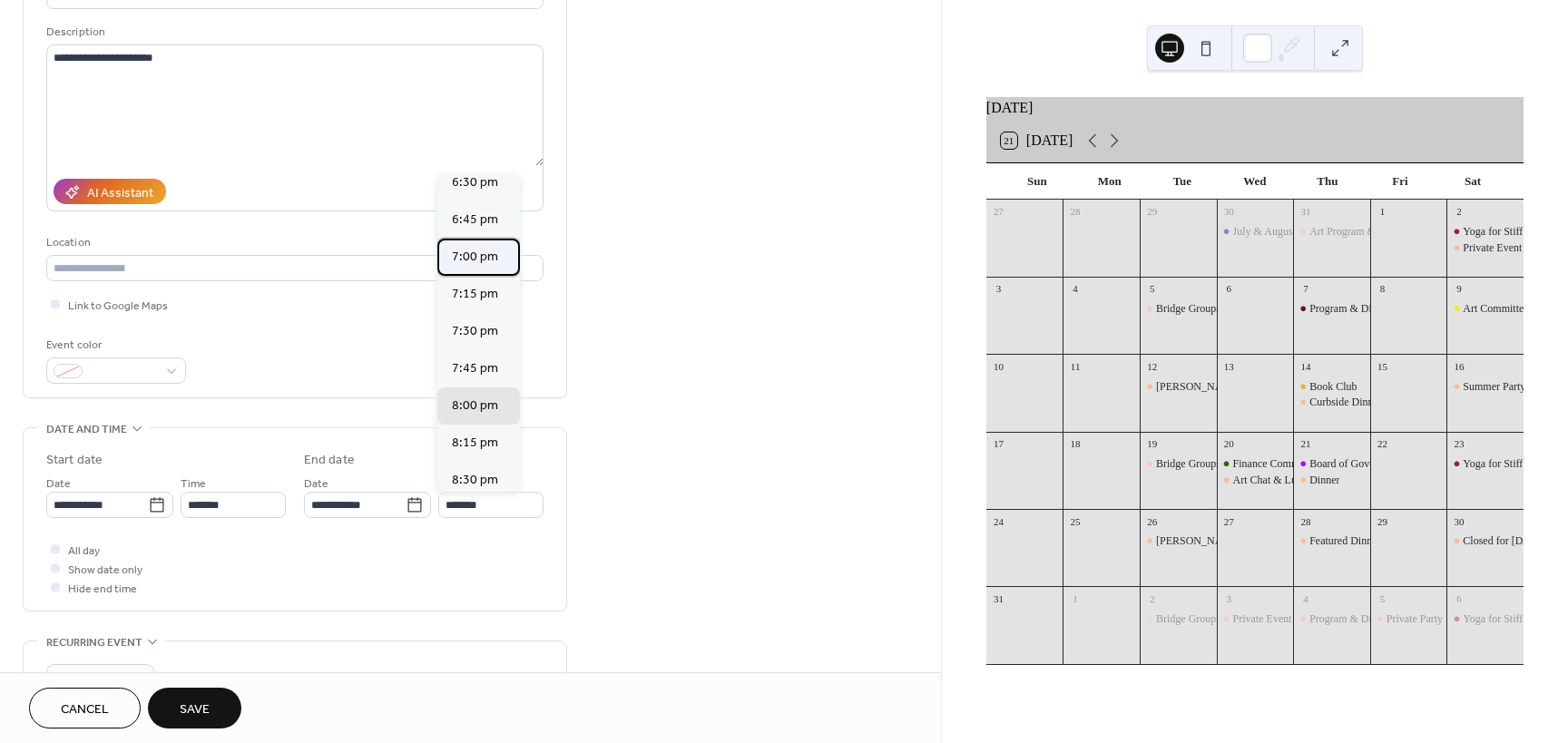 click on "7:00 pm" at bounding box center [475, 257] 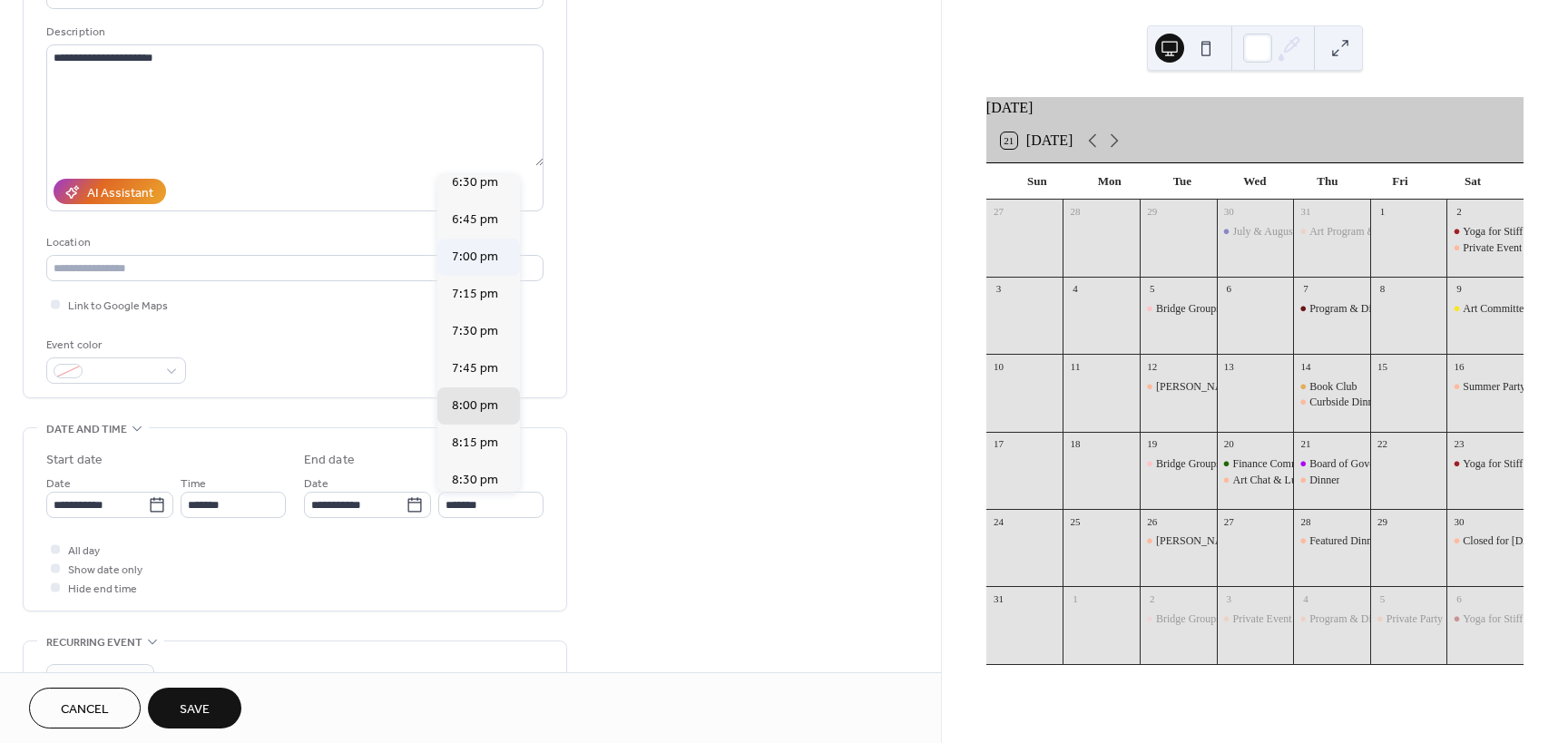 type on "*******" 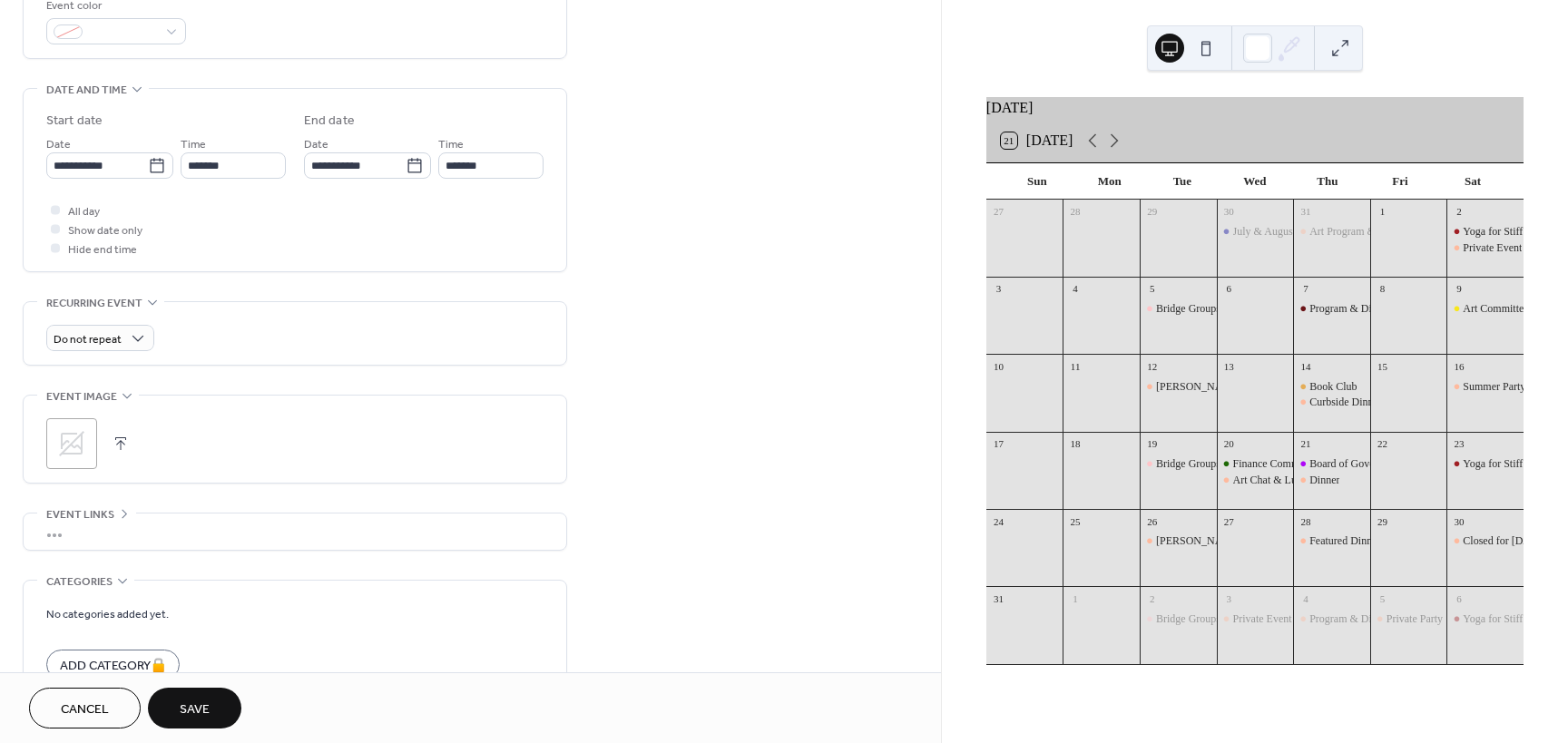 scroll, scrollTop: 511, scrollLeft: 0, axis: vertical 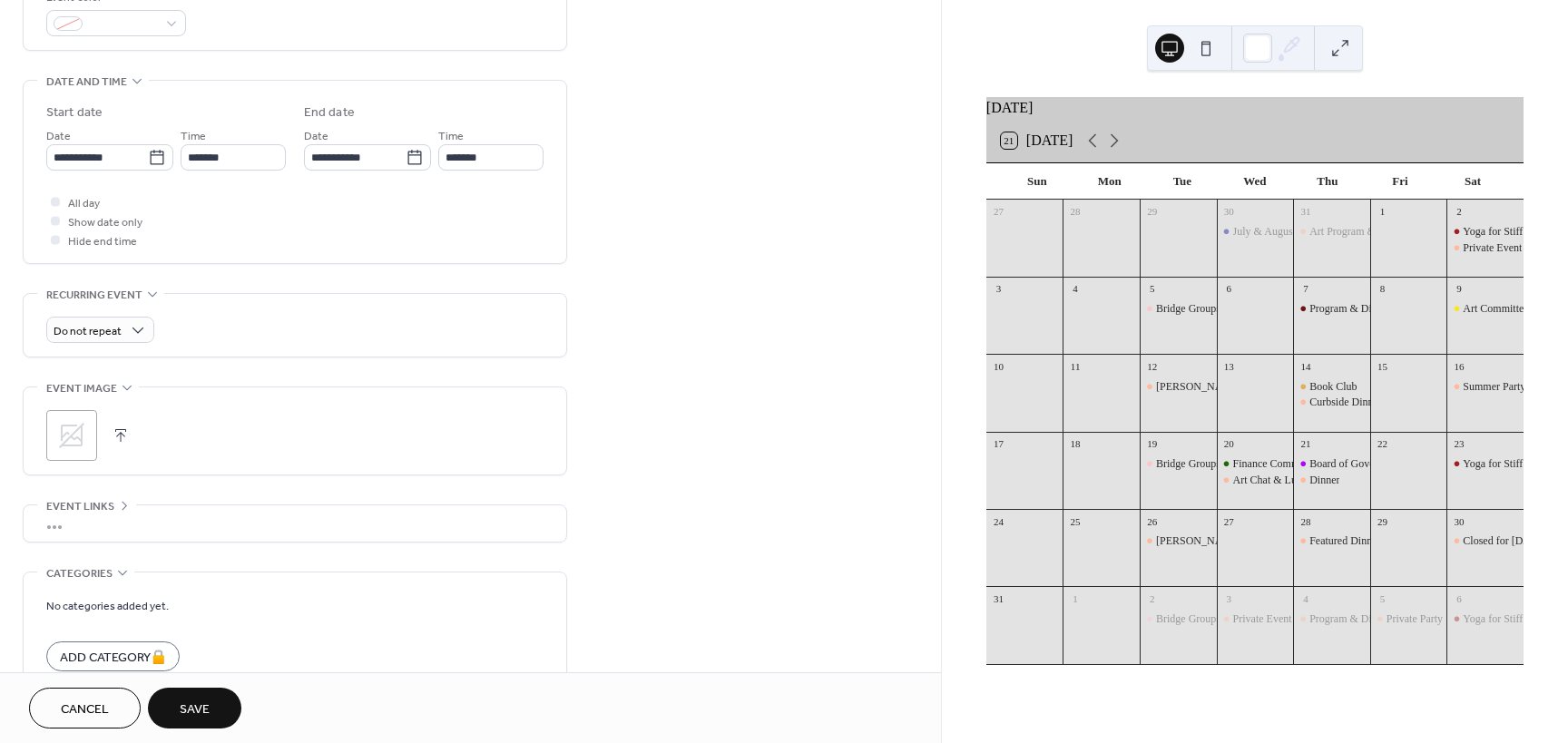 click on "Save" at bounding box center (194, 709) 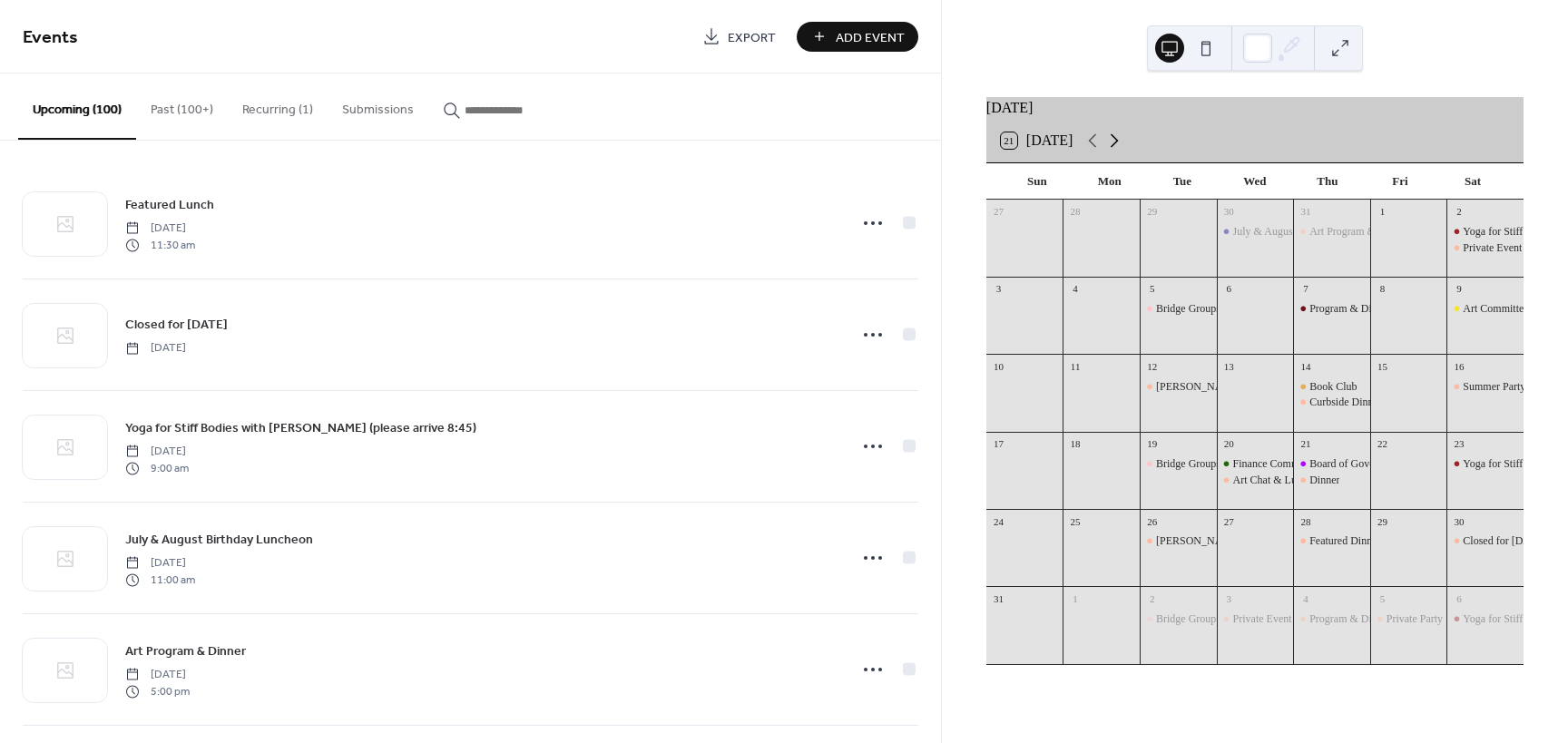 click 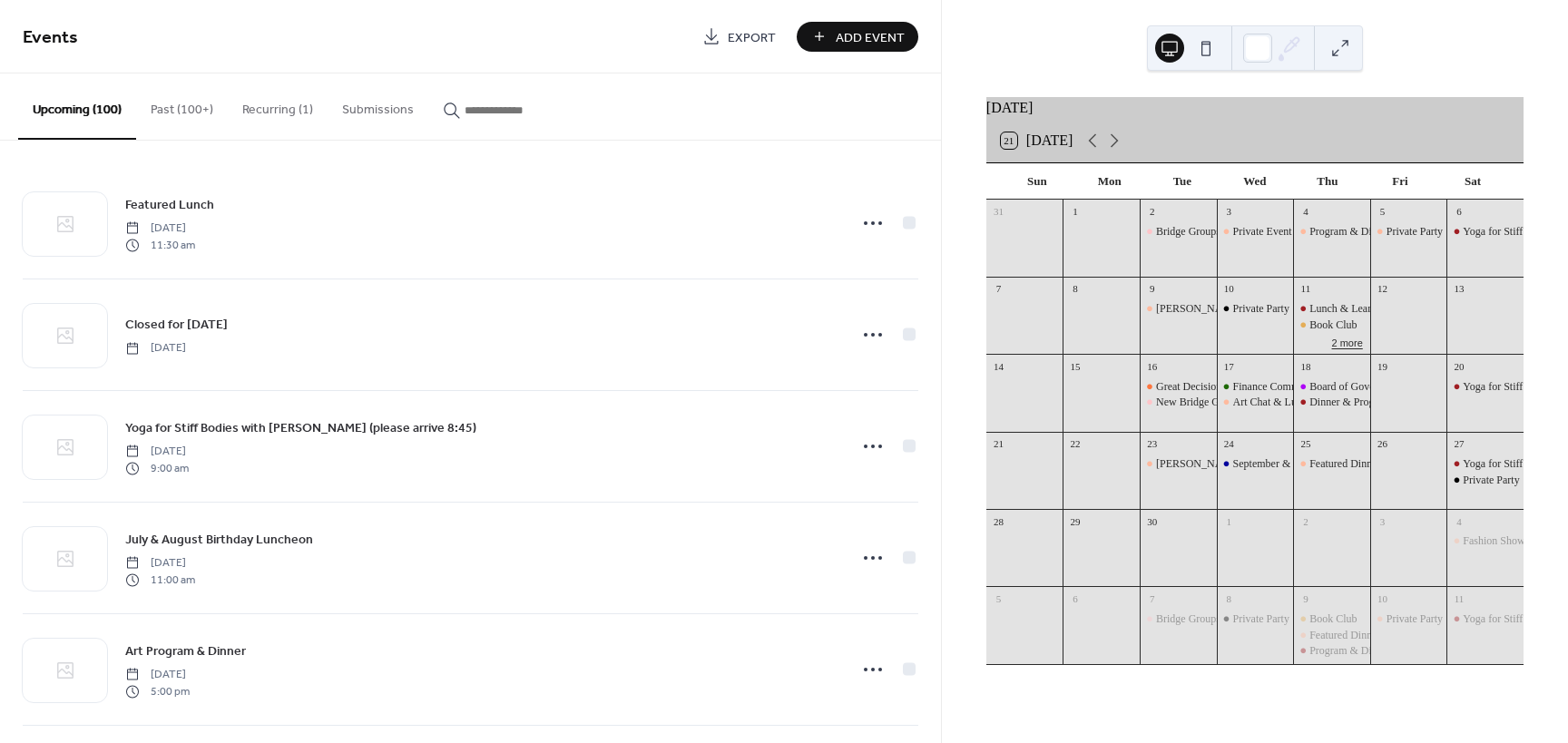 click on "2 more" at bounding box center (1348, 341) 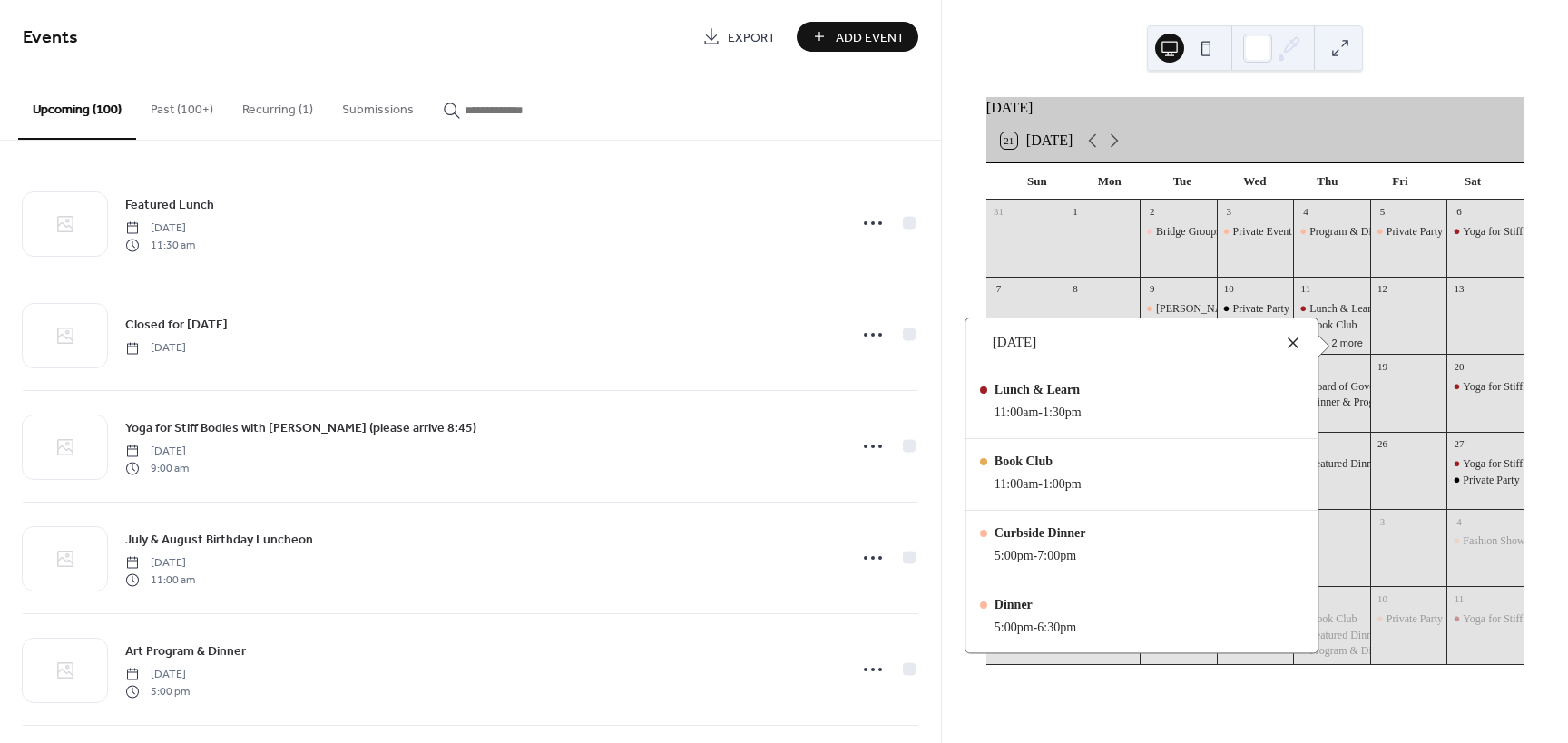 click at bounding box center (1293, 343) 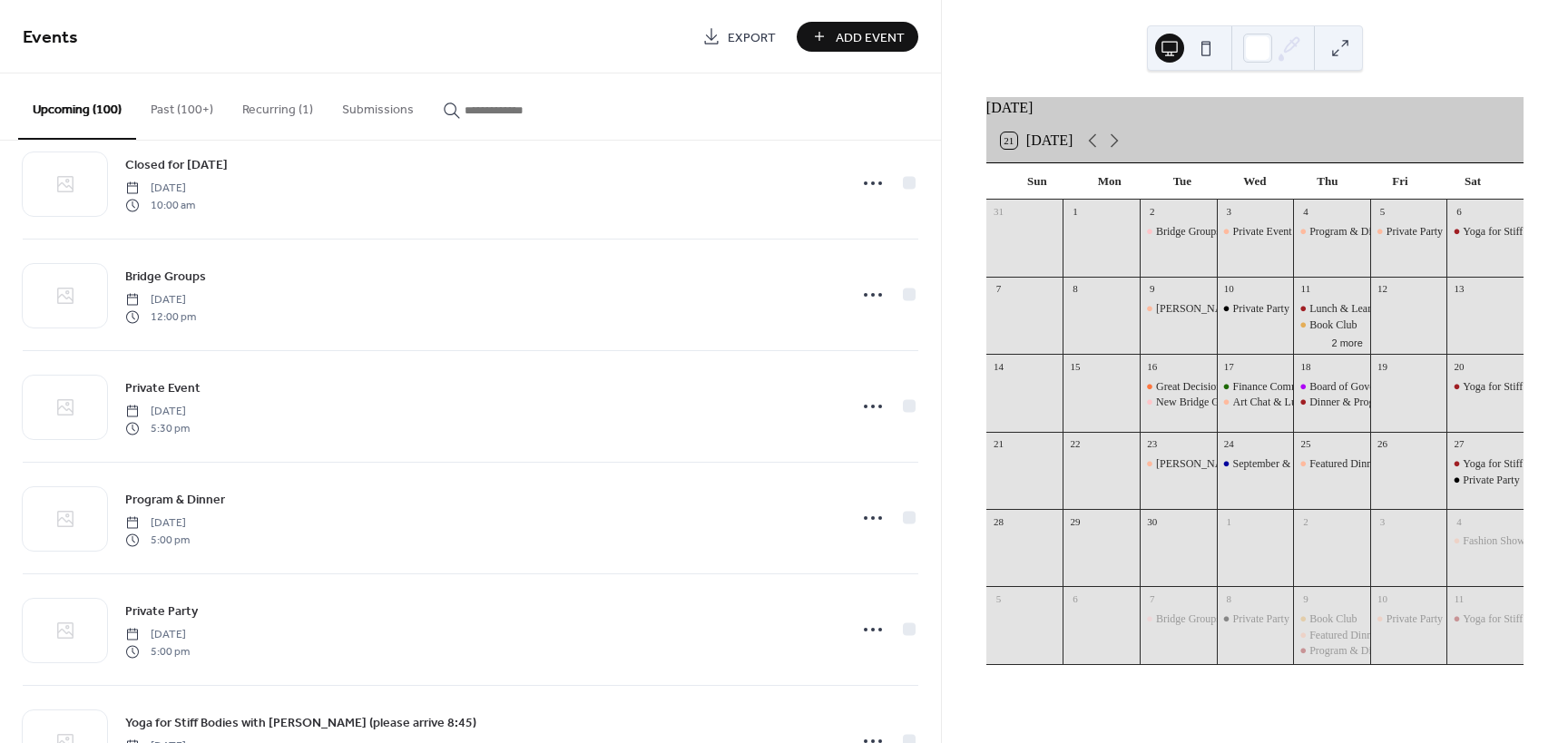 scroll, scrollTop: 2799, scrollLeft: 0, axis: vertical 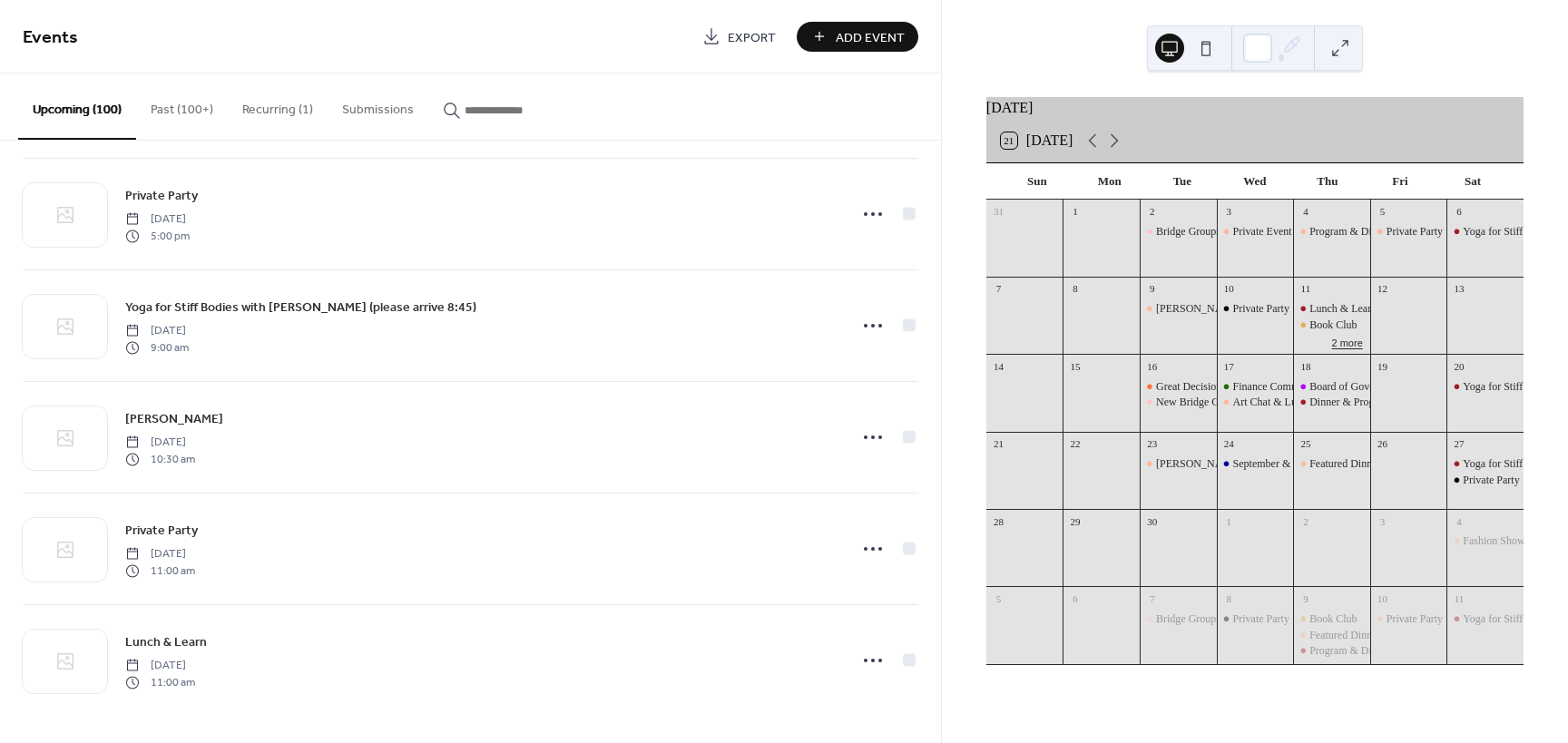 click on "2 more" at bounding box center (1348, 341) 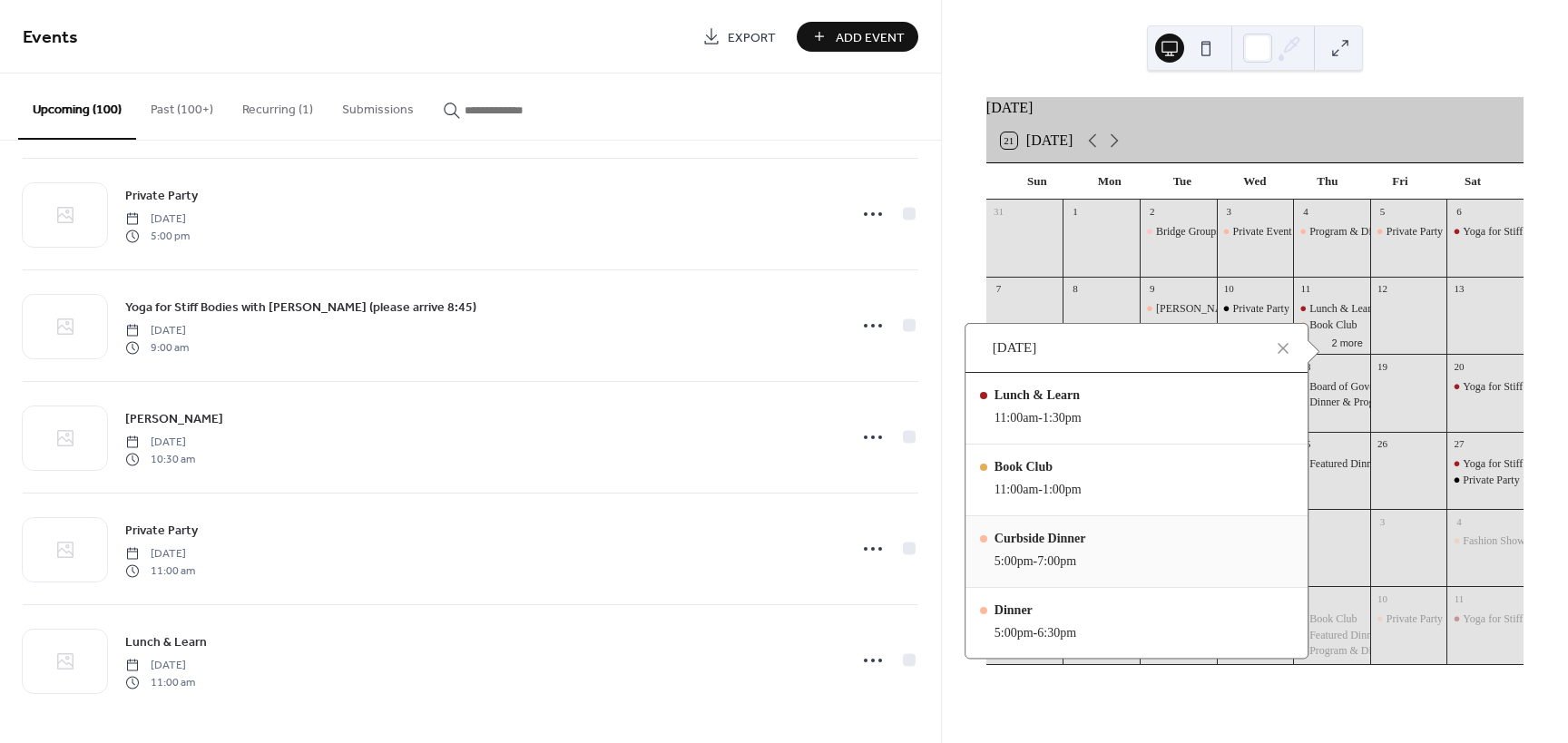 drag, startPoint x: 1007, startPoint y: 613, endPoint x: 969, endPoint y: 579, distance: 50.9902 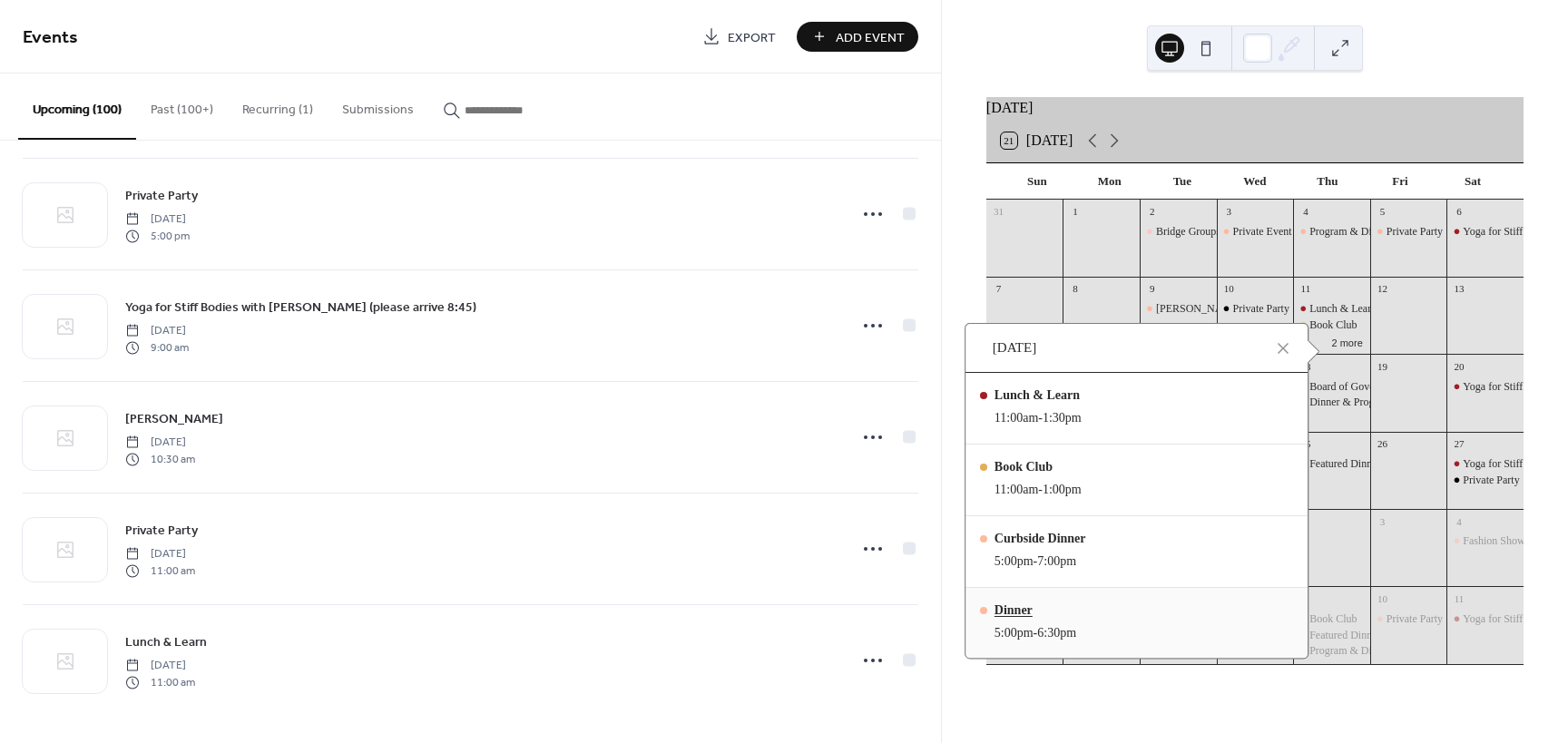 drag, startPoint x: 969, startPoint y: 579, endPoint x: 1014, endPoint y: 616, distance: 58.25805 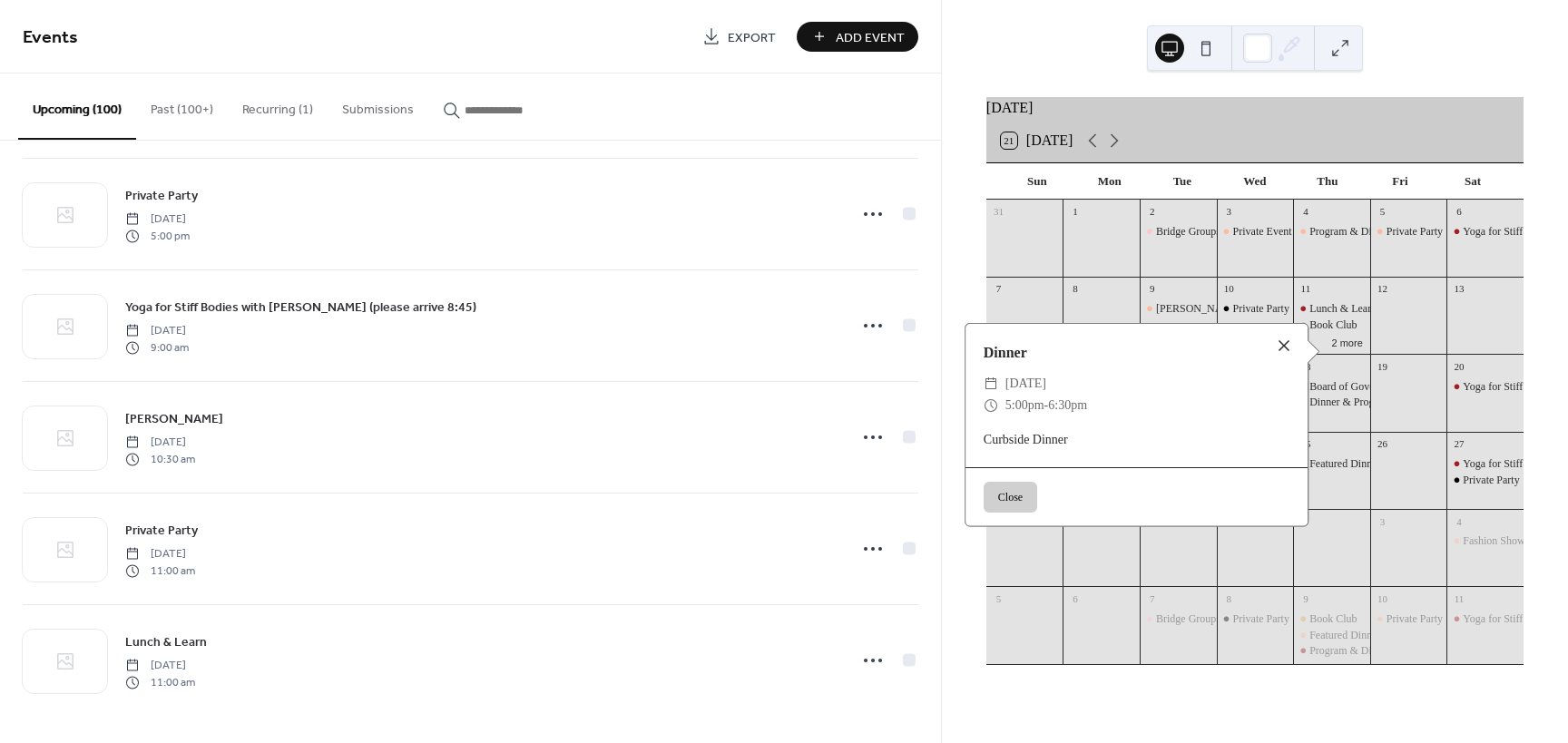 click at bounding box center (1284, 346) 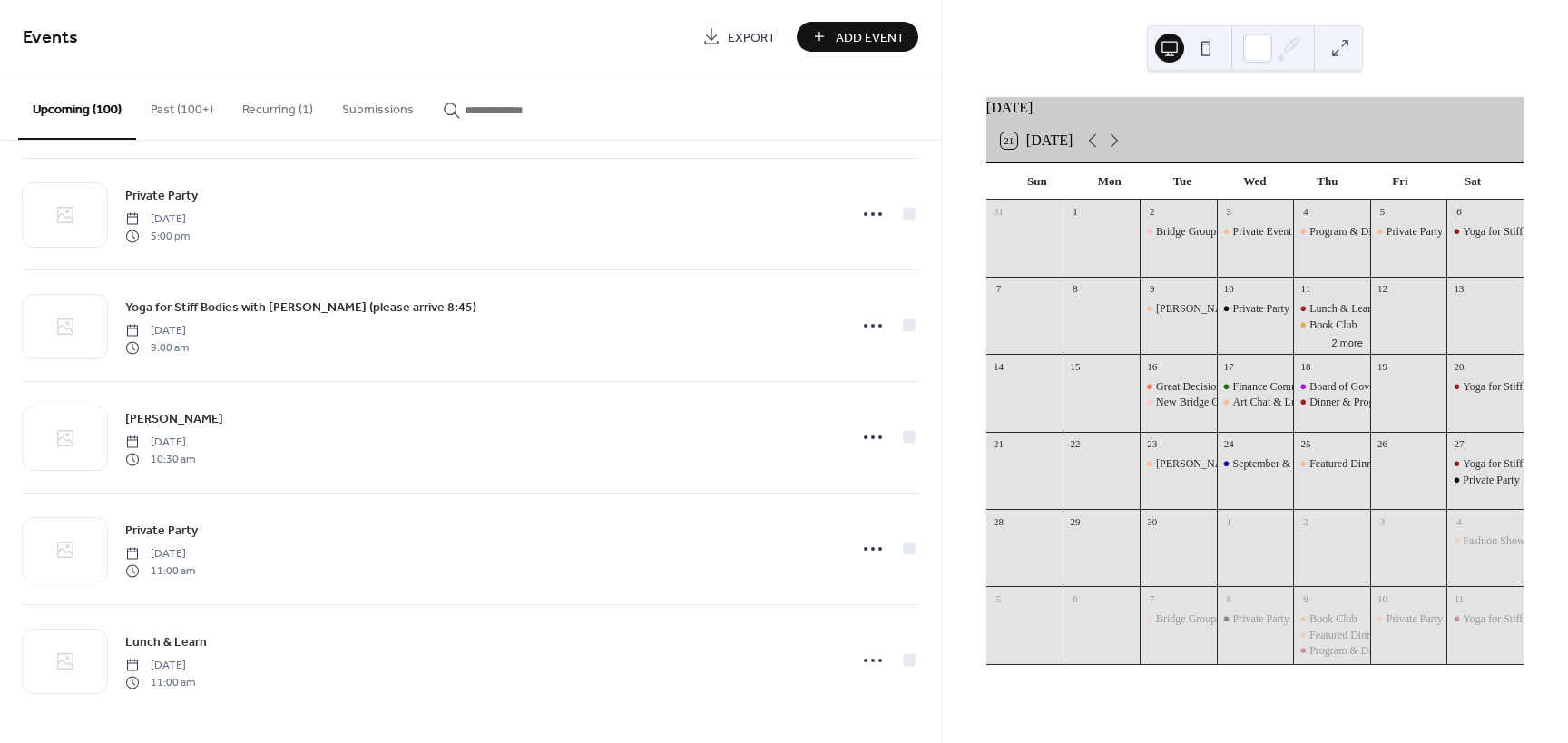 click 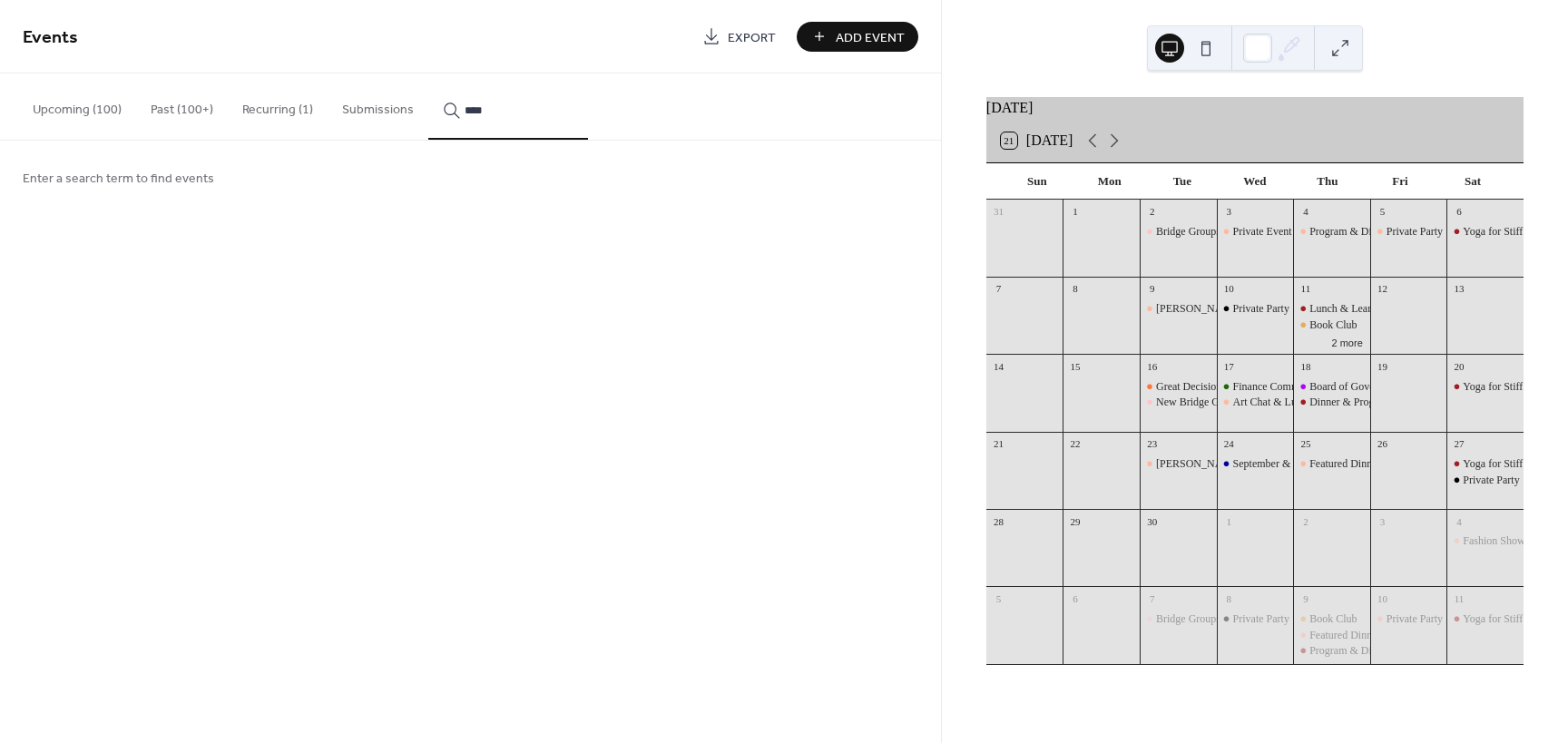 click on "****" at bounding box center [508, 106] 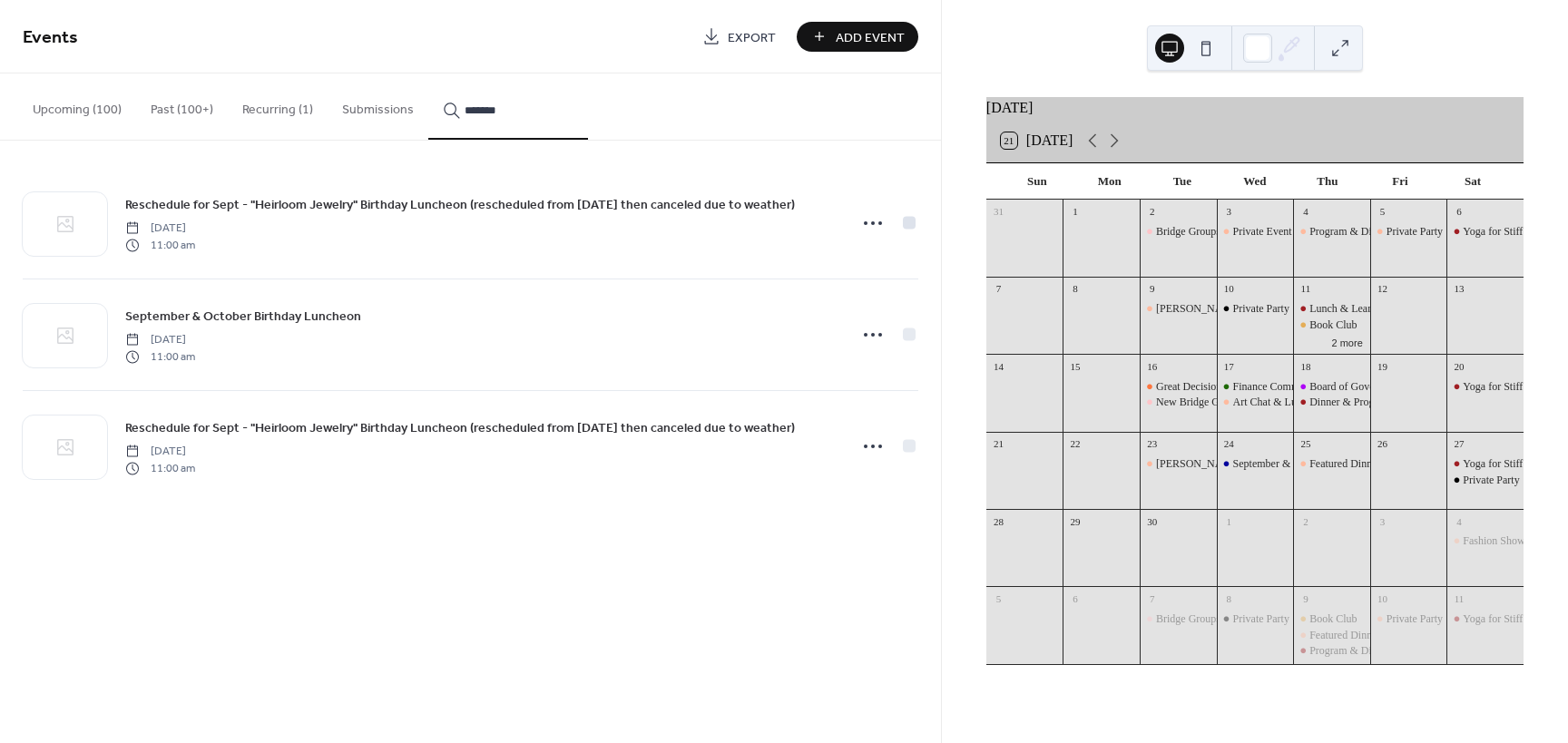 type on "*******" 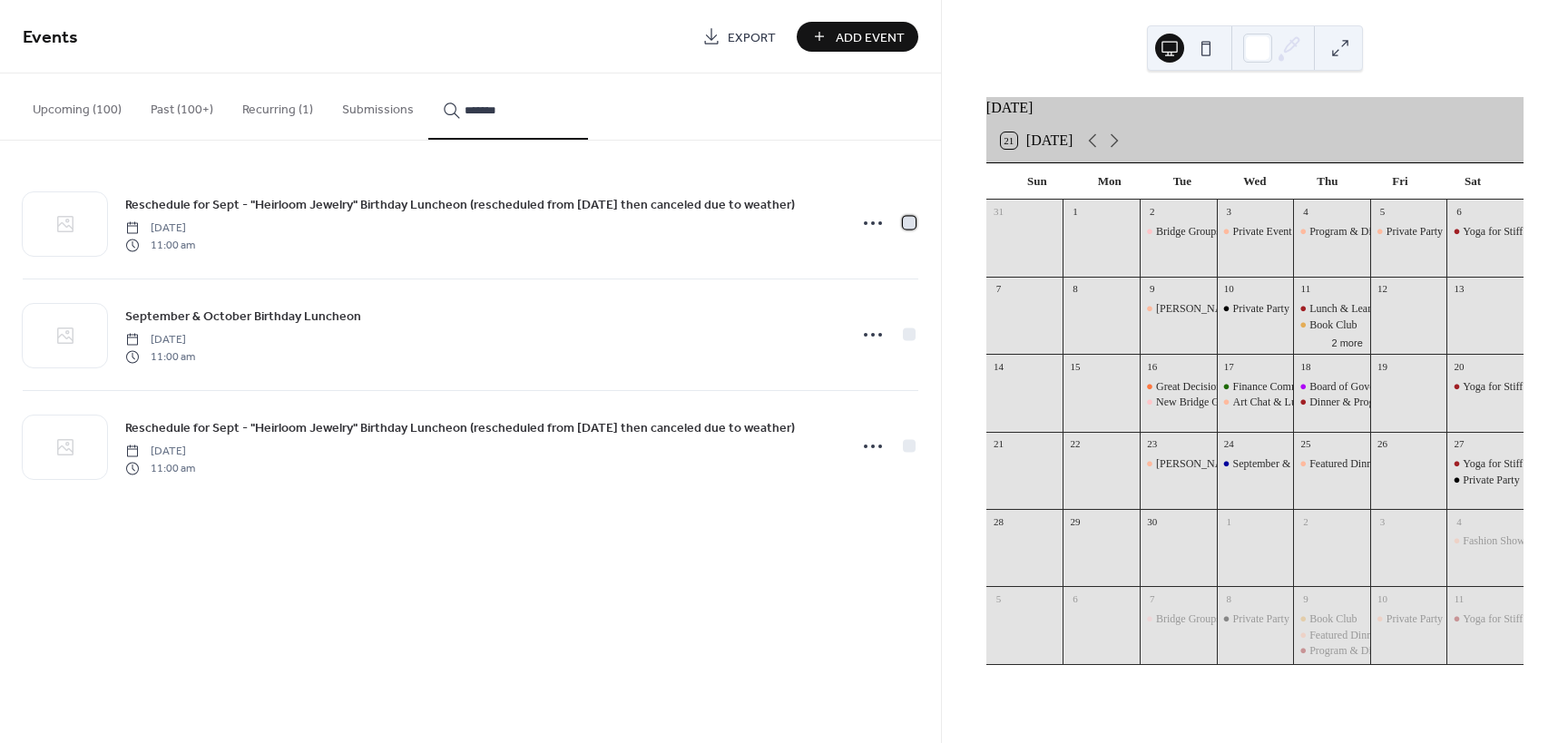 click at bounding box center [909, 222] 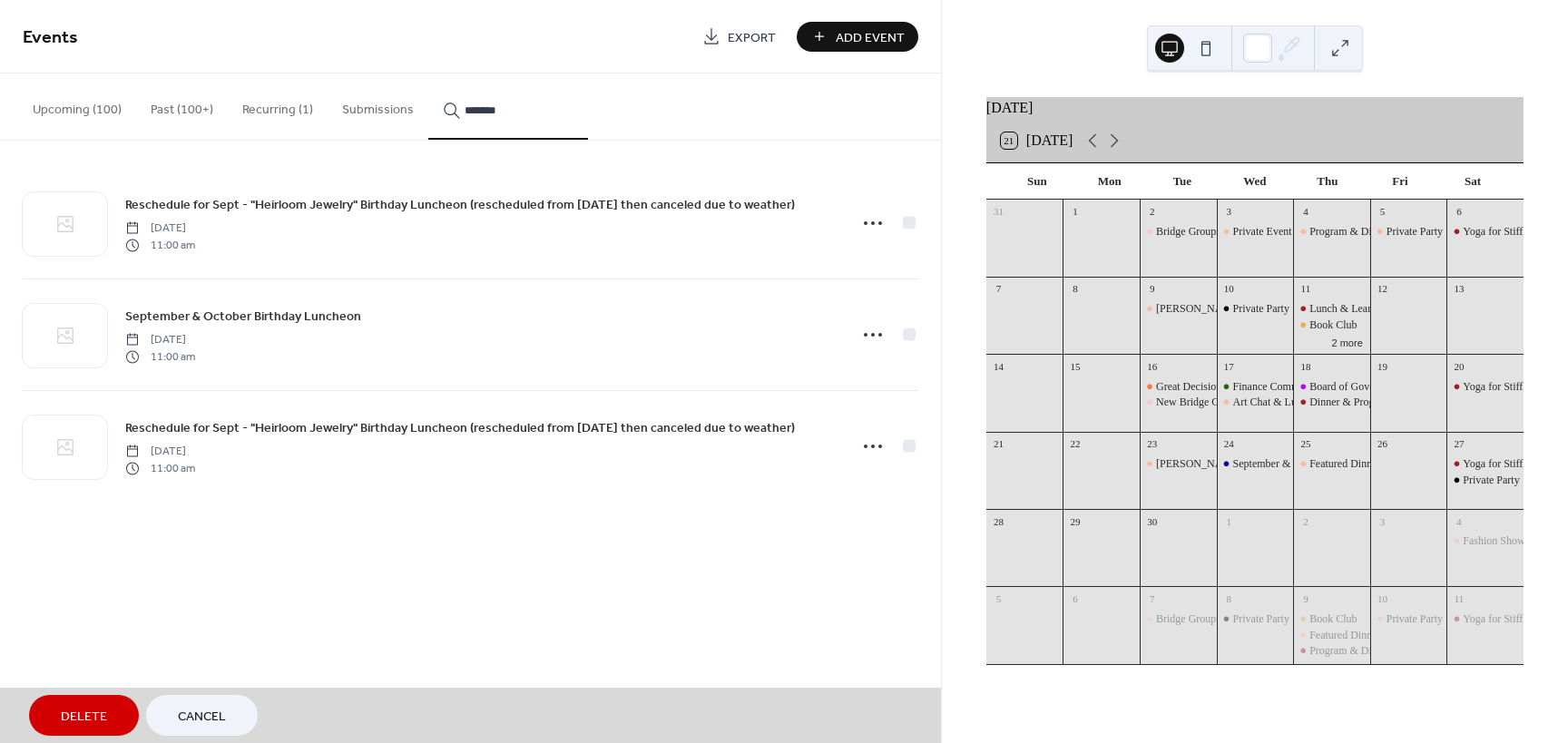 click on "Delete" at bounding box center [83, 717] 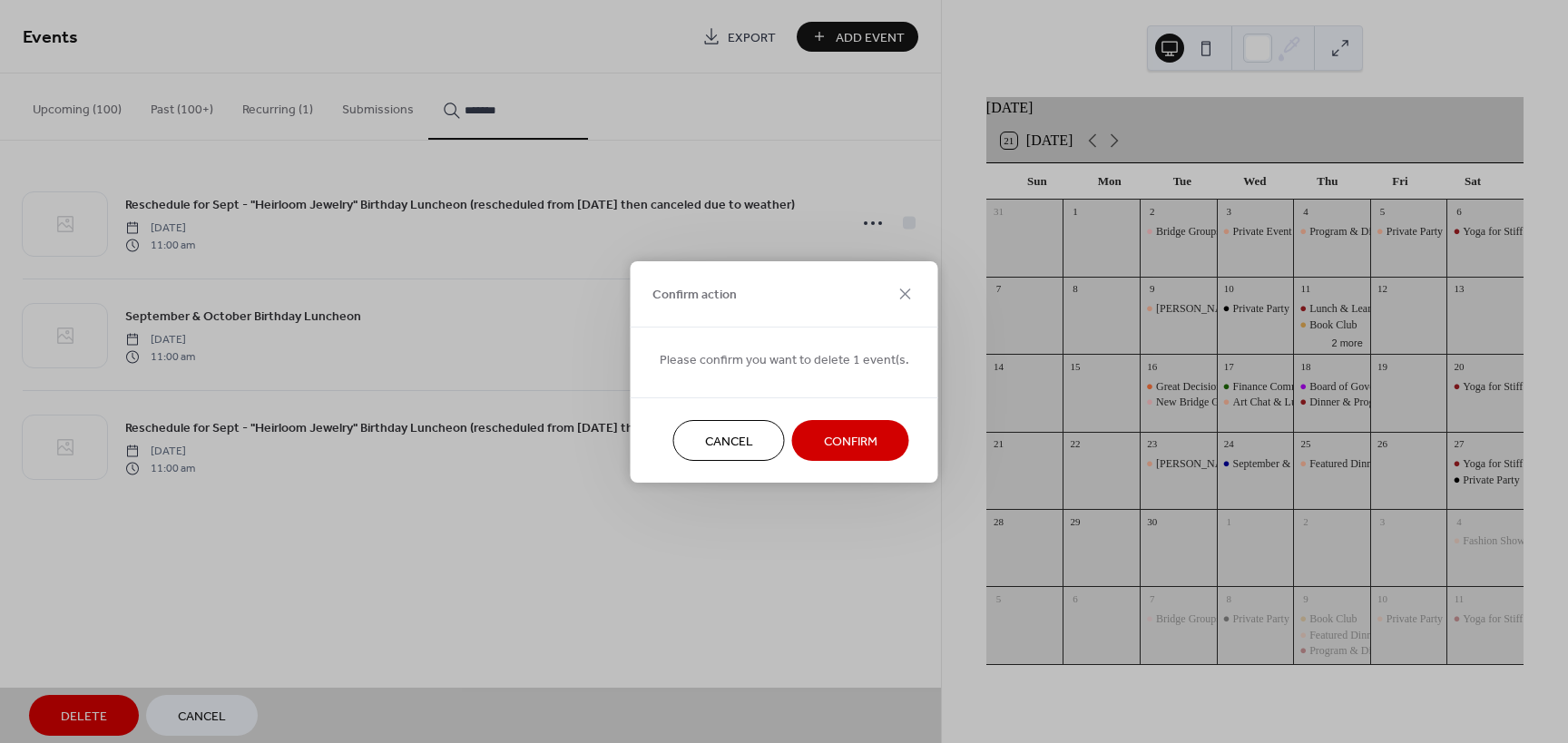 click on "Confirm" at bounding box center (850, 441) 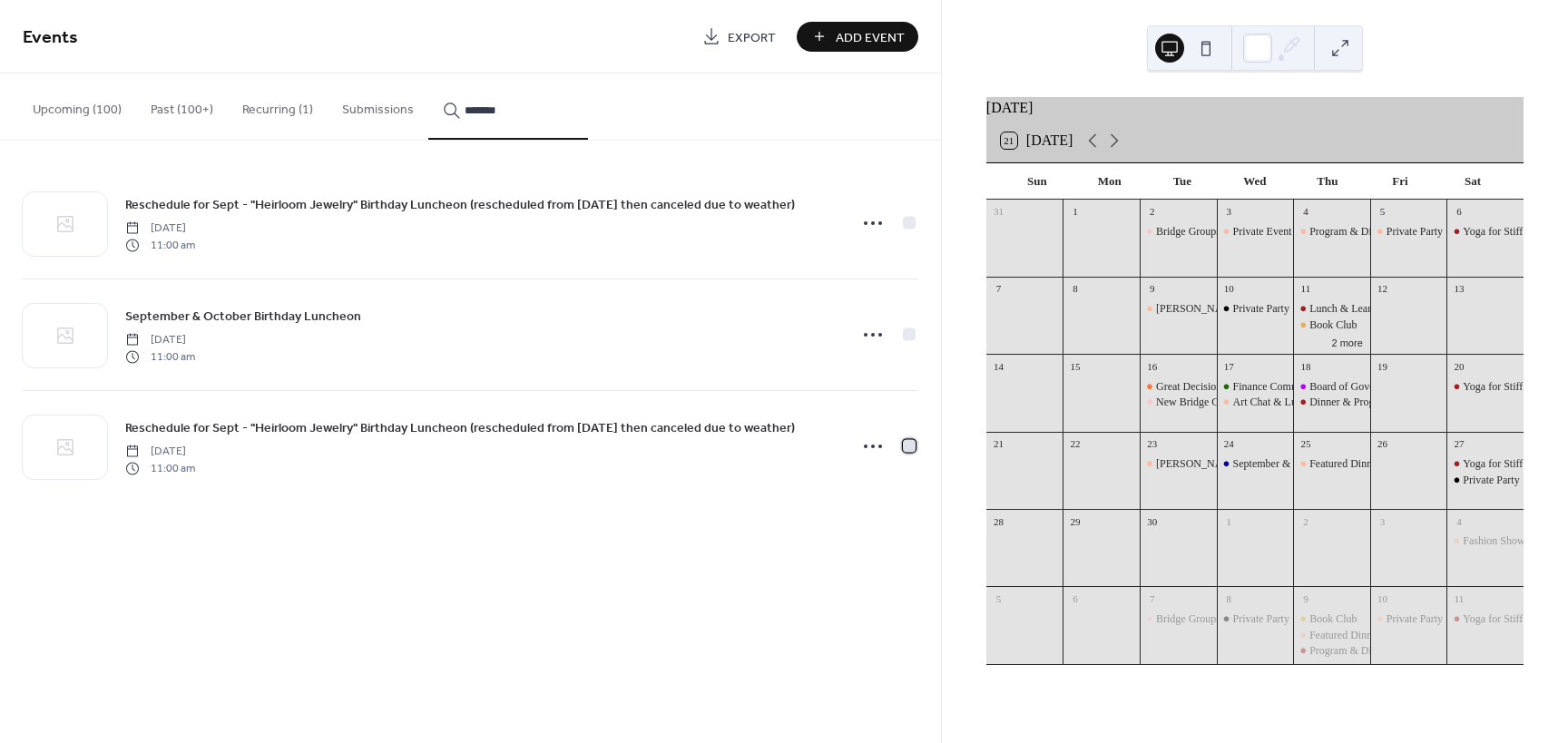 click at bounding box center [909, 445] 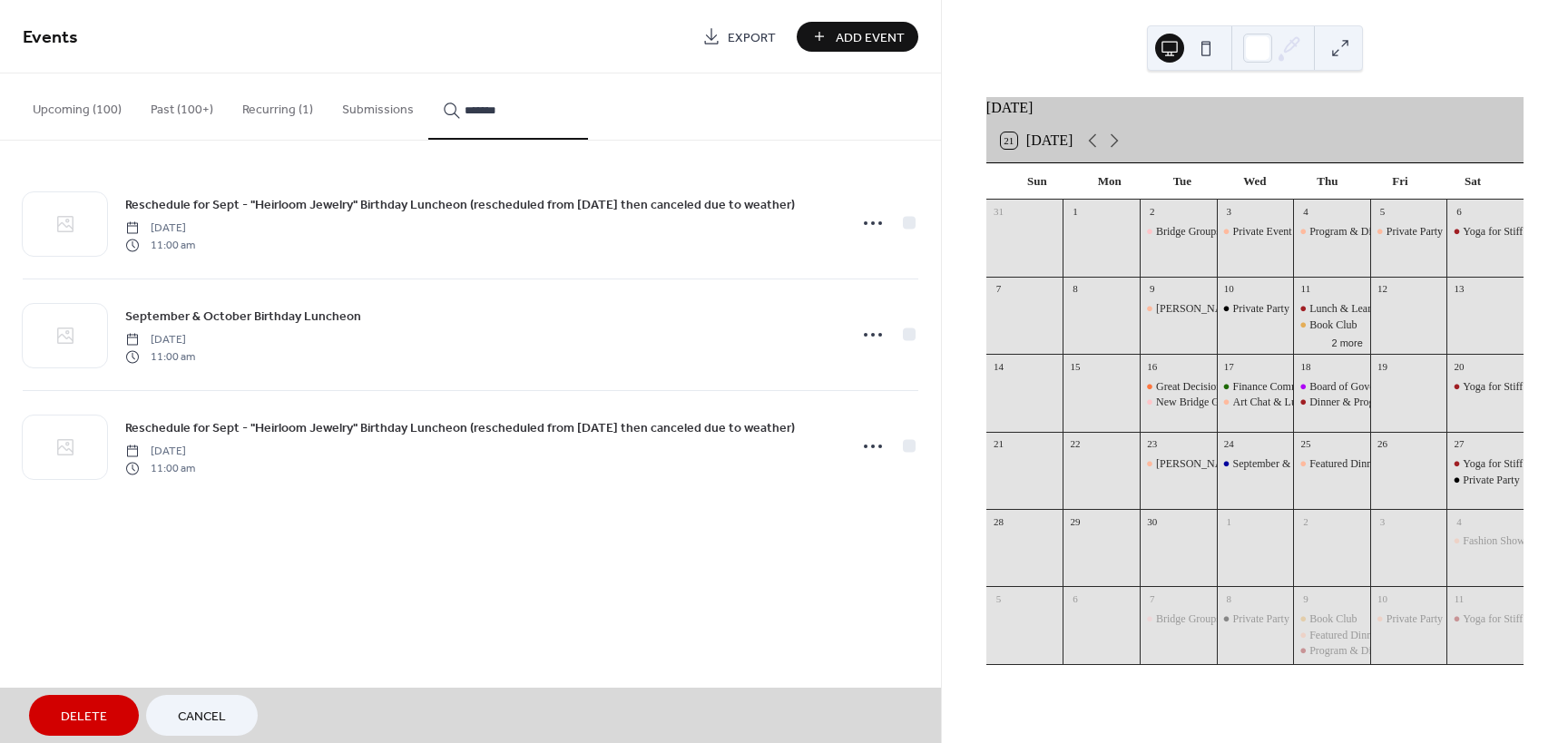 click on "Delete" at bounding box center (83, 717) 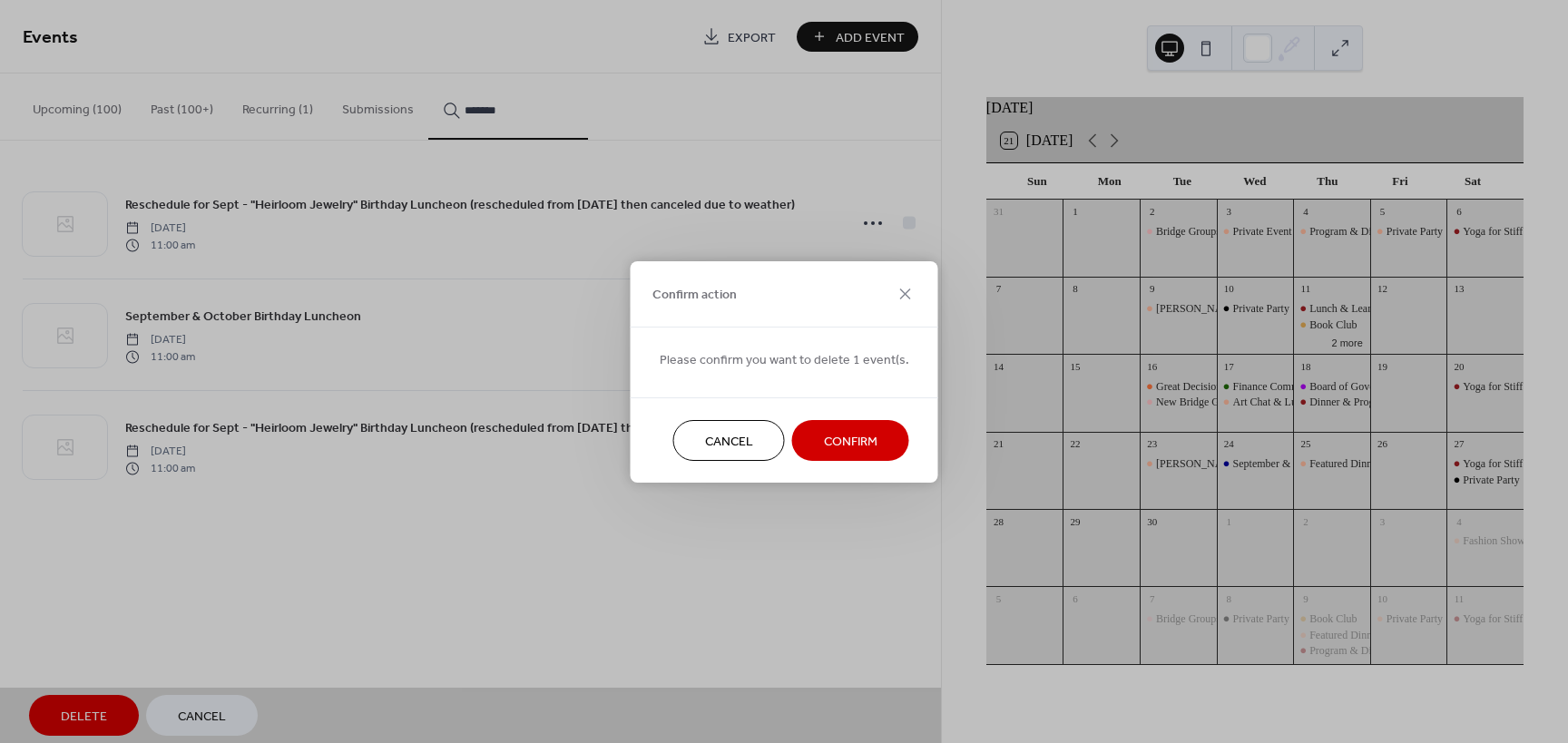 click on "Confirm" at bounding box center (850, 441) 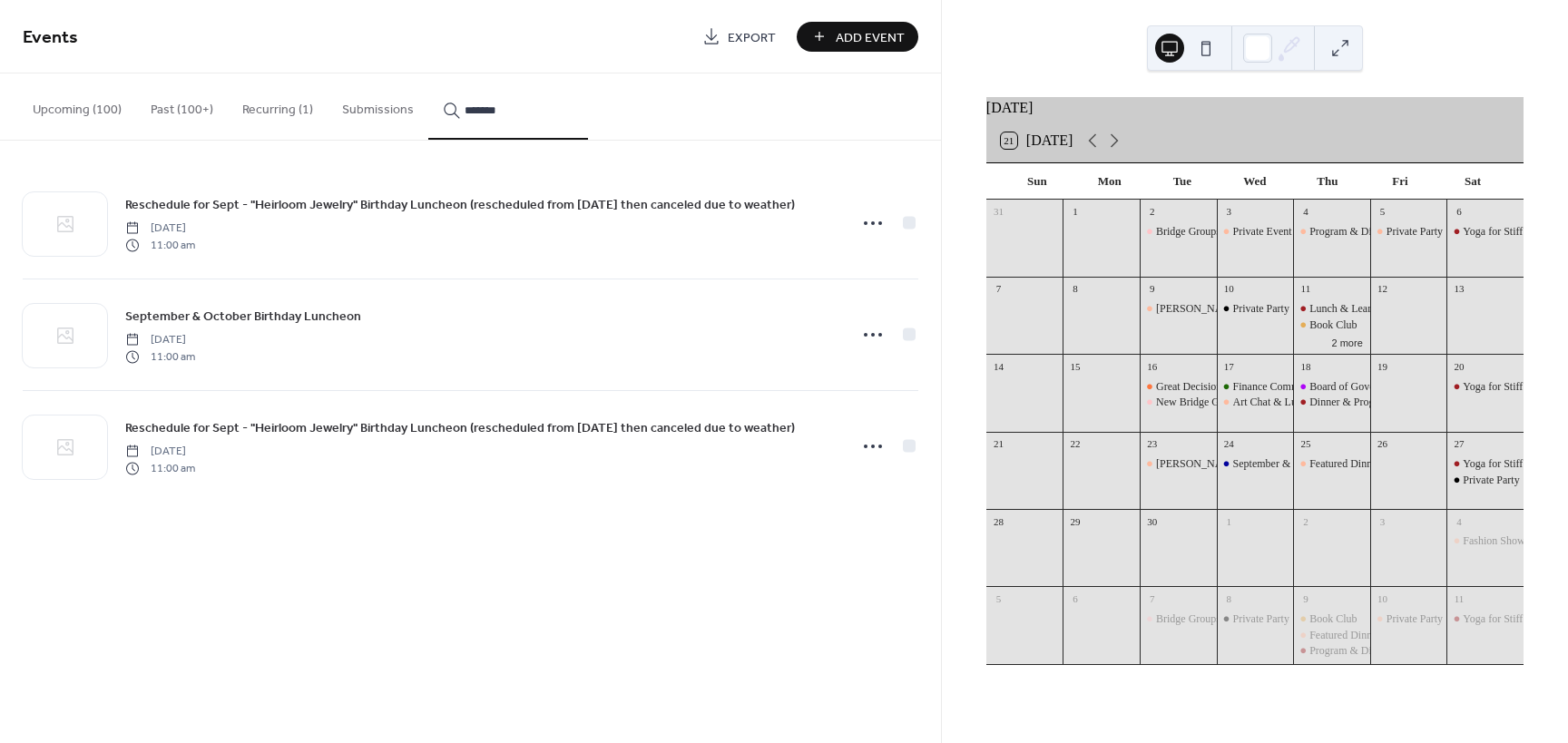 click on "Upcoming (100)" at bounding box center (77, 105) 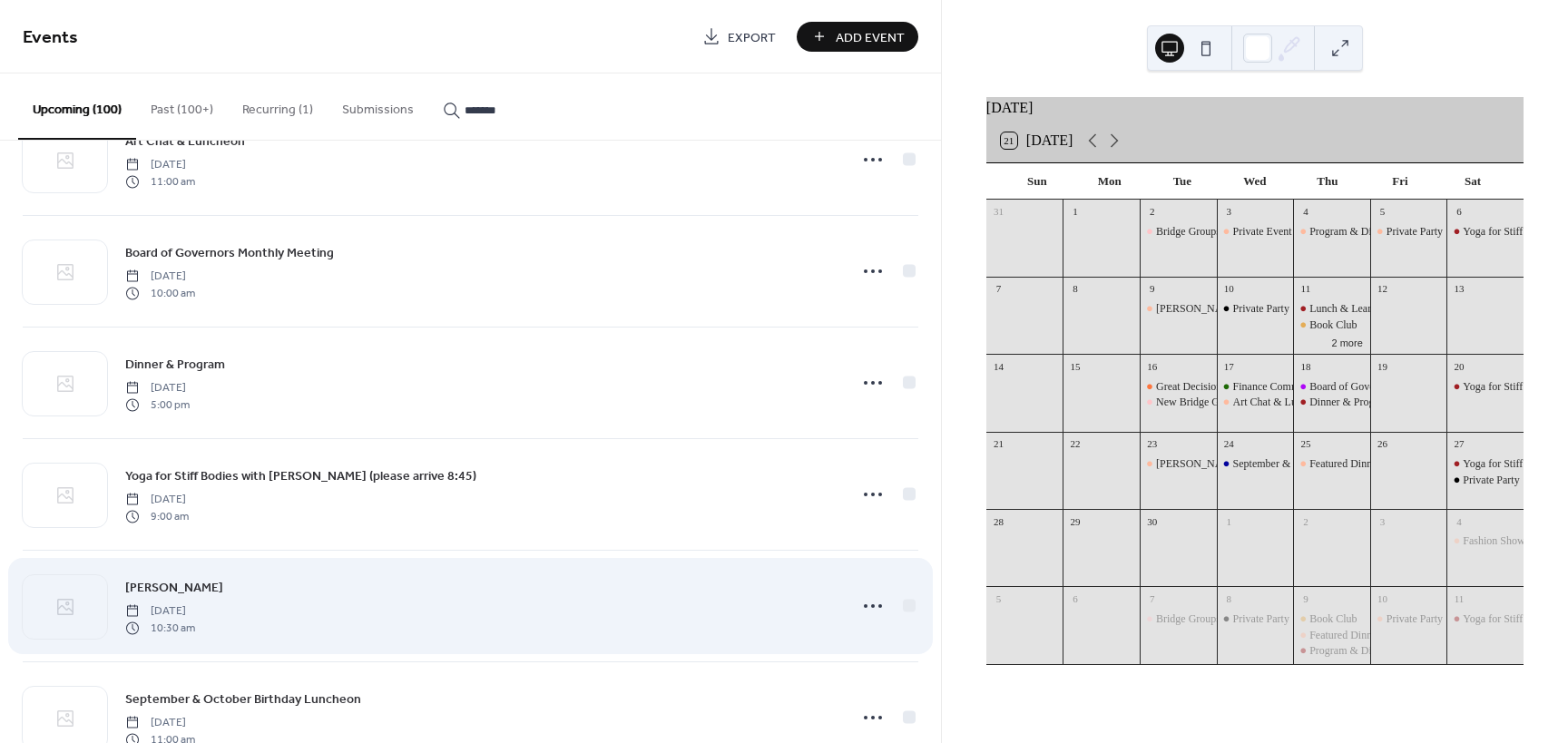 scroll, scrollTop: 3967, scrollLeft: 0, axis: vertical 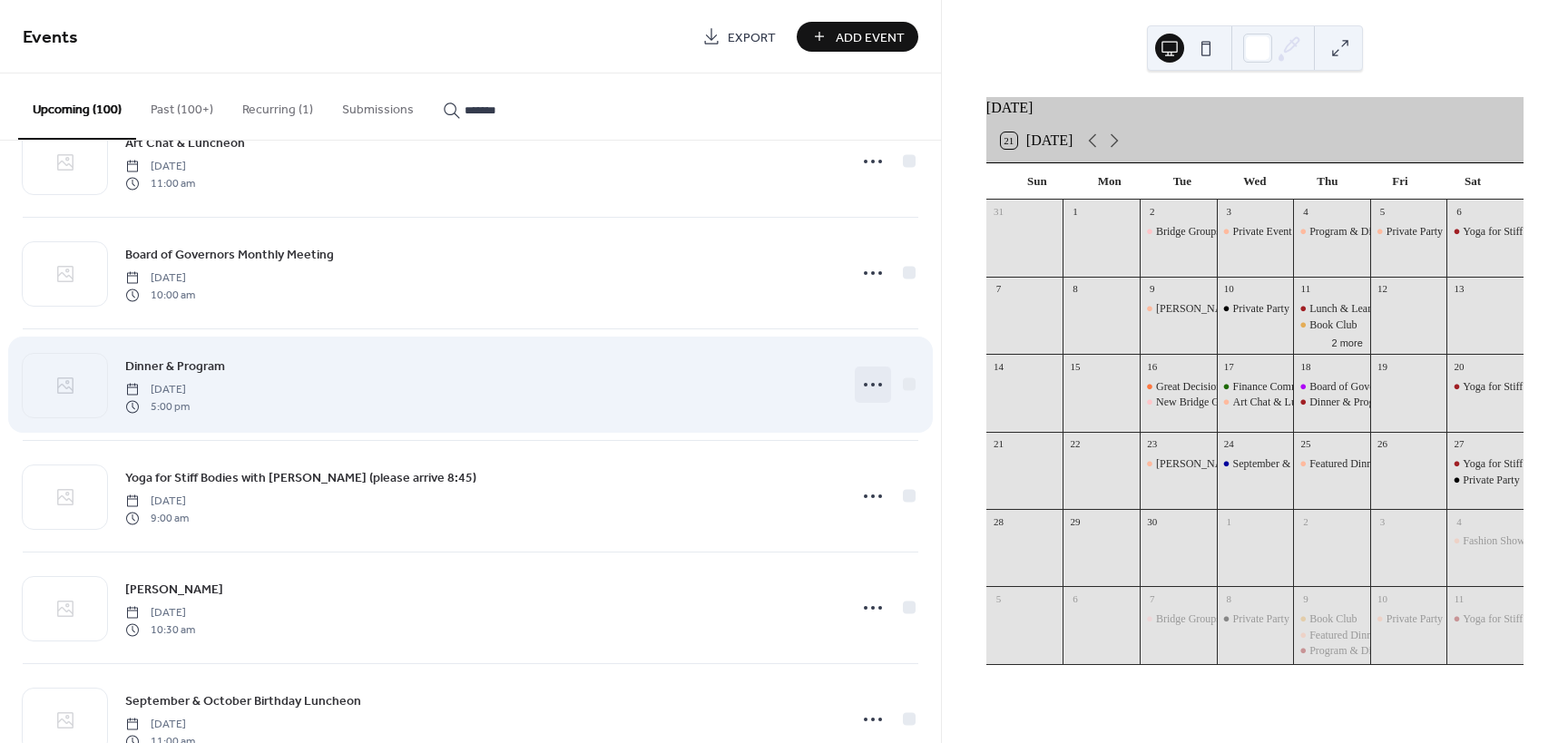 click 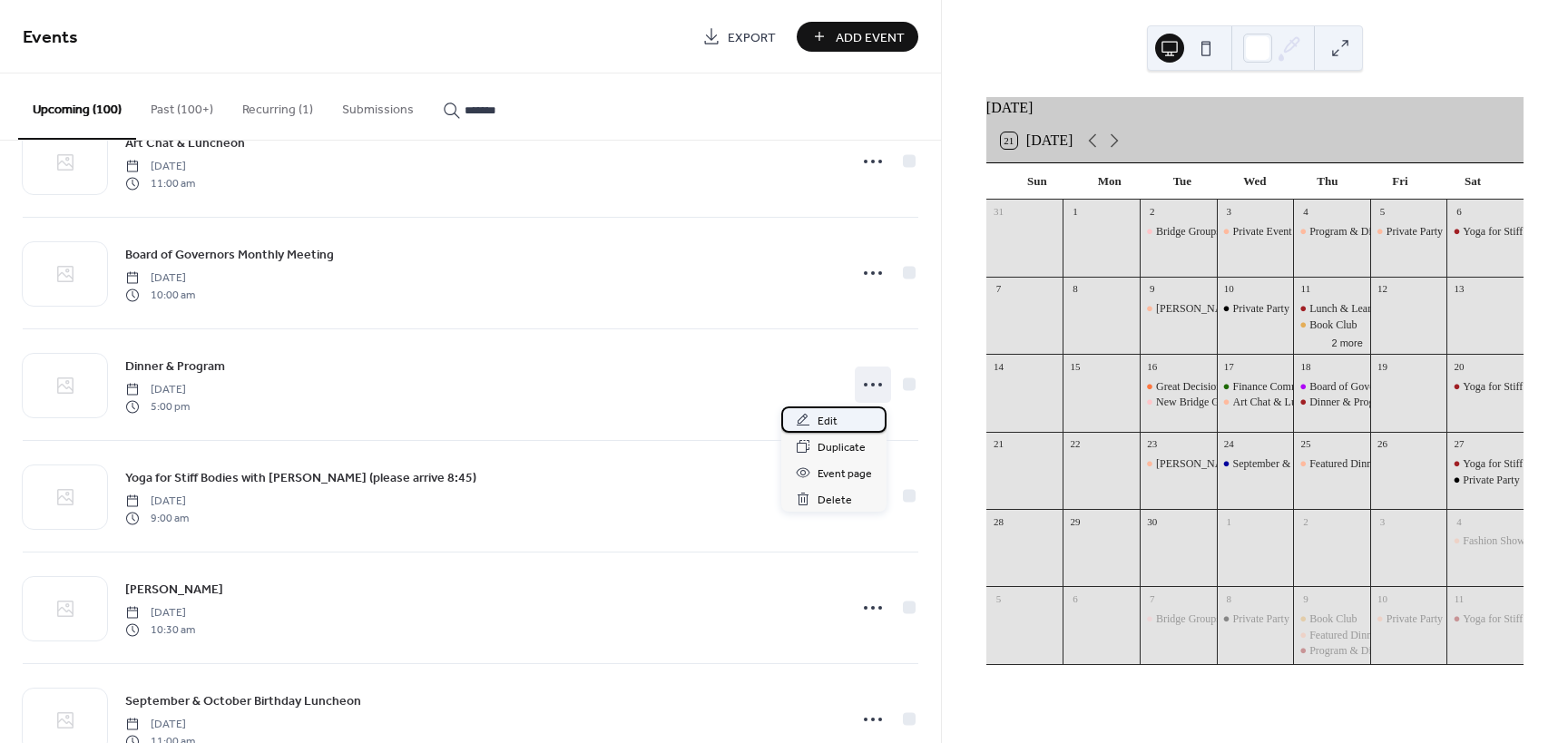 click on "Edit" at bounding box center (828, 421) 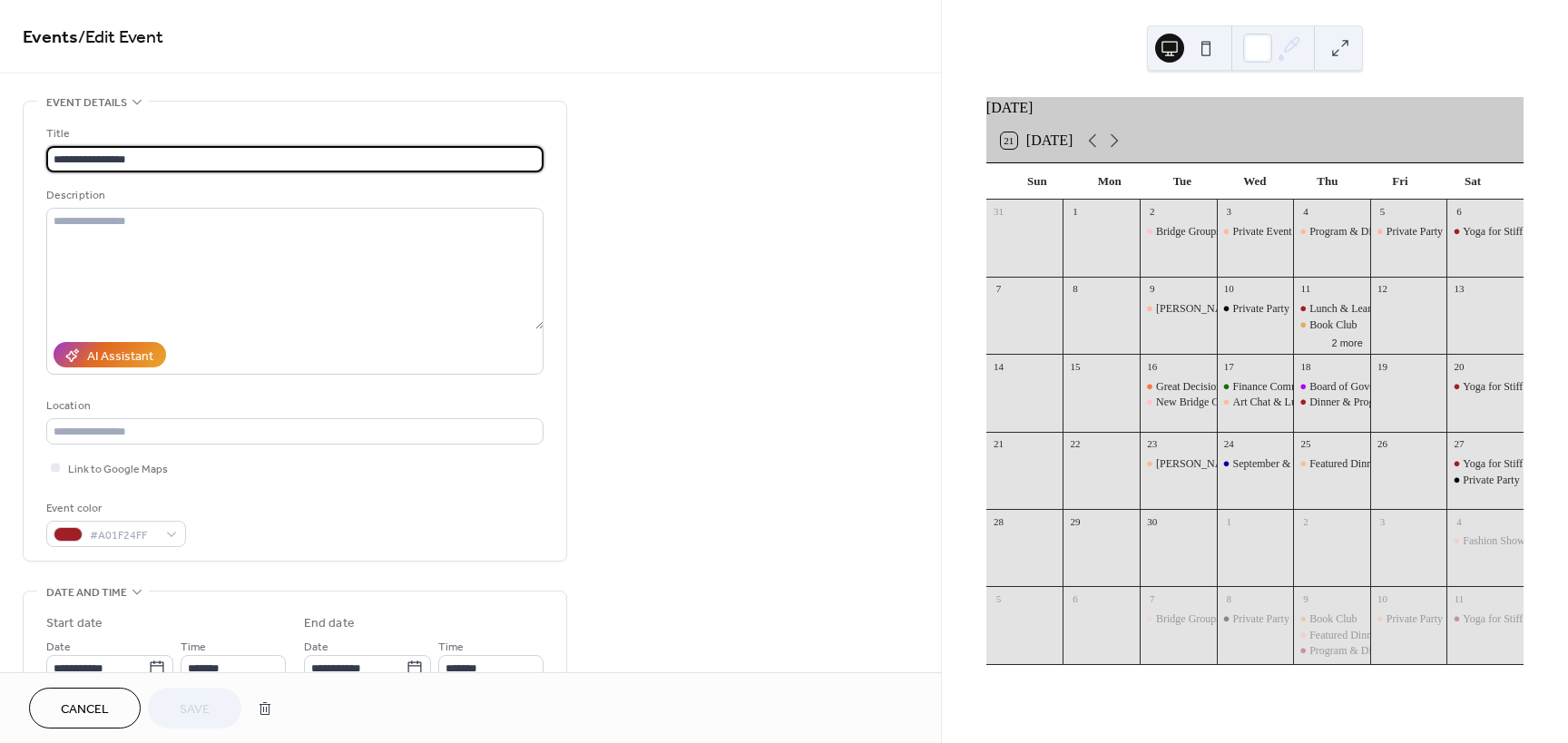 drag, startPoint x: 160, startPoint y: 155, endPoint x: -34, endPoint y: 155, distance: 194 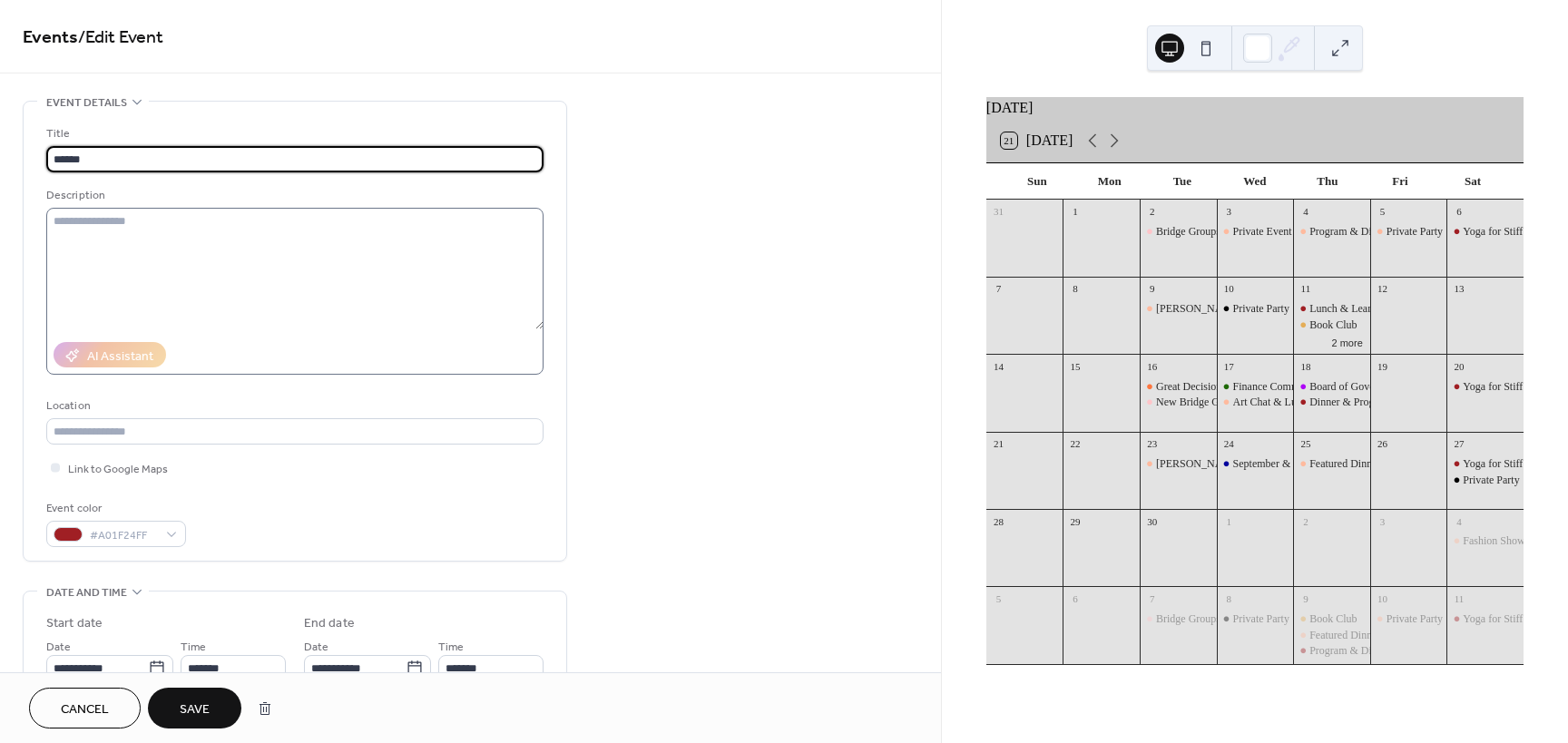 type on "******" 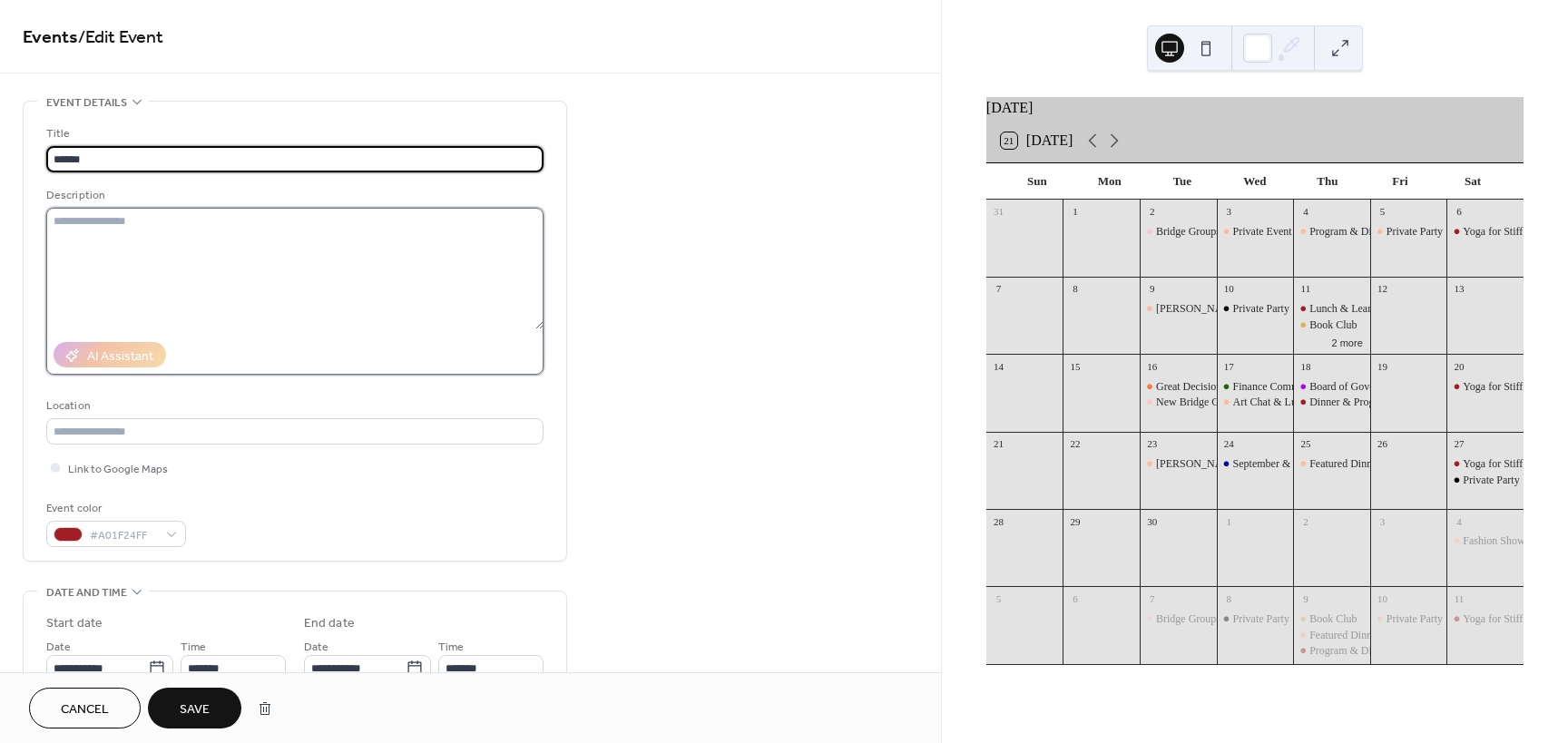 click at bounding box center (295, 269) 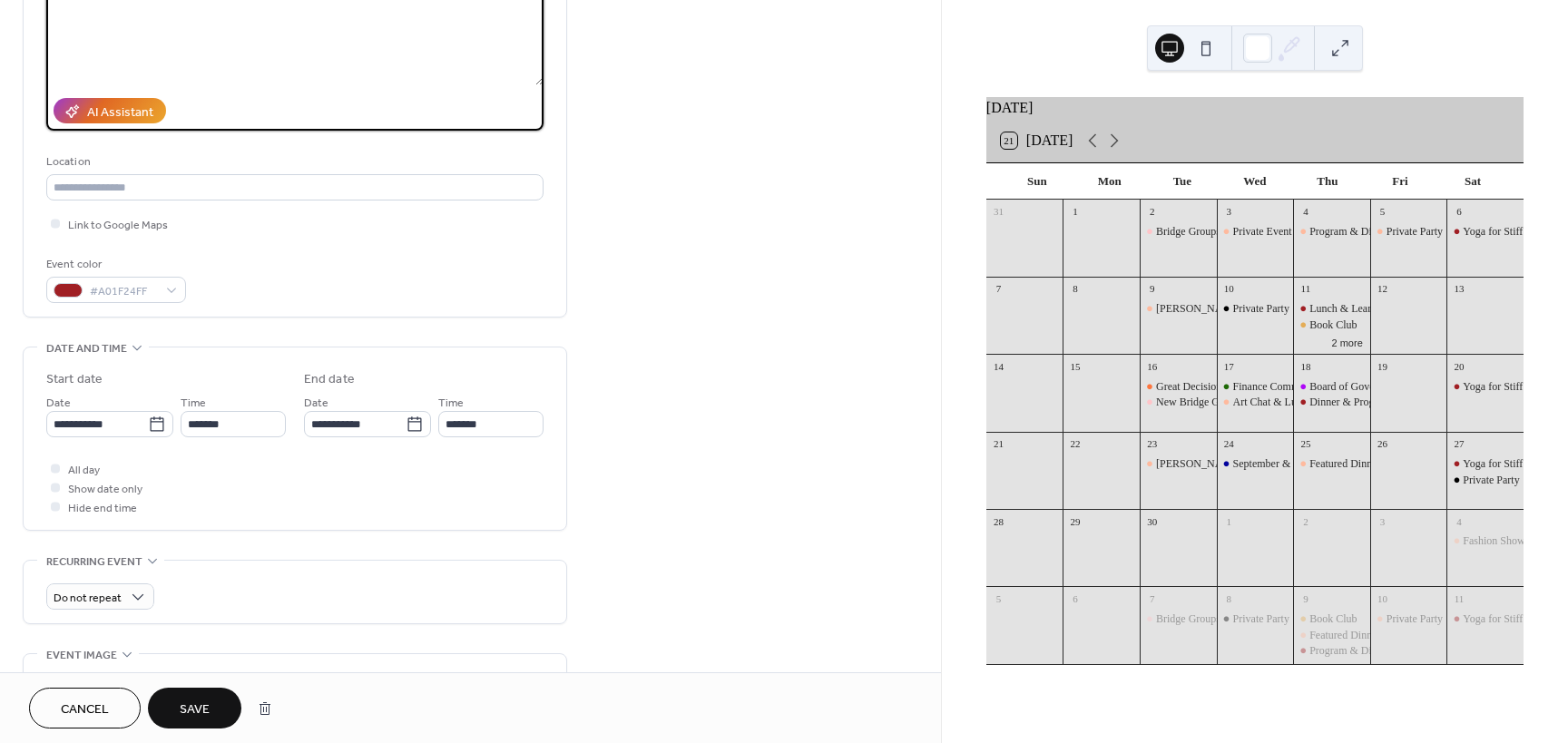 scroll, scrollTop: 245, scrollLeft: 0, axis: vertical 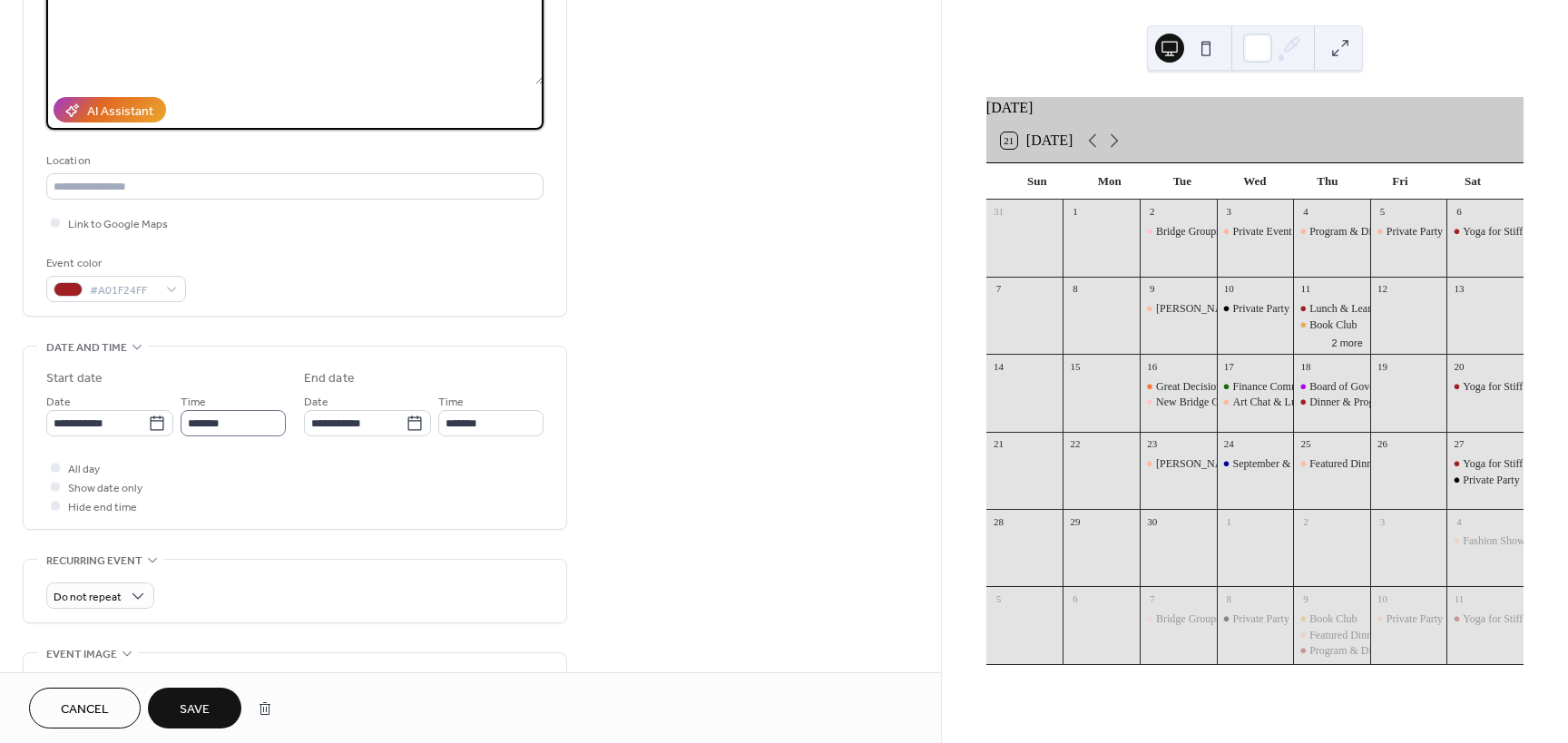 type on "**********" 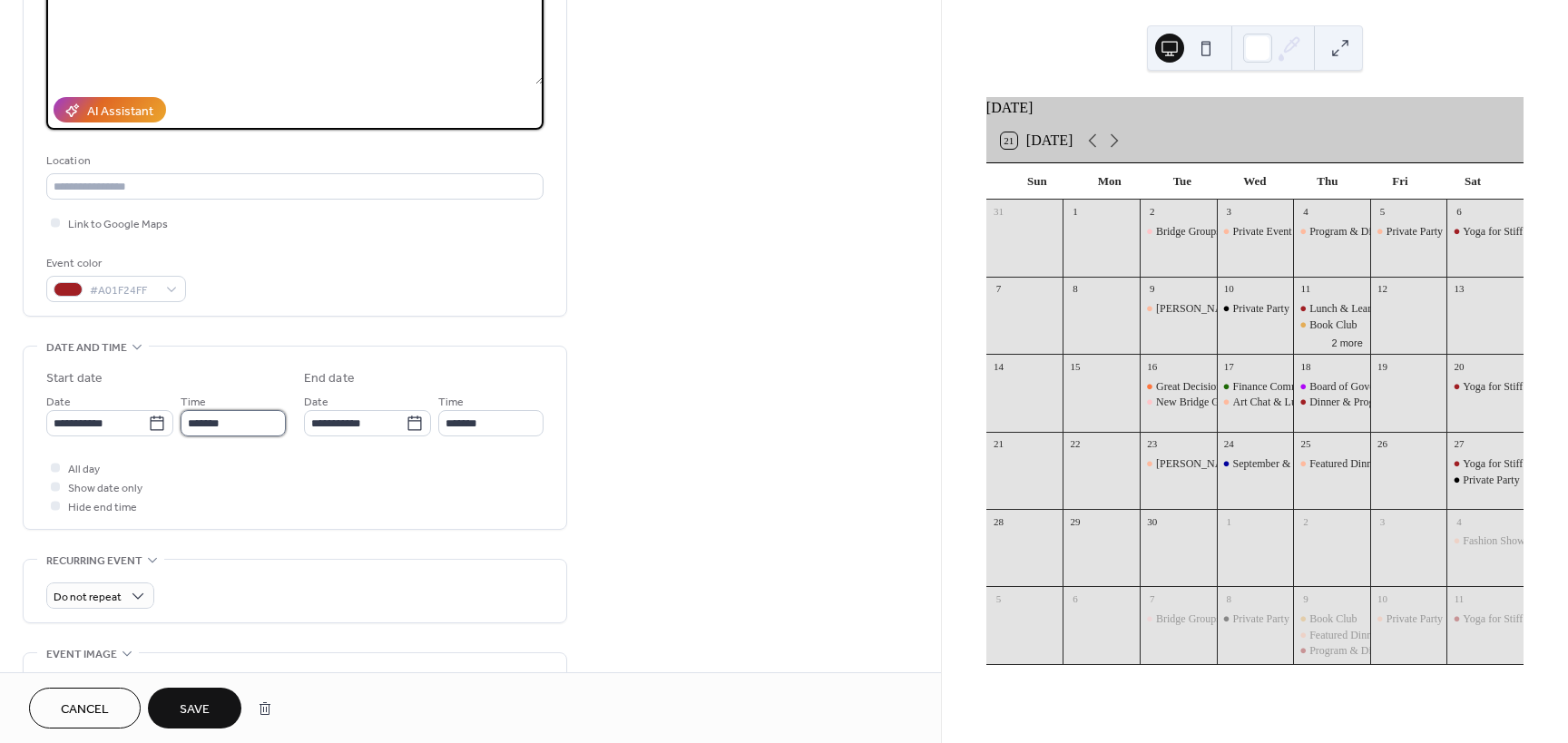 click on "*******" at bounding box center [233, 423] 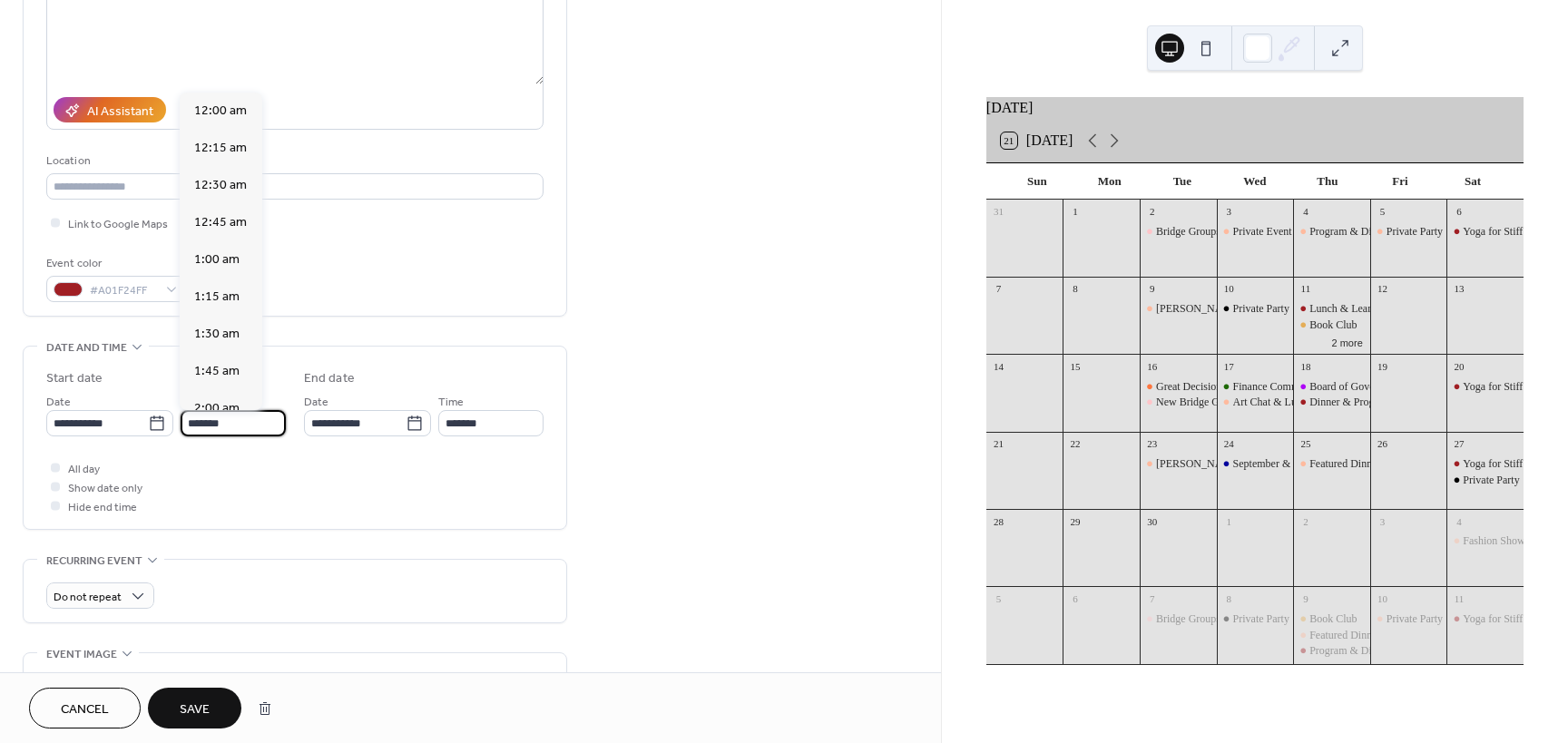 scroll, scrollTop: 2529, scrollLeft: 0, axis: vertical 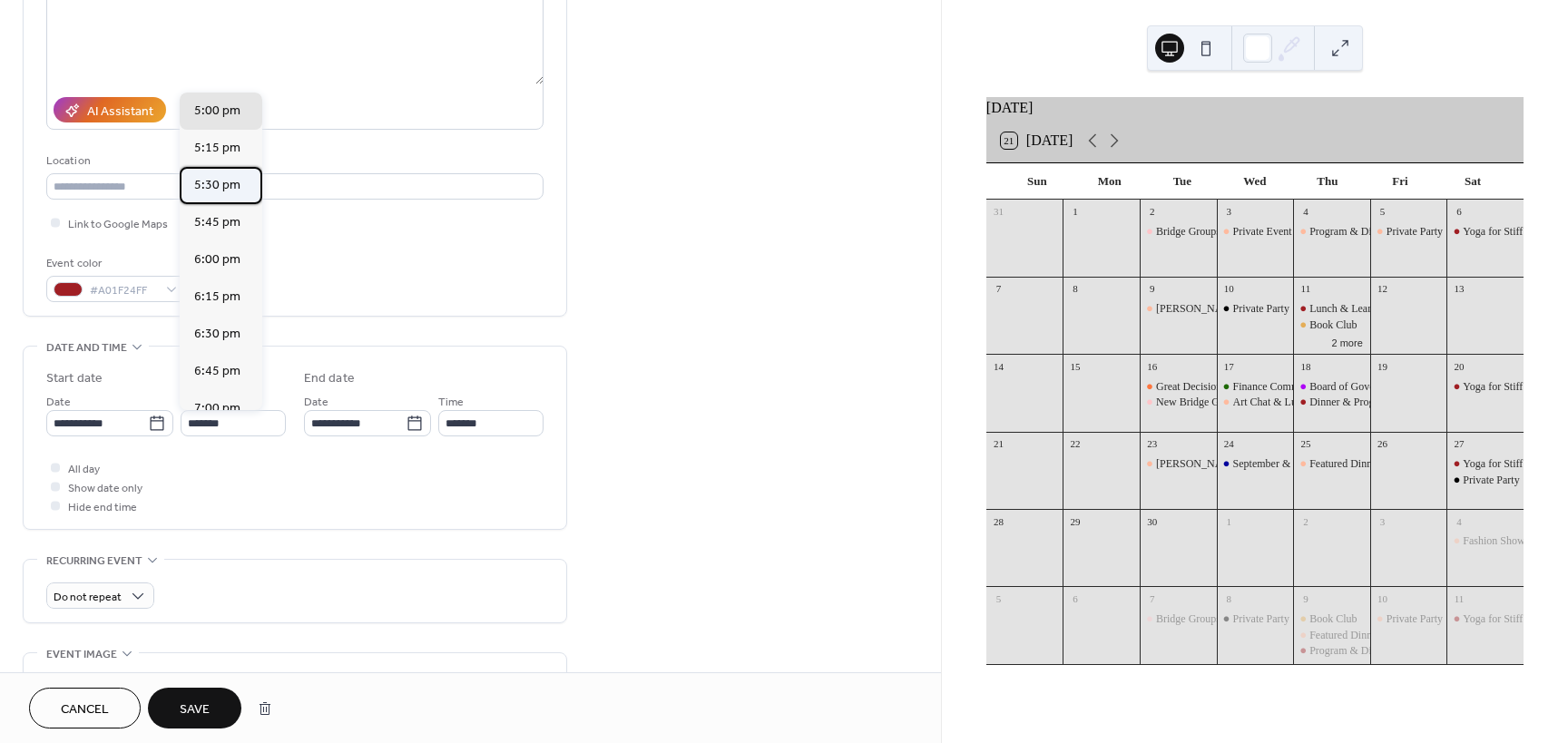 click on "5:30 pm" at bounding box center [217, 185] 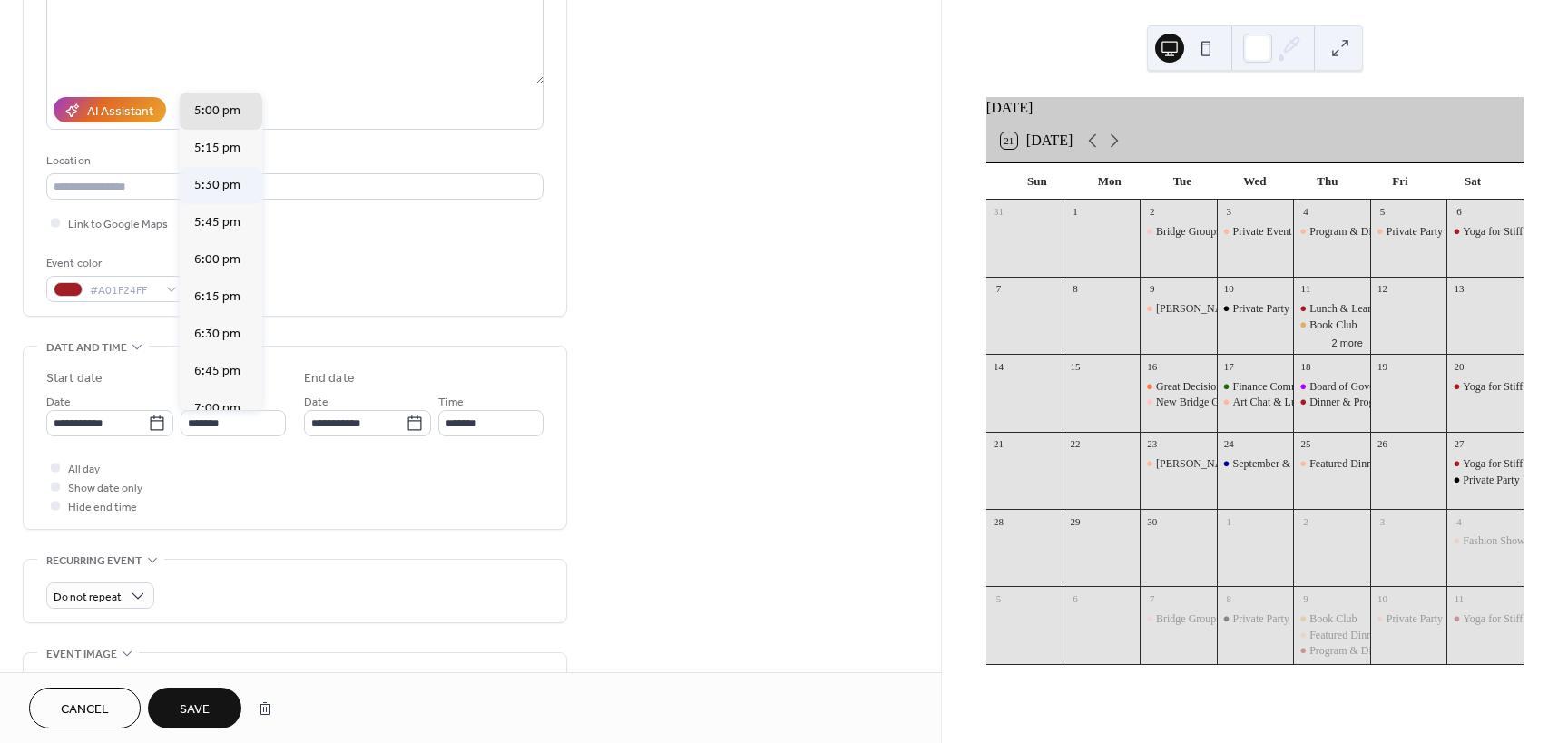 type on "*******" 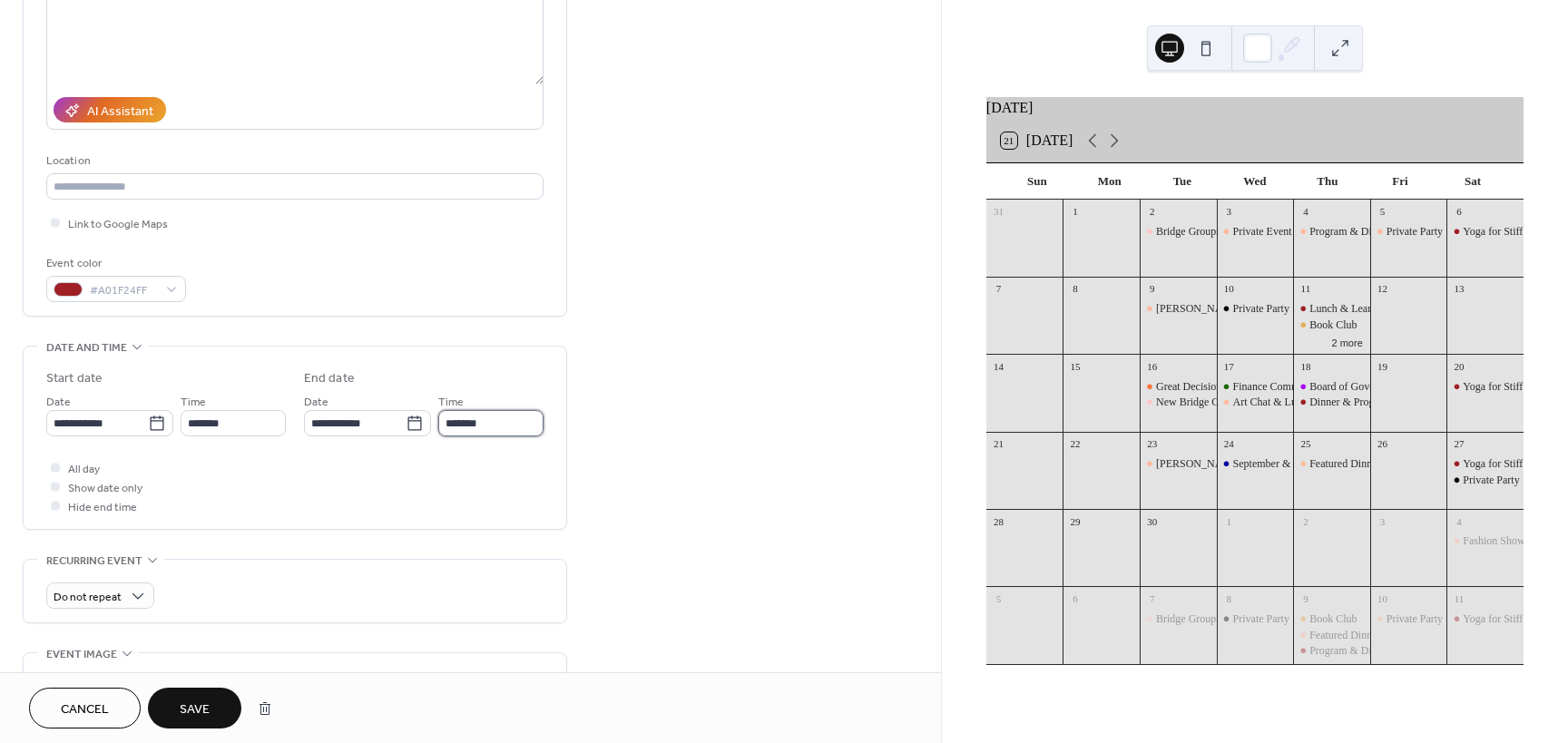 click on "*******" at bounding box center (491, 423) 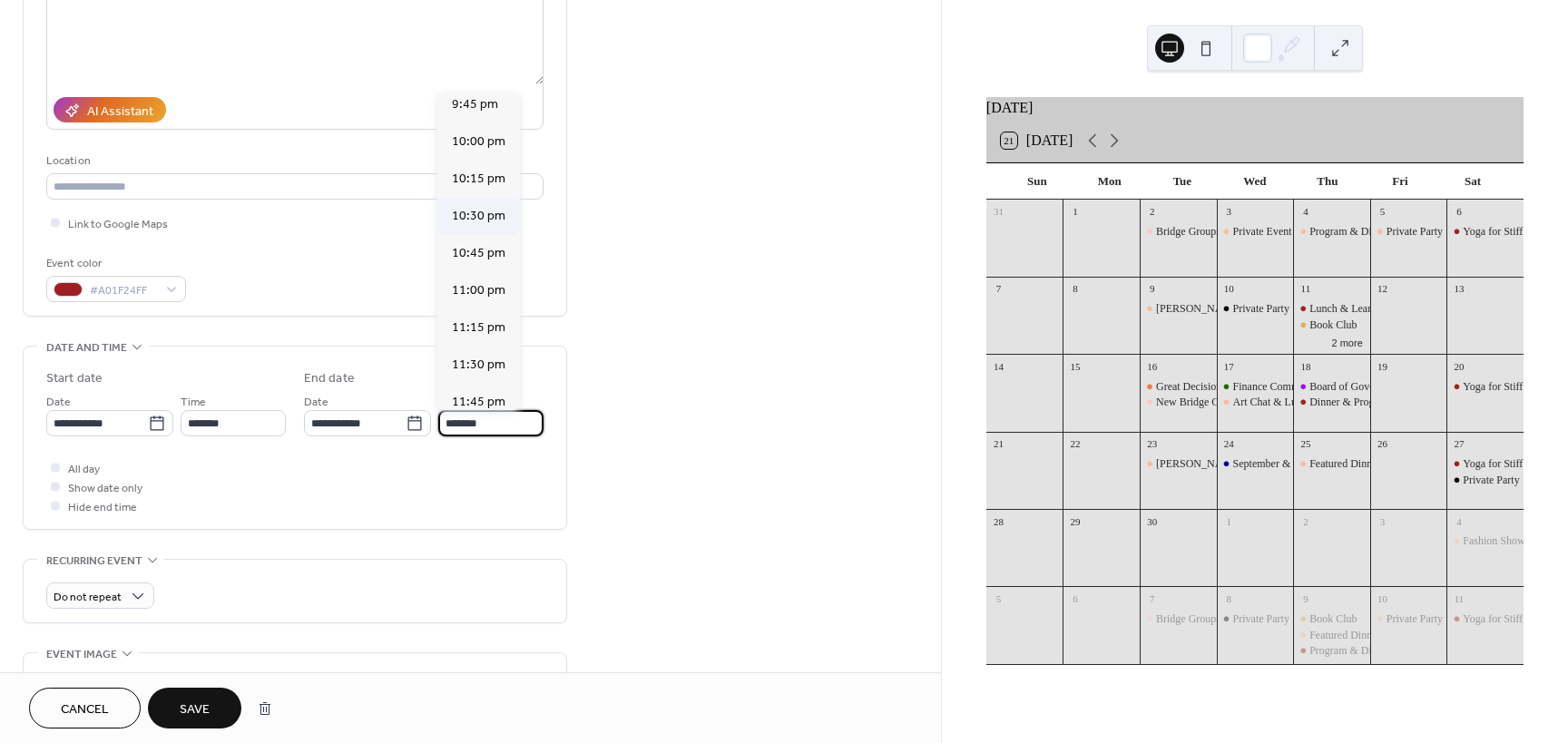 scroll, scrollTop: 612, scrollLeft: 0, axis: vertical 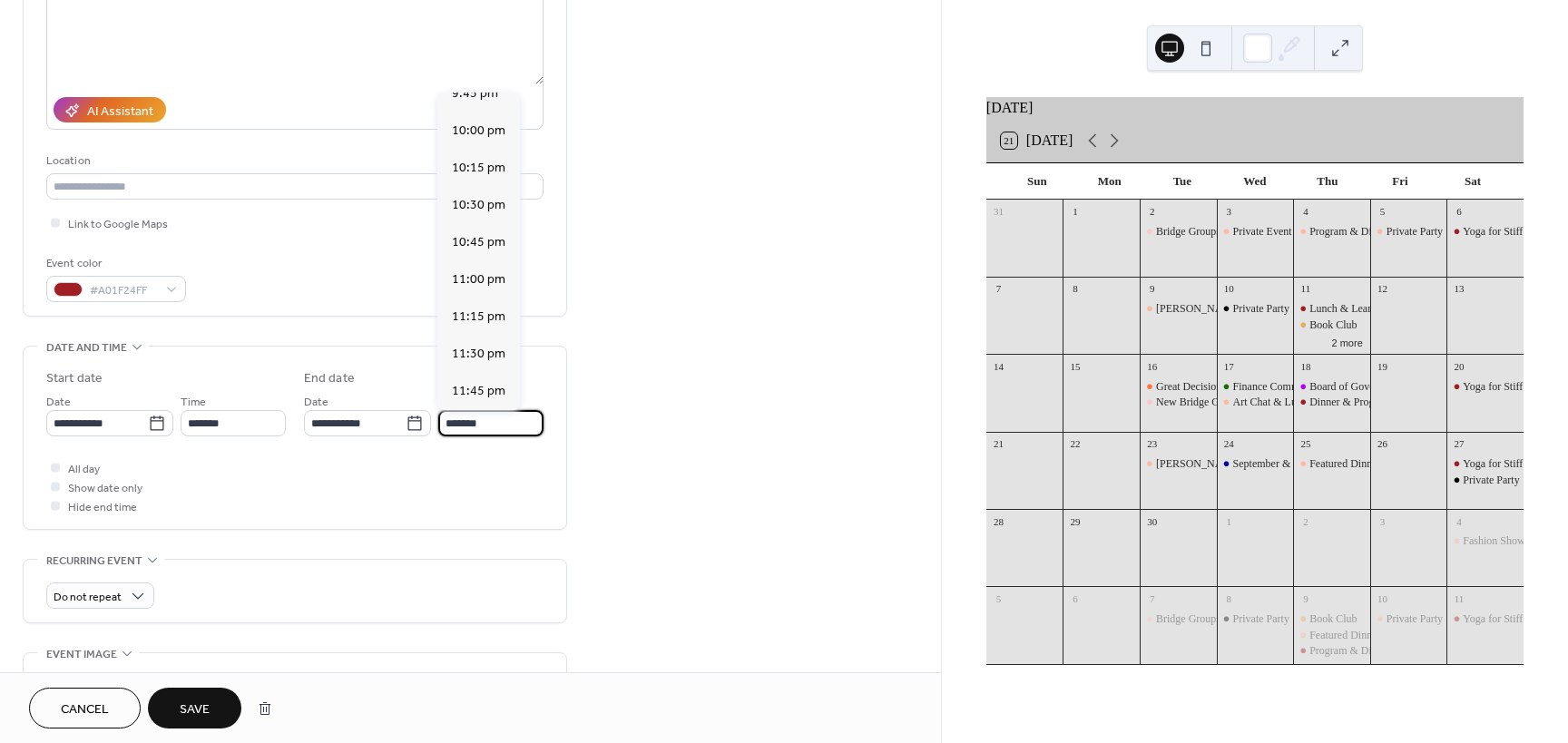 click on "*******" at bounding box center (491, 423) 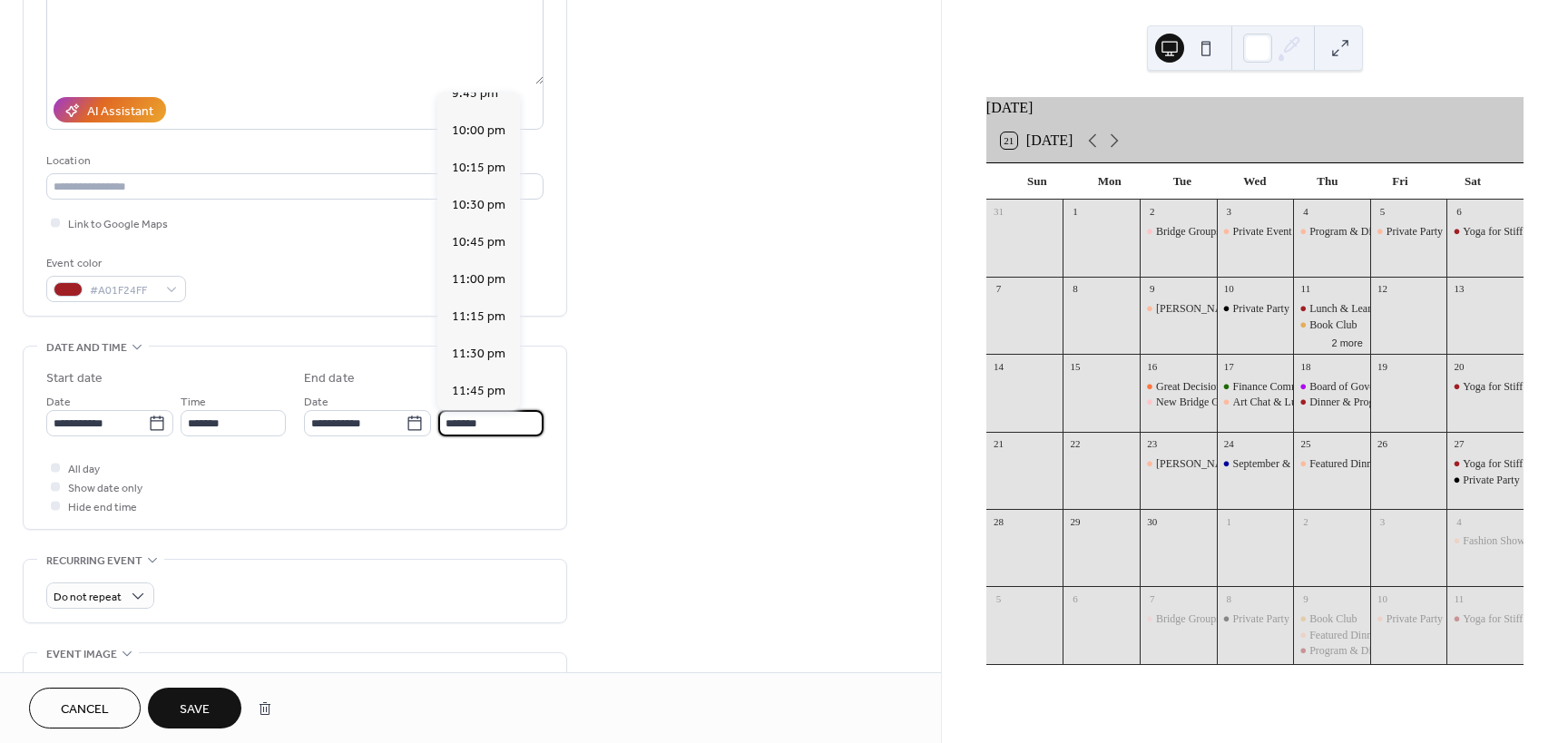 scroll, scrollTop: 409, scrollLeft: 0, axis: vertical 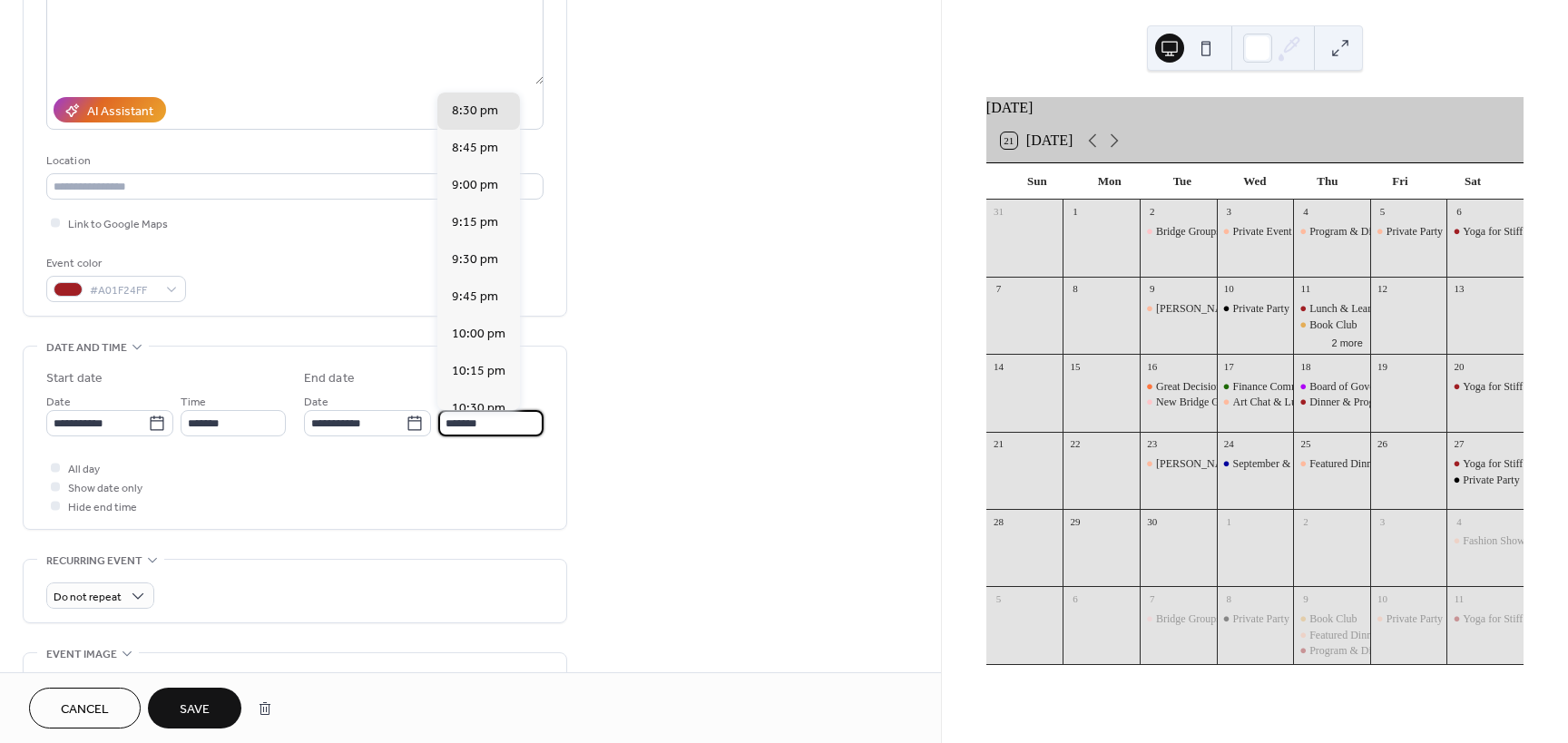 type on "*******" 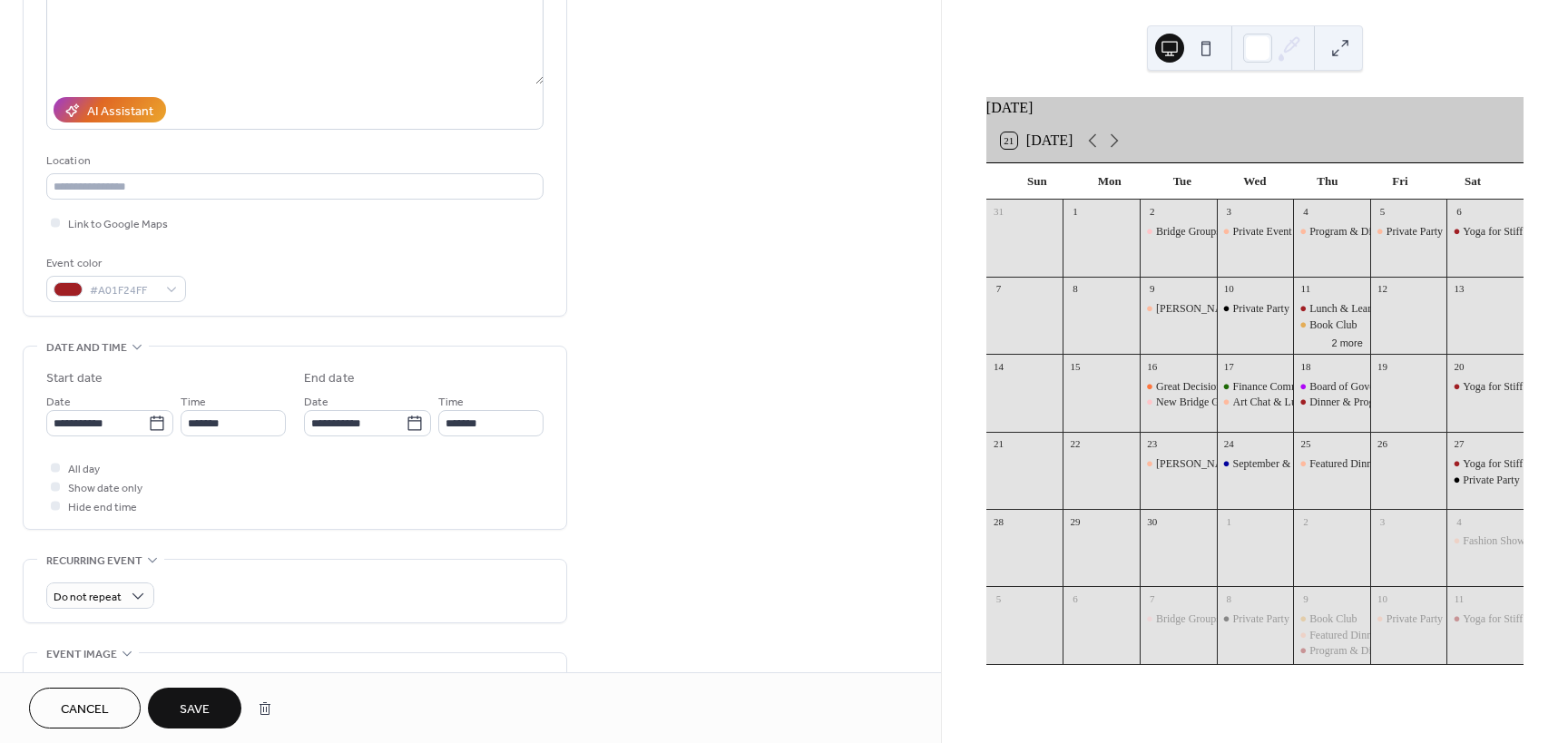 click on "Save" at bounding box center (194, 709) 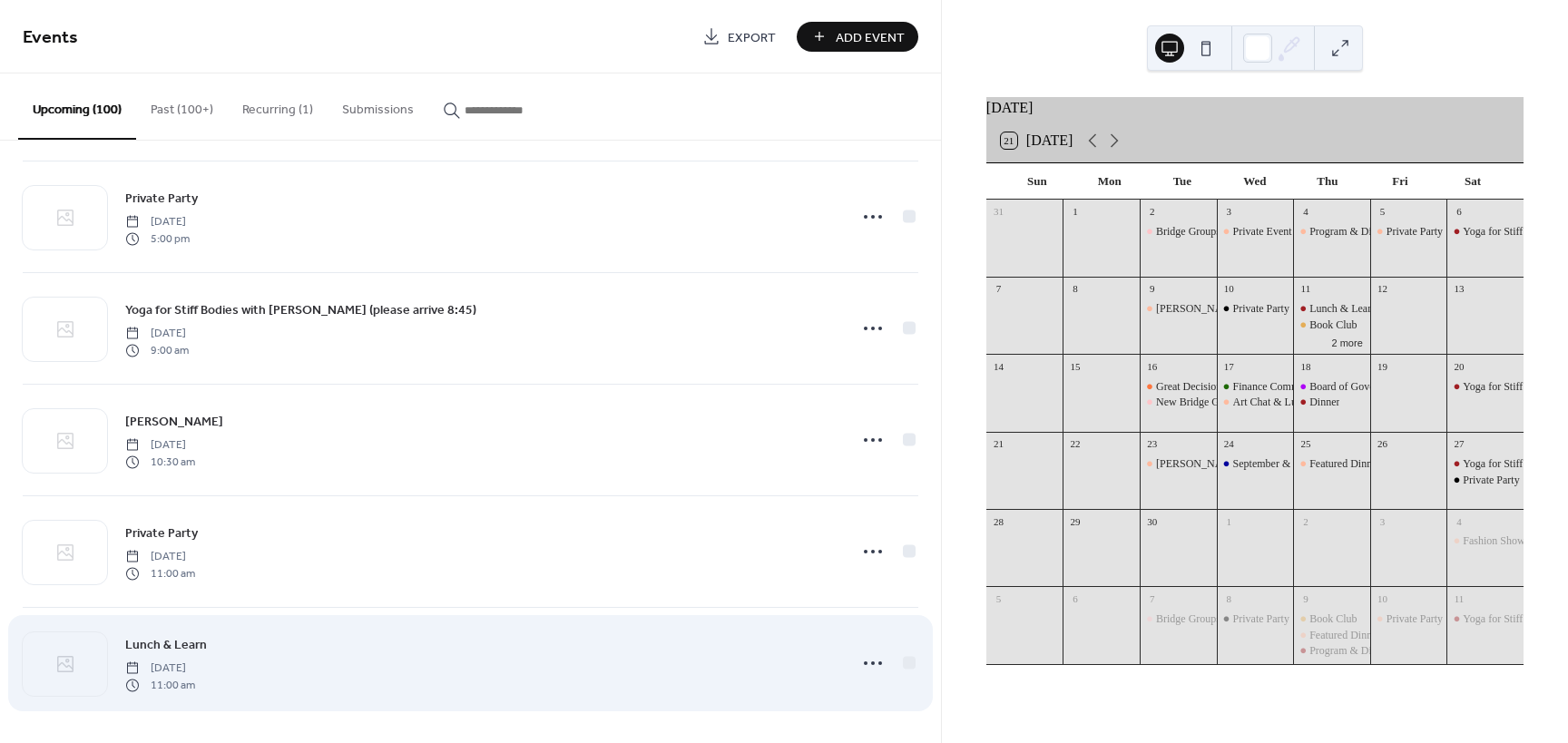 scroll, scrollTop: 2799, scrollLeft: 0, axis: vertical 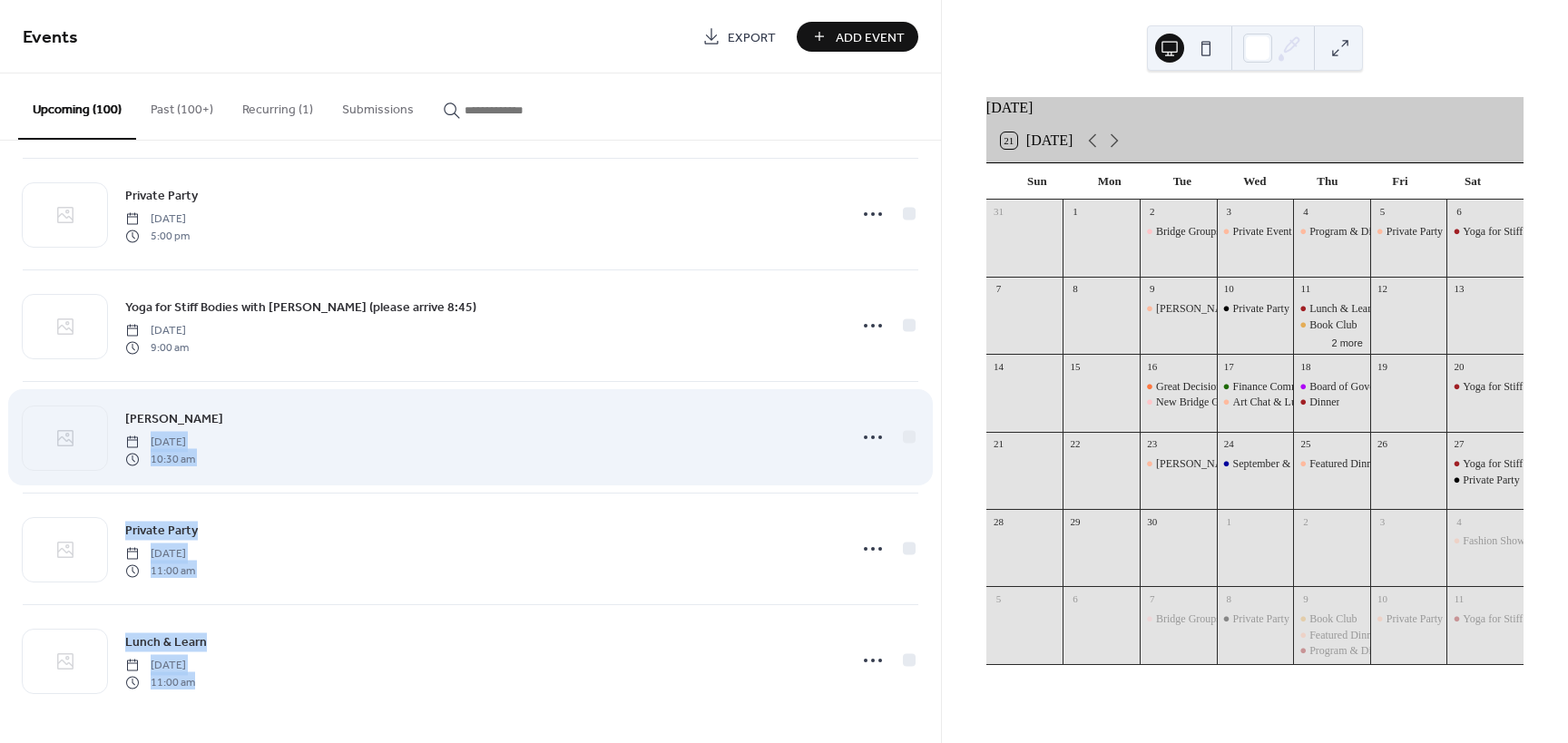 drag, startPoint x: 417, startPoint y: 689, endPoint x: 479, endPoint y: 412, distance: 283.8538 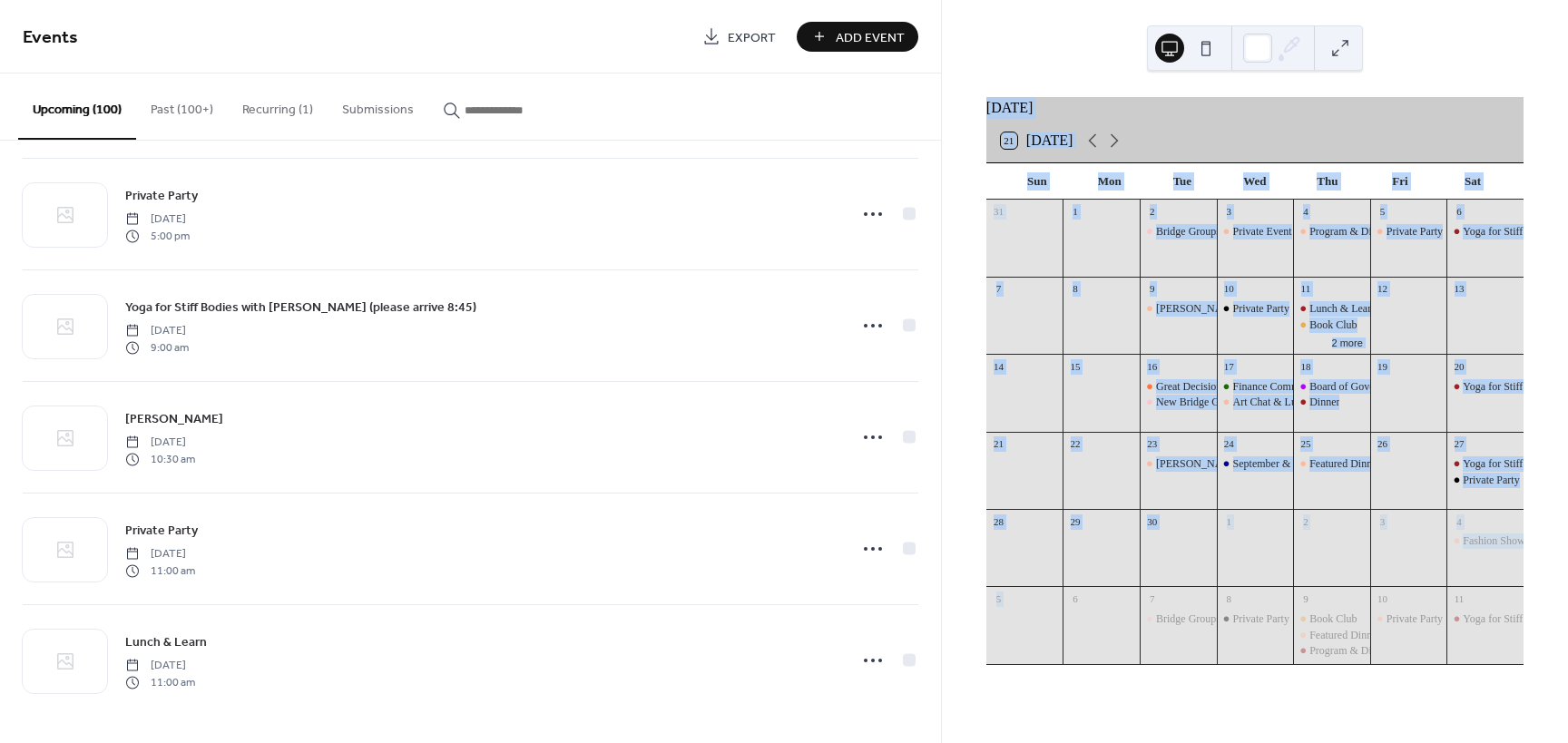 drag, startPoint x: 934, startPoint y: 675, endPoint x: 953, endPoint y: 674, distance: 19.026298 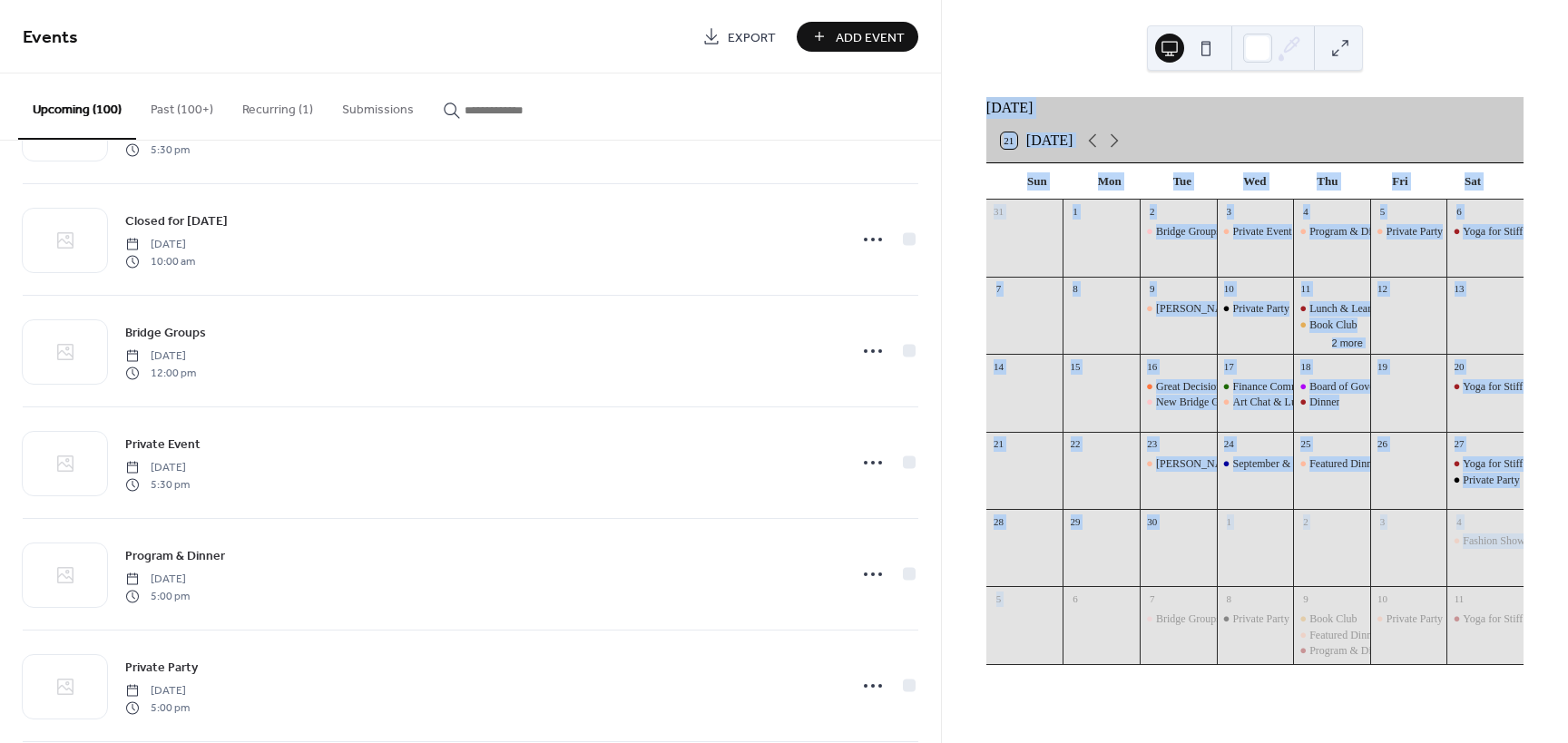 scroll, scrollTop: 2281, scrollLeft: 0, axis: vertical 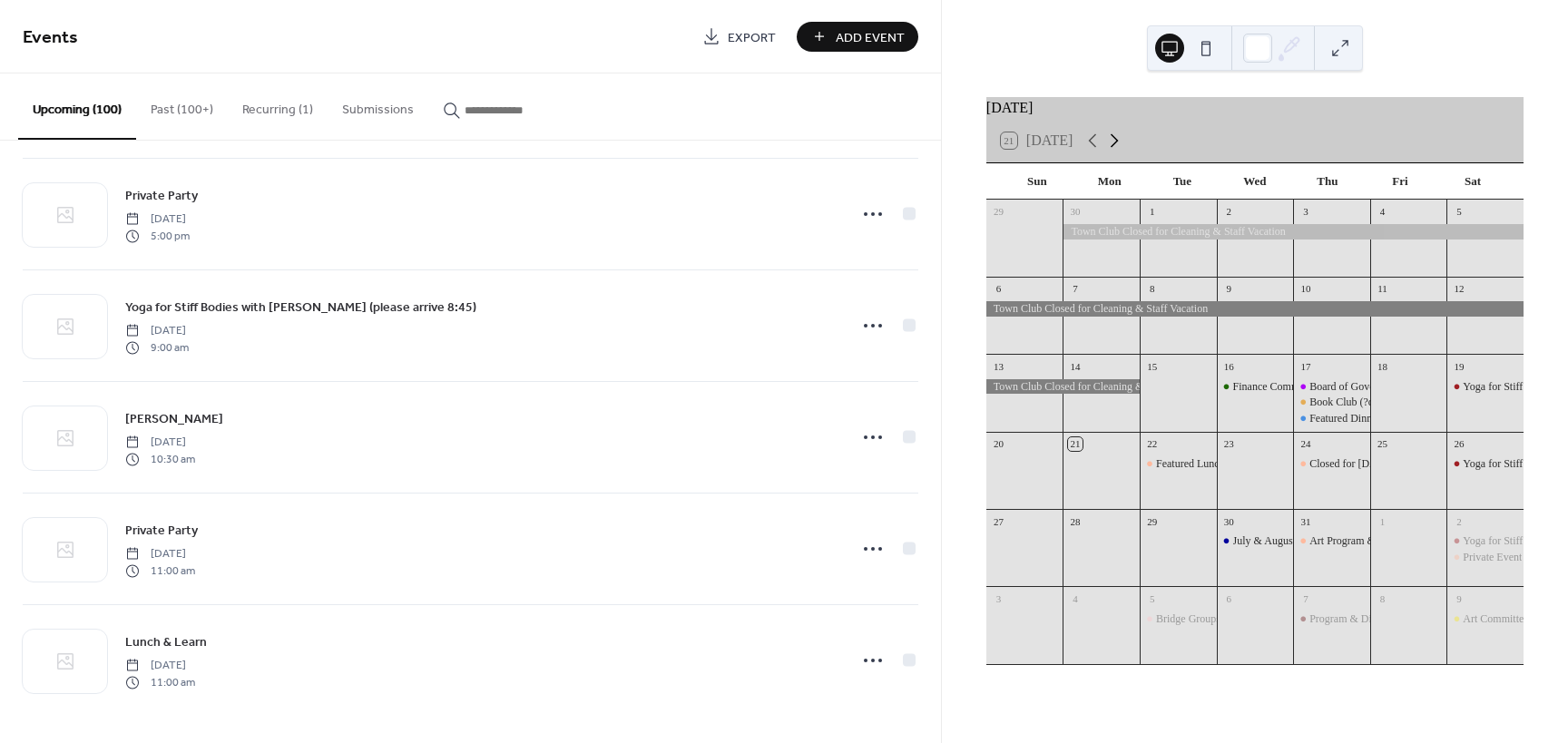 click 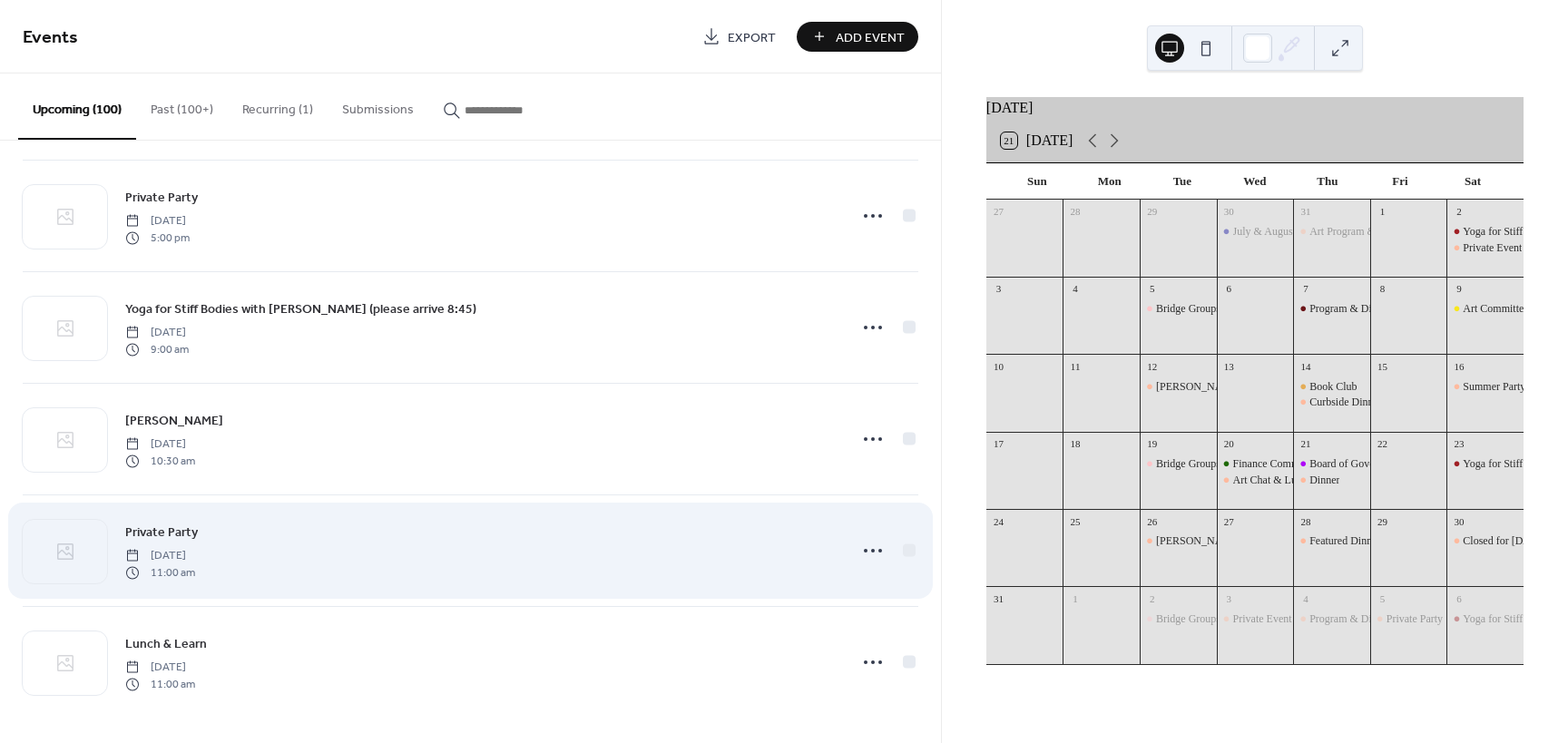 scroll, scrollTop: 2799, scrollLeft: 0, axis: vertical 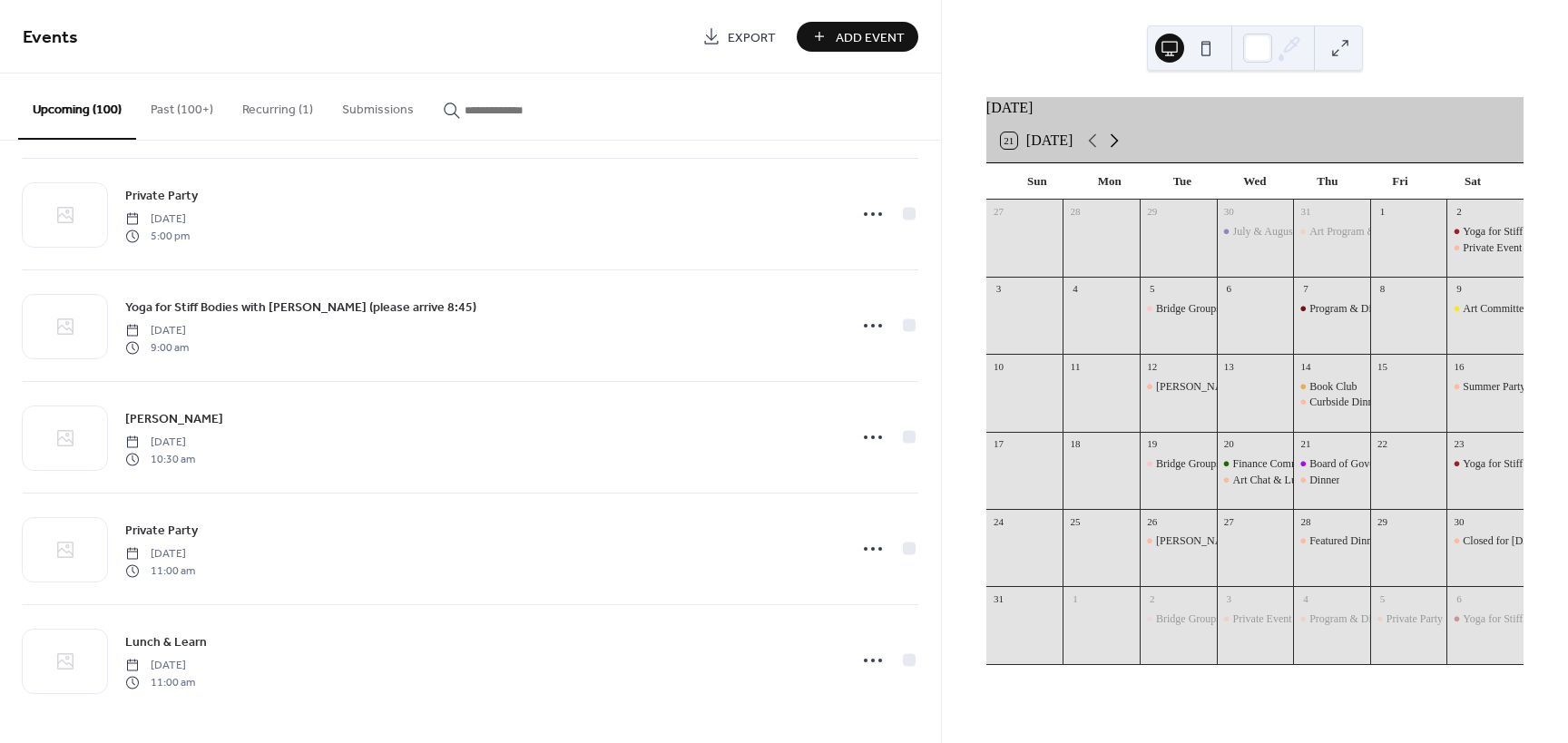 click 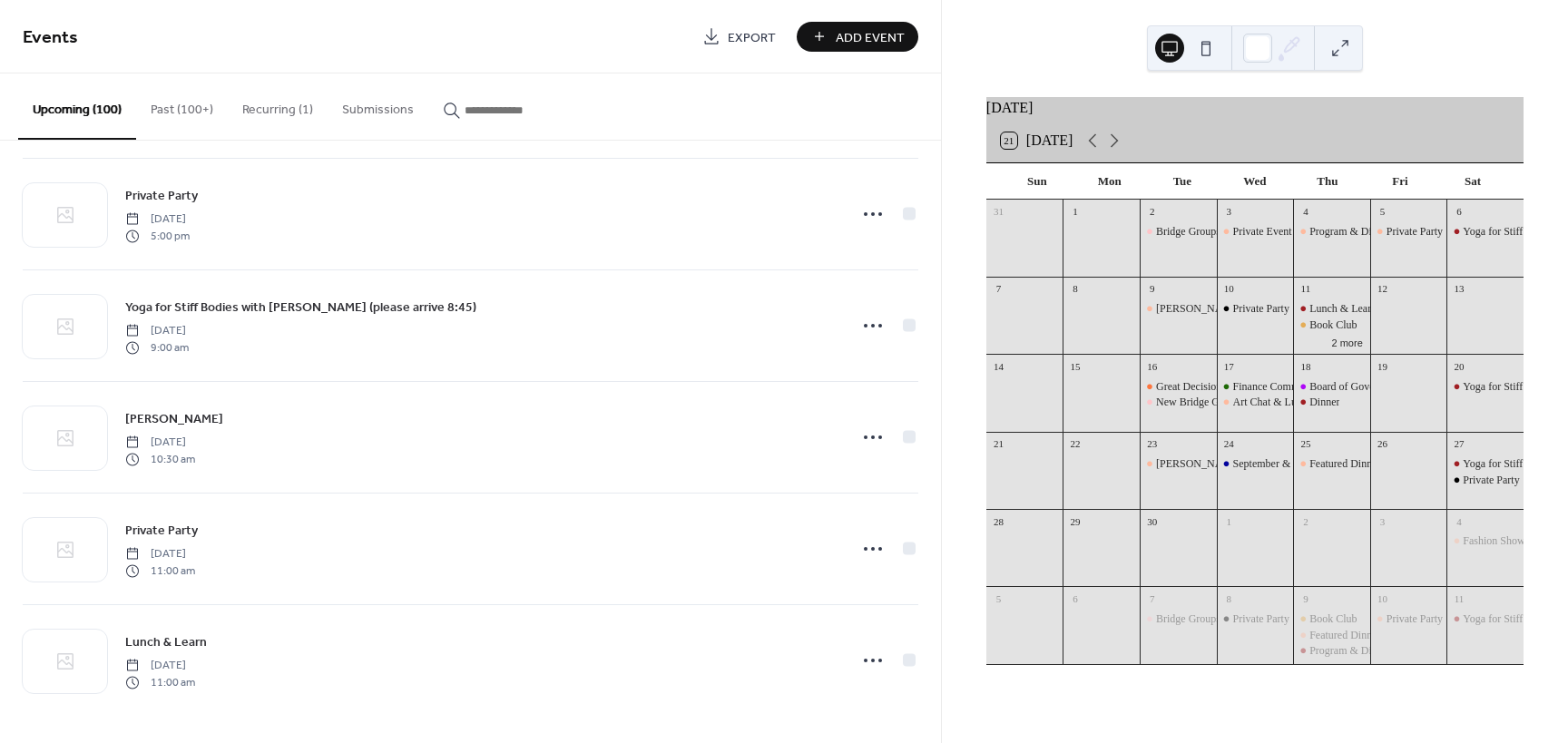 click at bounding box center (519, 110) 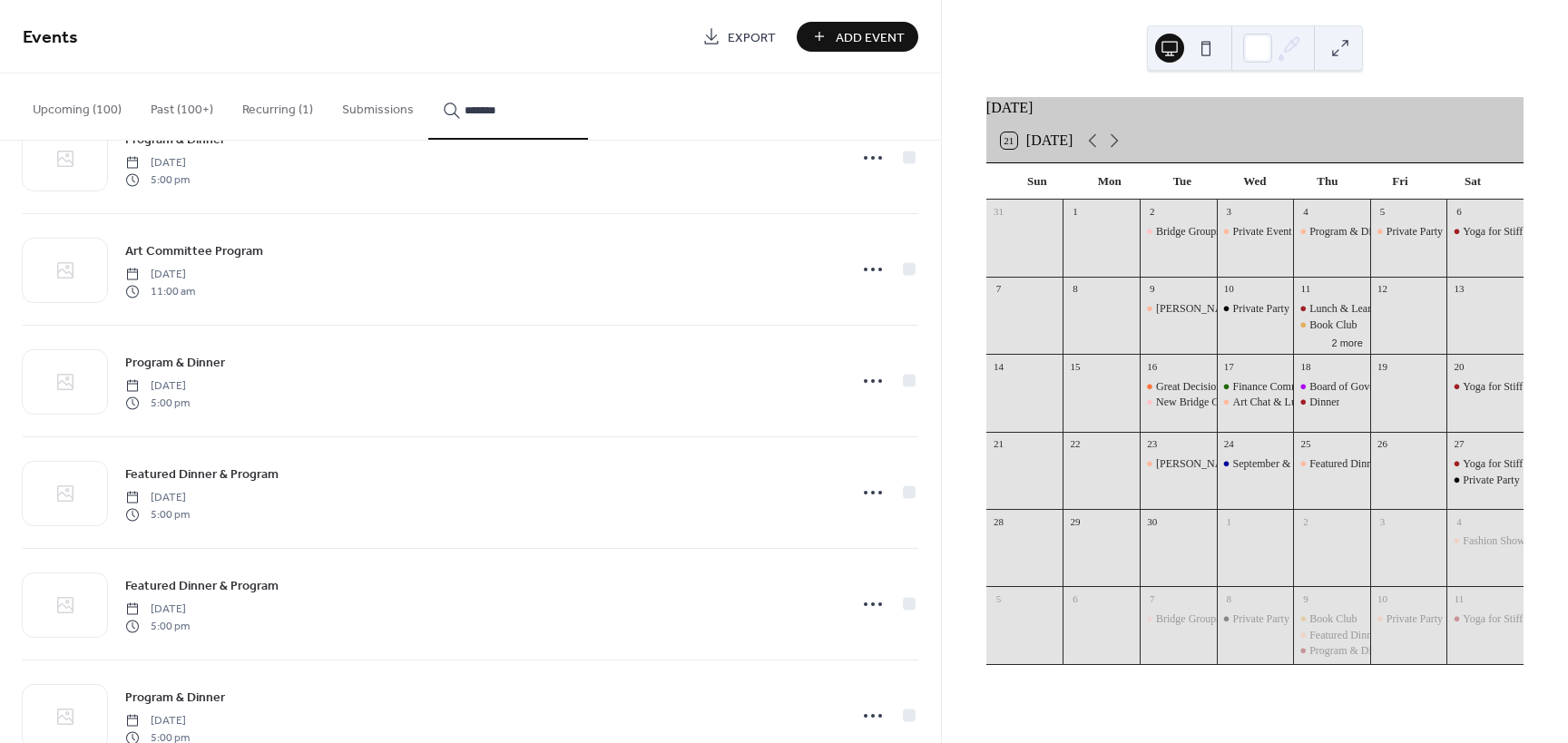 scroll, scrollTop: 1747, scrollLeft: 0, axis: vertical 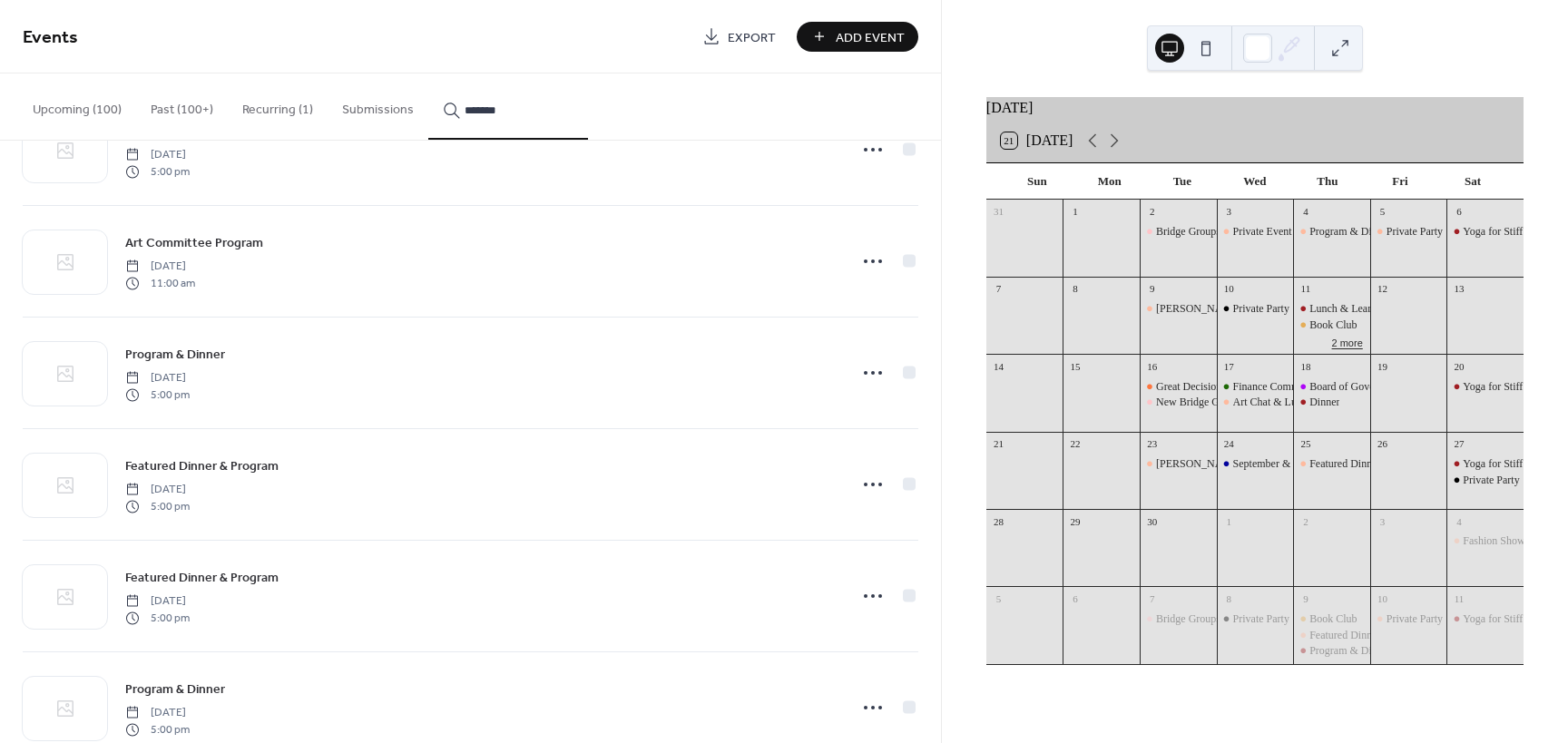 click on "2 more" at bounding box center [1348, 341] 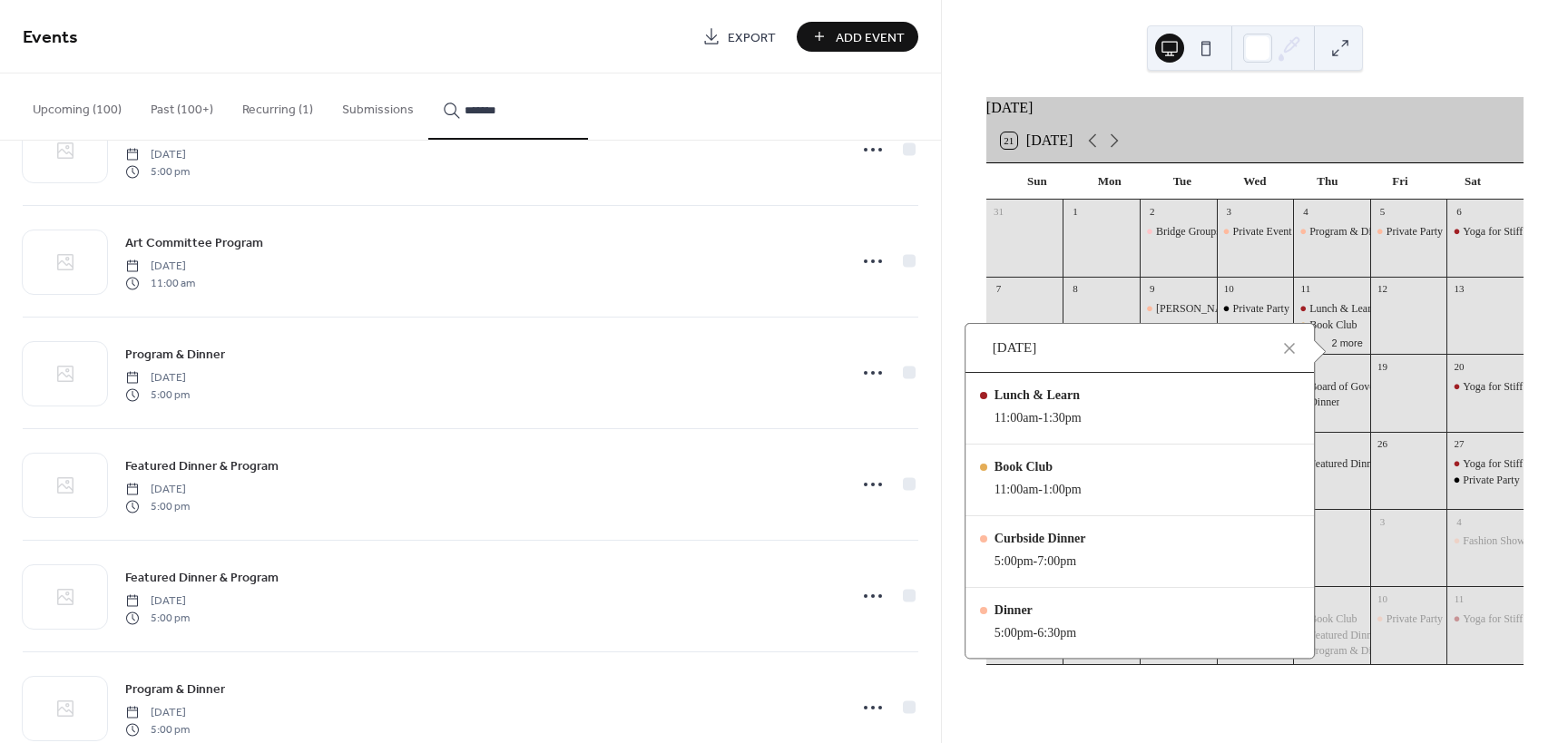 scroll, scrollTop: 1, scrollLeft: 0, axis: vertical 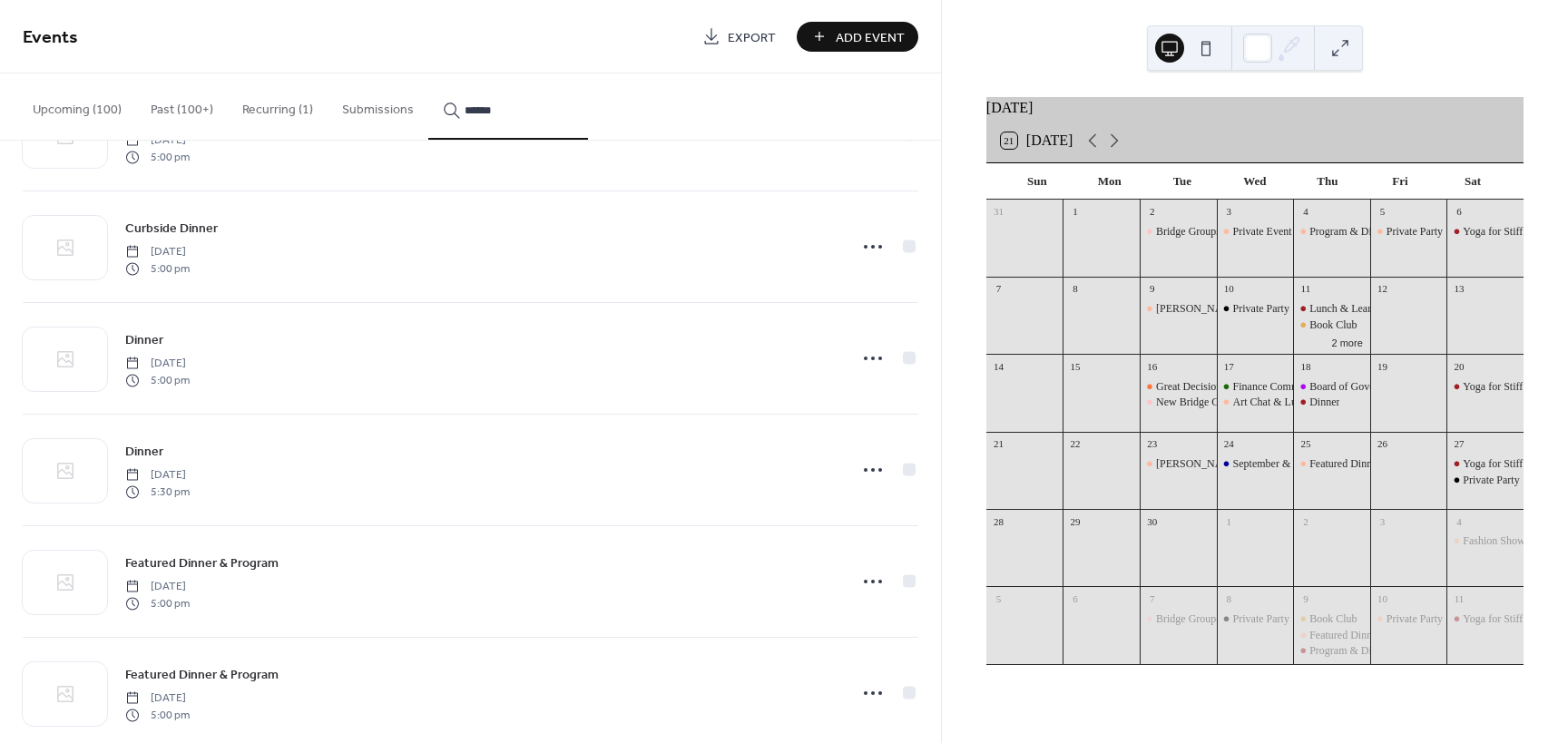type on "******" 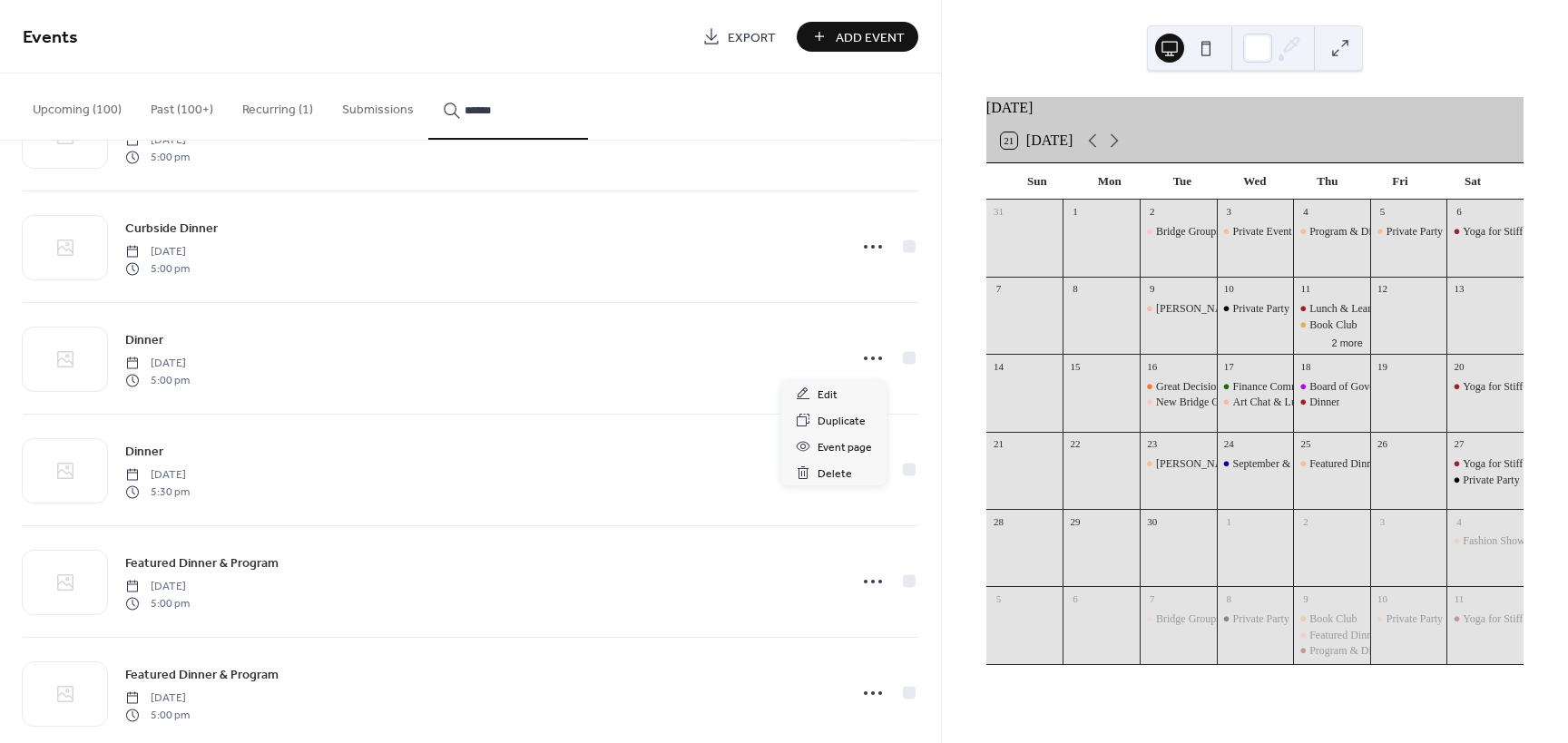 click 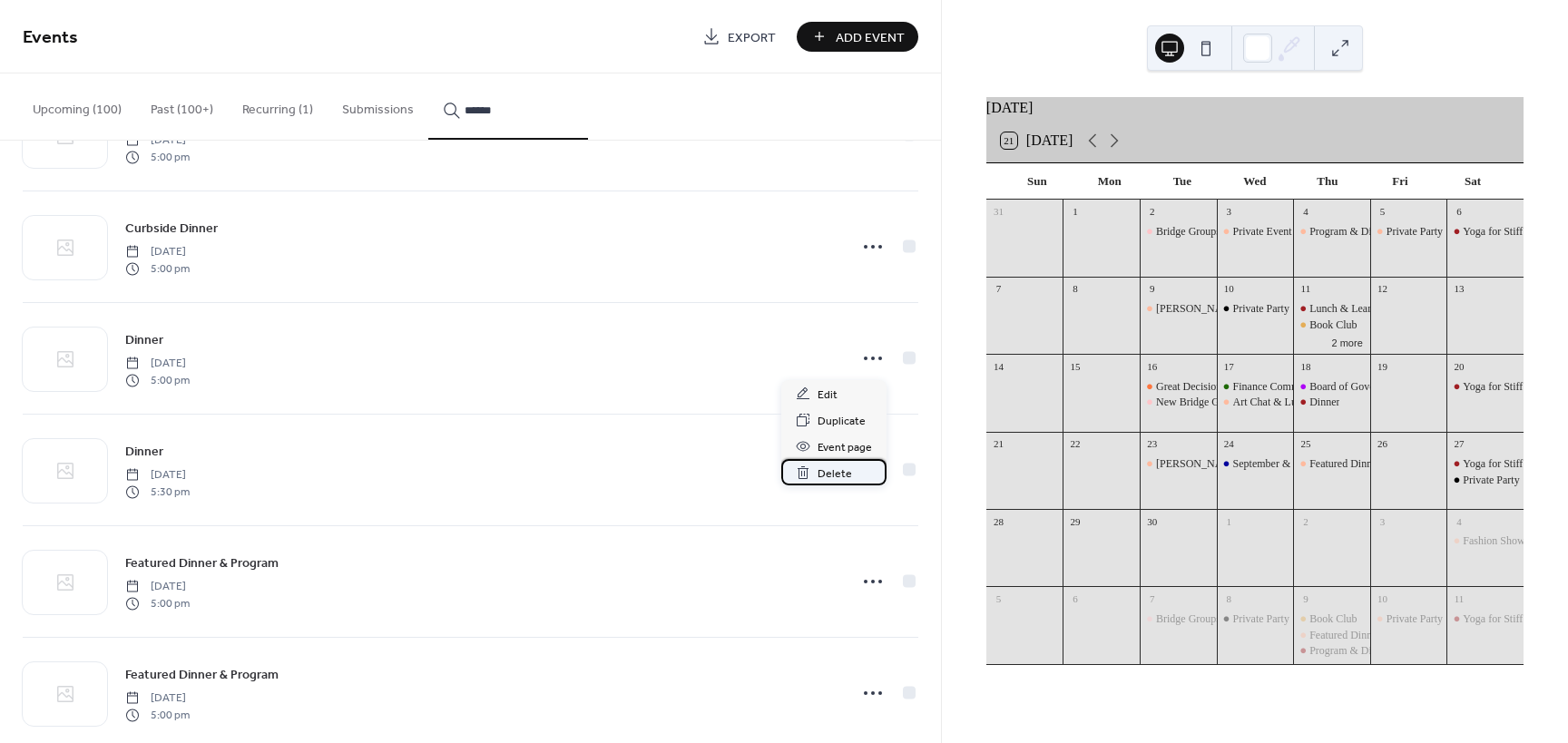 click on "Delete" at bounding box center [835, 474] 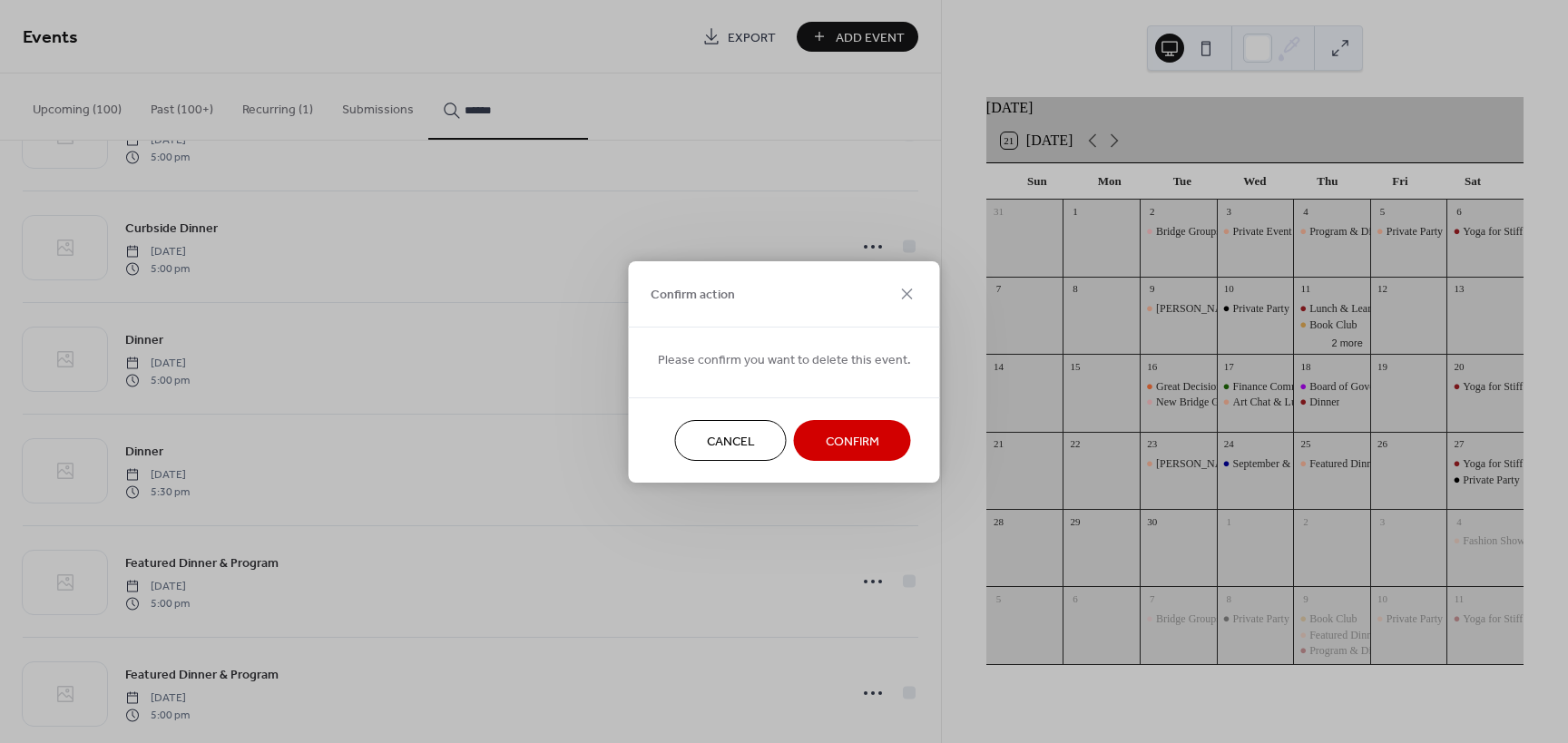 click on "Cancel Confirm" at bounding box center (784, 440) 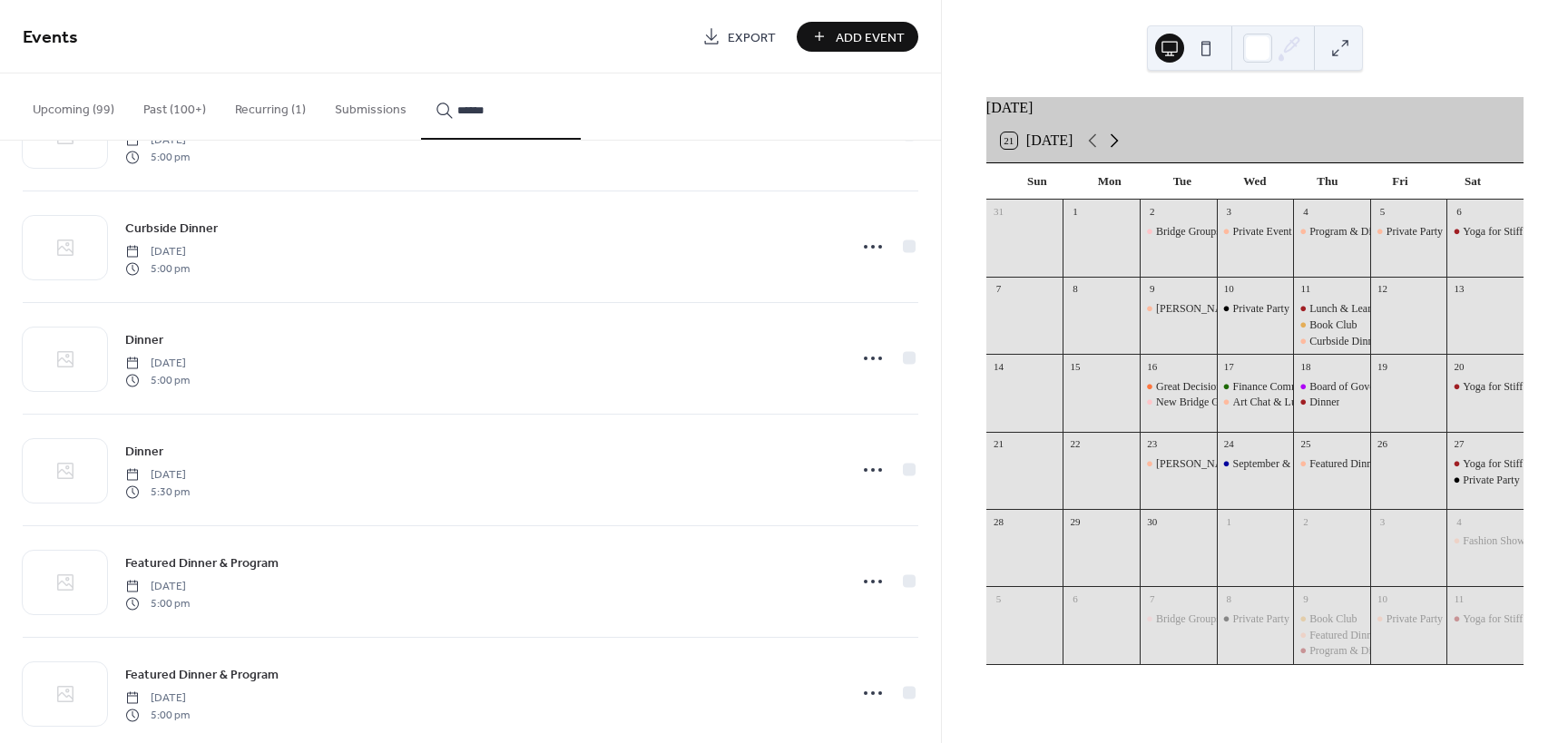 click 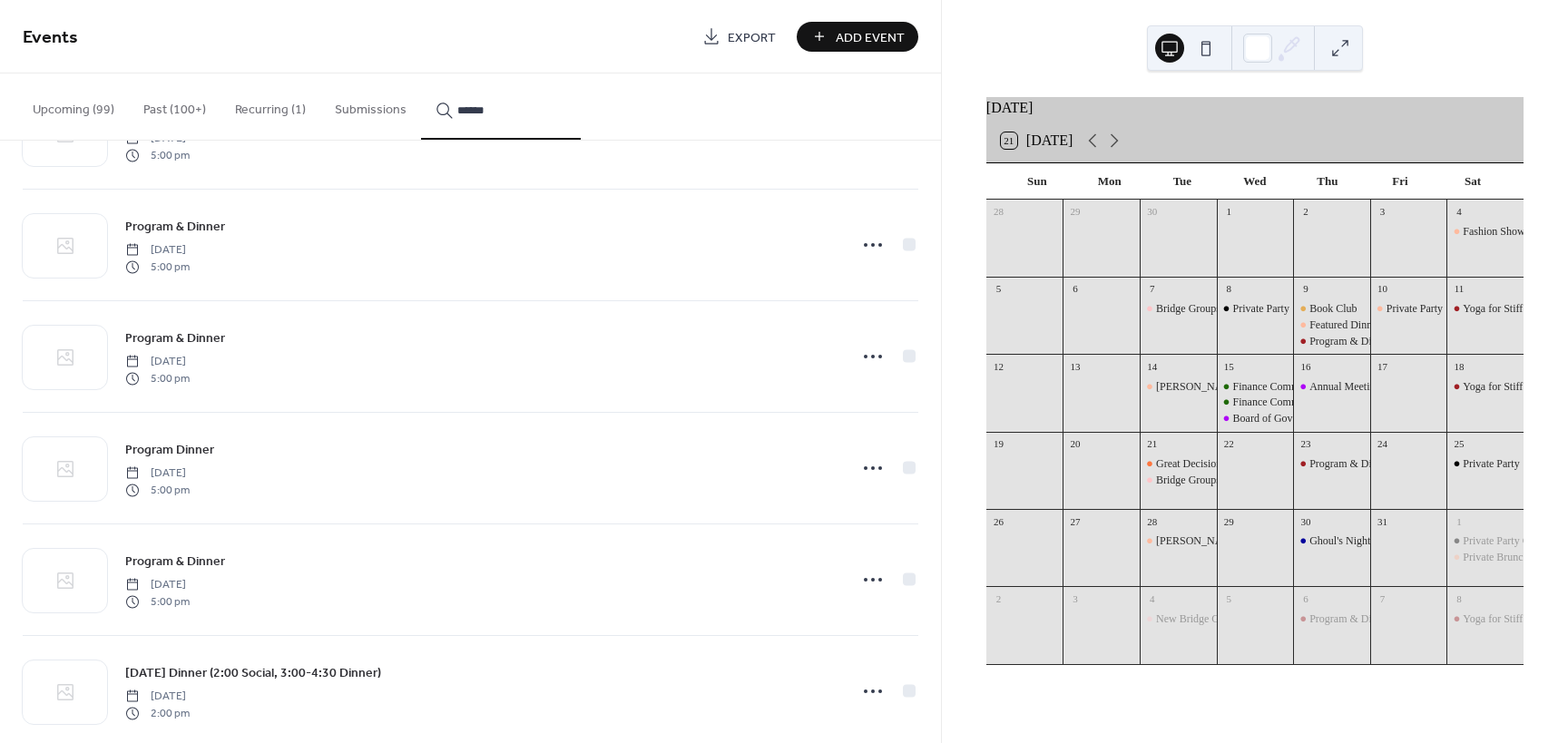 scroll, scrollTop: 2537, scrollLeft: 0, axis: vertical 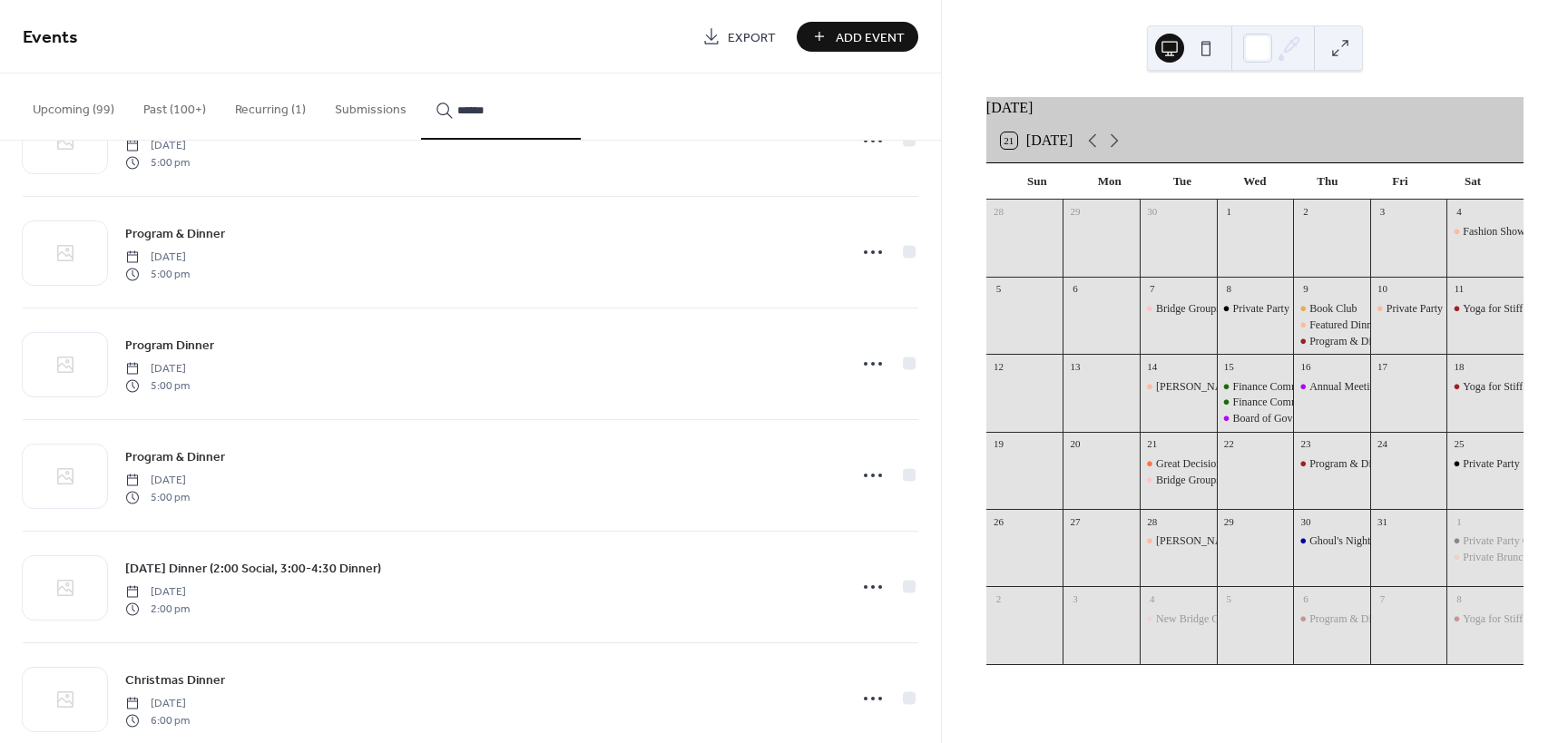 click on "Add Event" at bounding box center [870, 37] 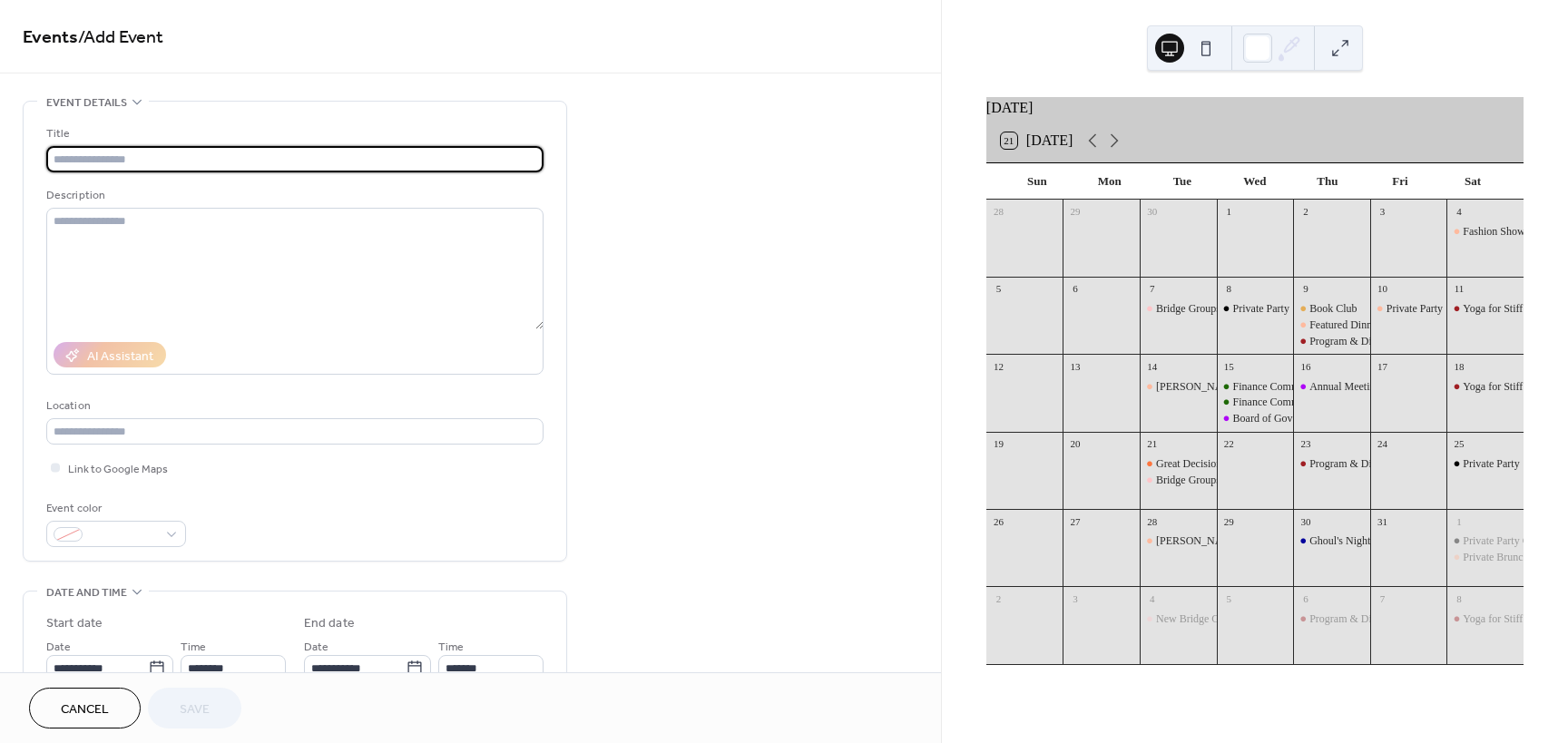 click at bounding box center (295, 159) 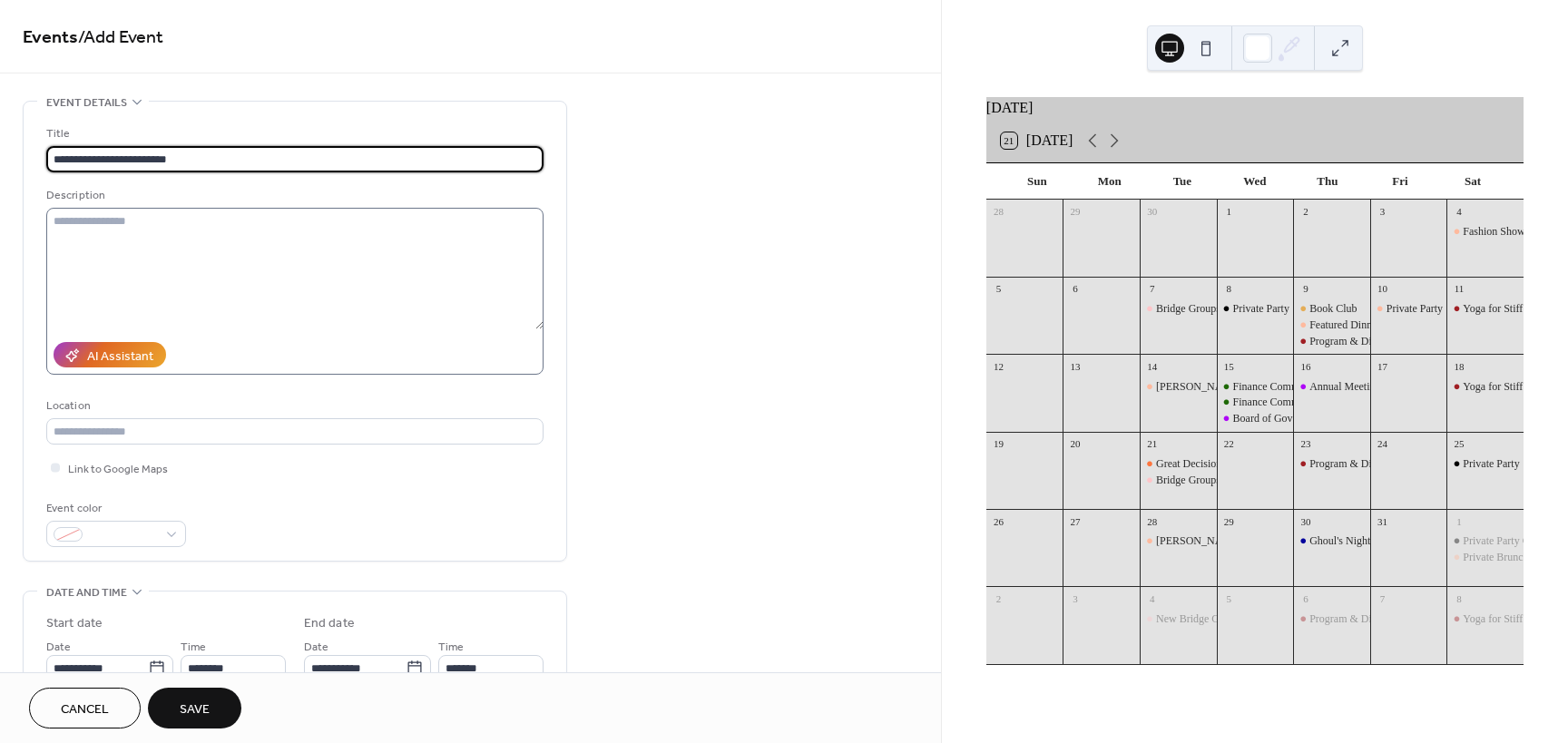 type on "**********" 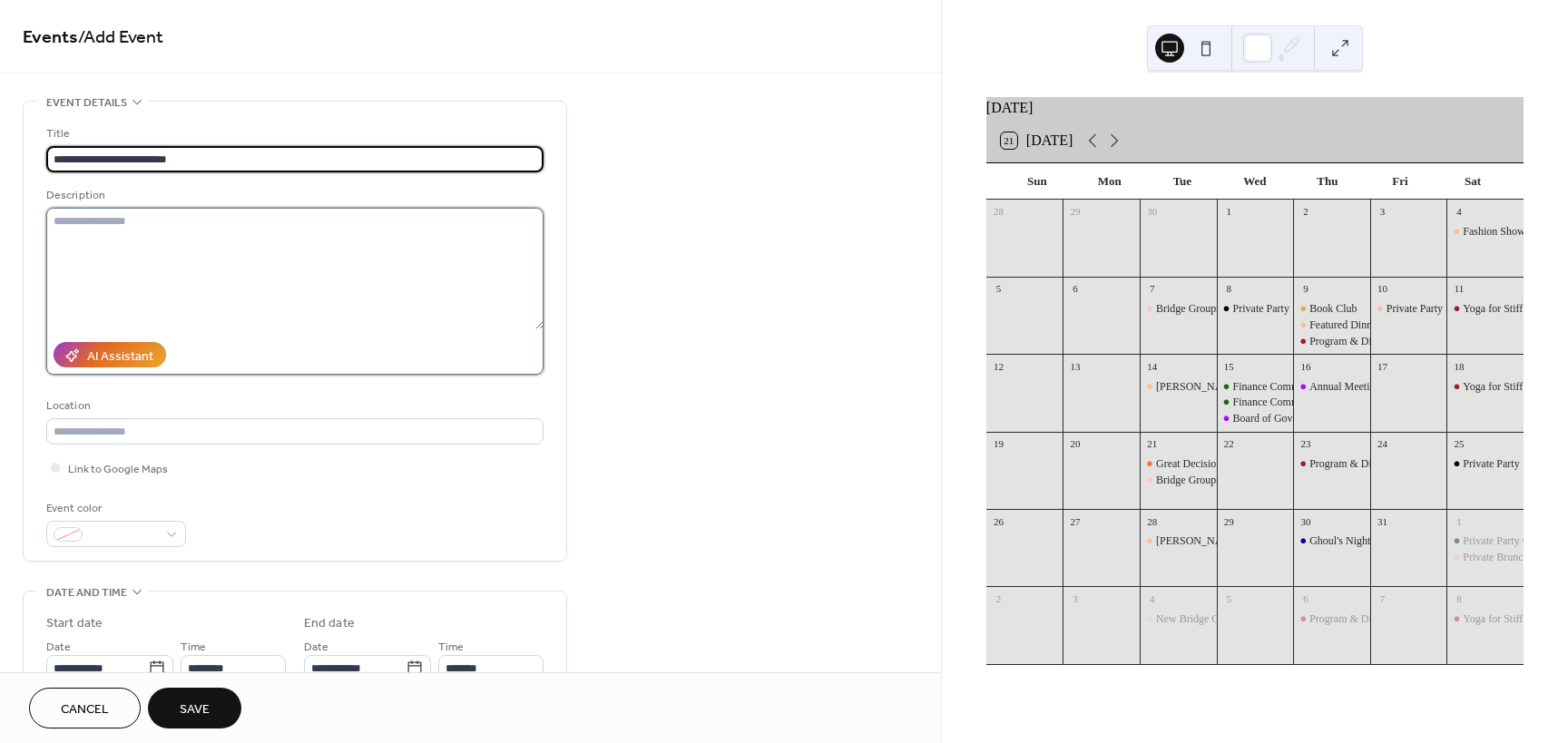click at bounding box center (295, 269) 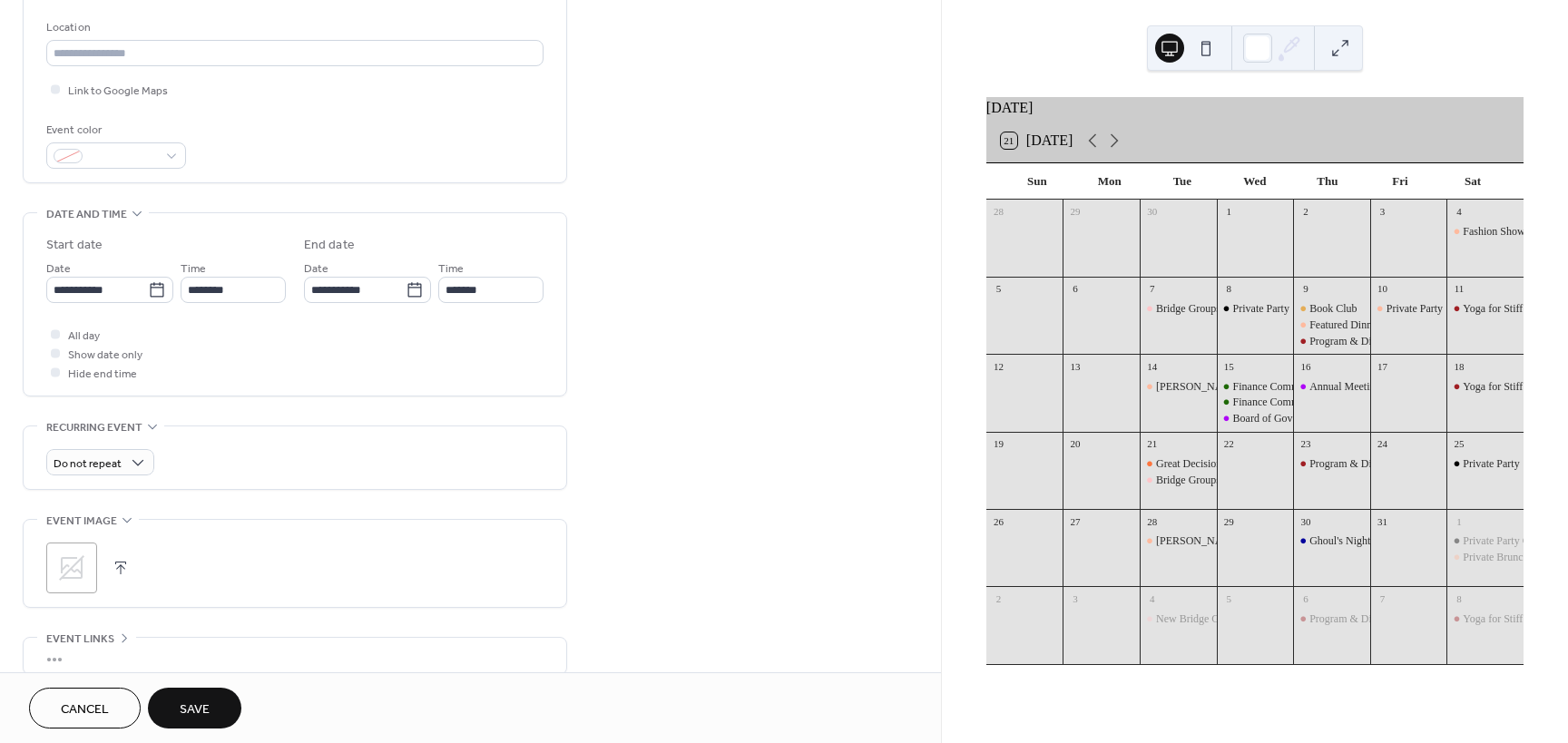 scroll, scrollTop: 379, scrollLeft: 0, axis: vertical 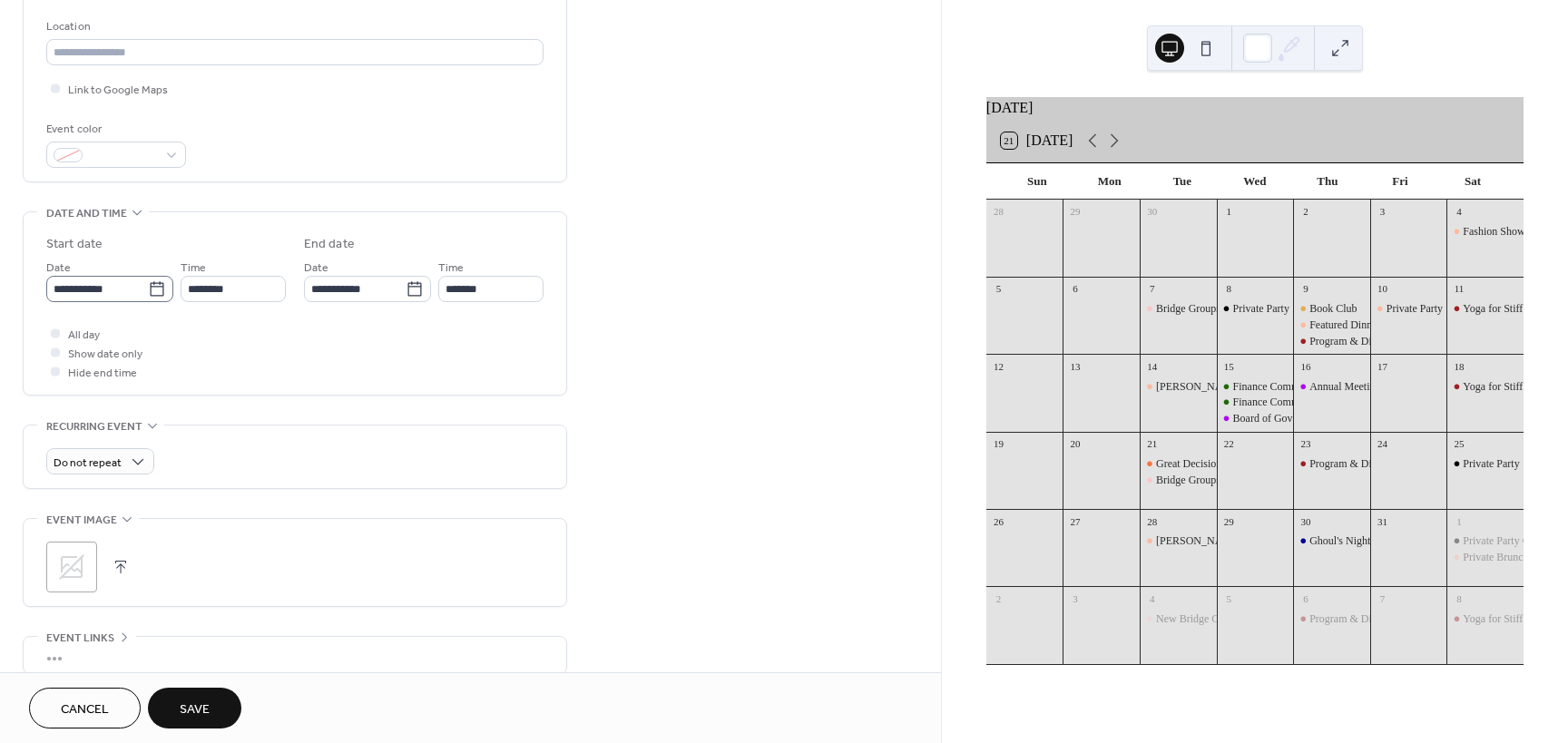 type on "**********" 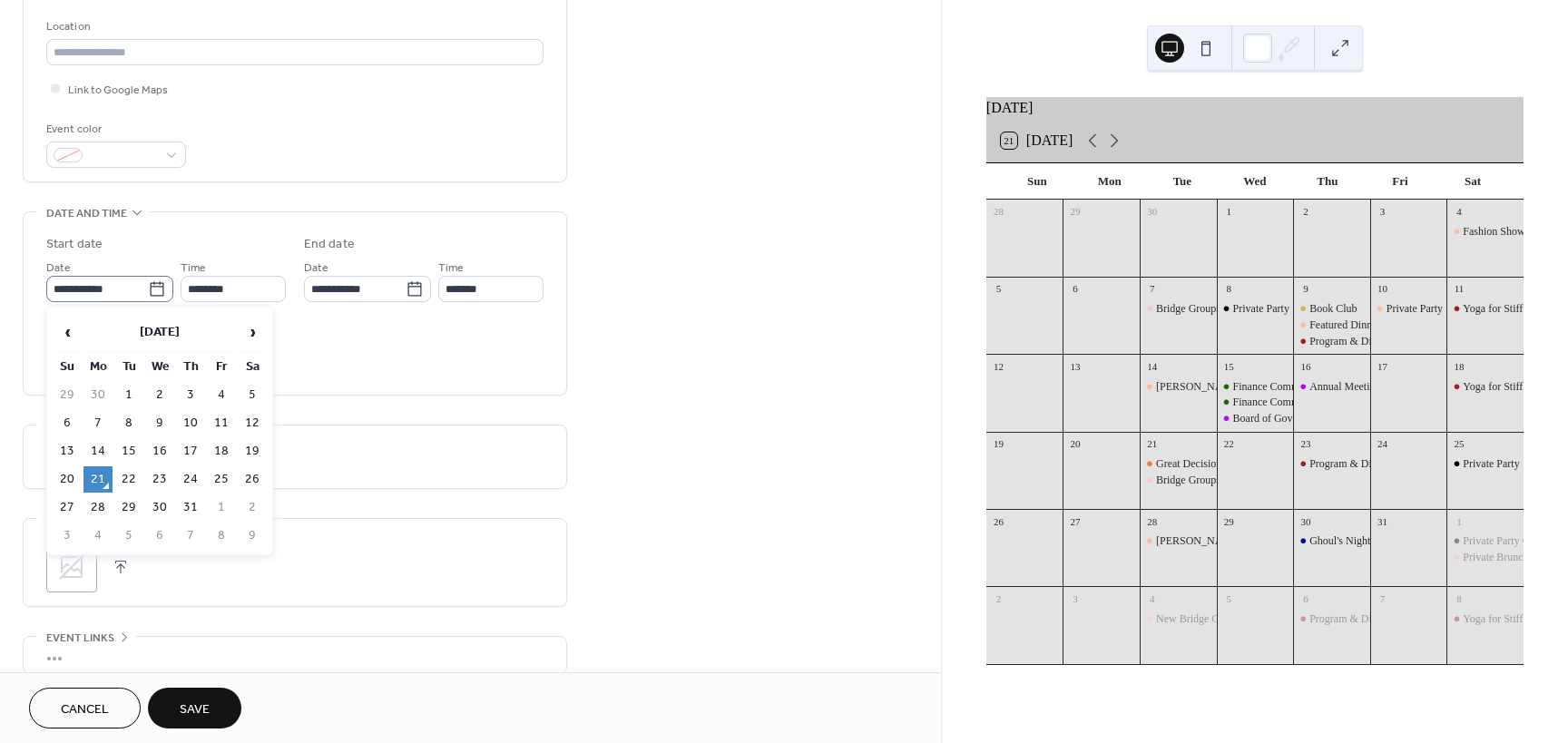click 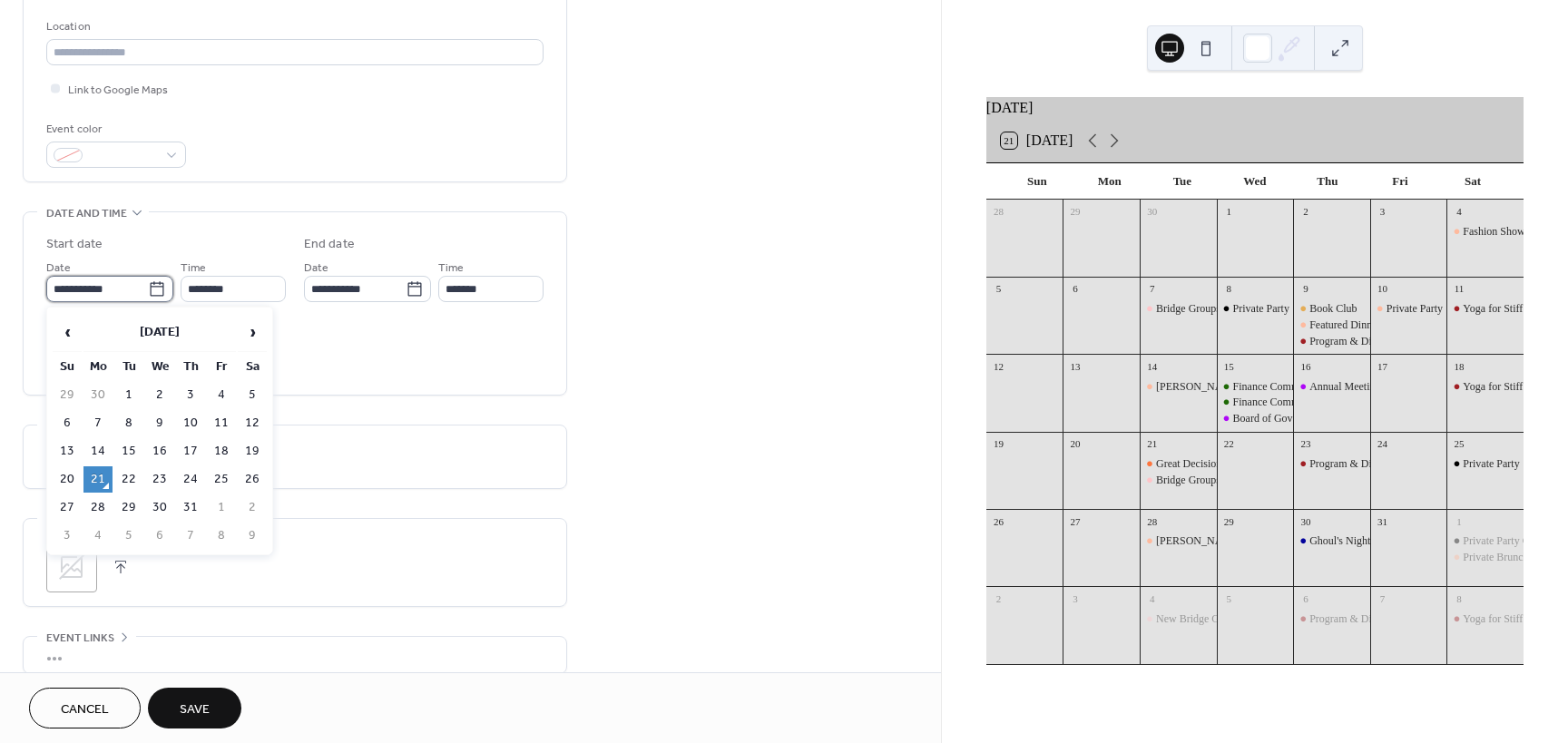 click on "**********" at bounding box center [97, 288] 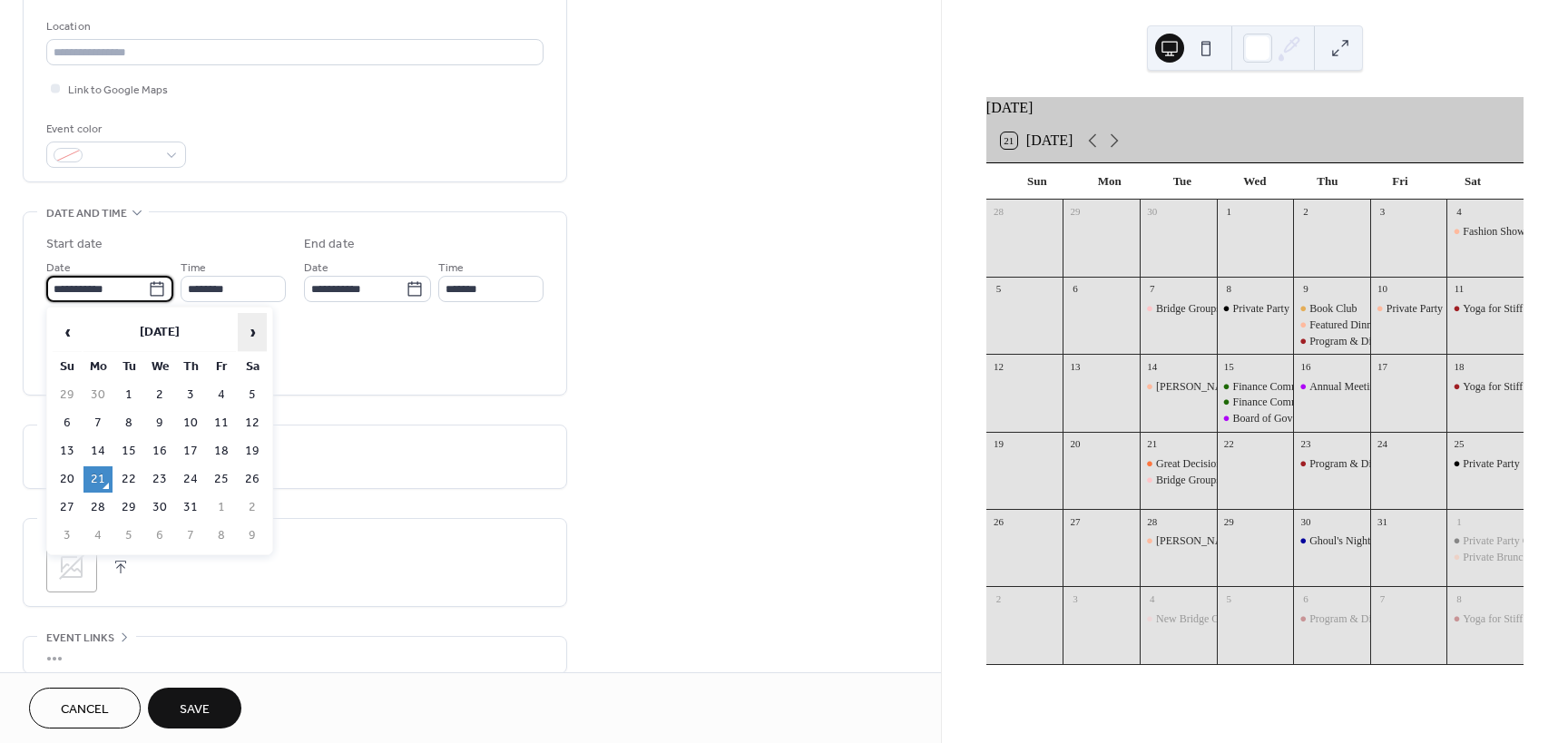 click on "›" at bounding box center (252, 332) 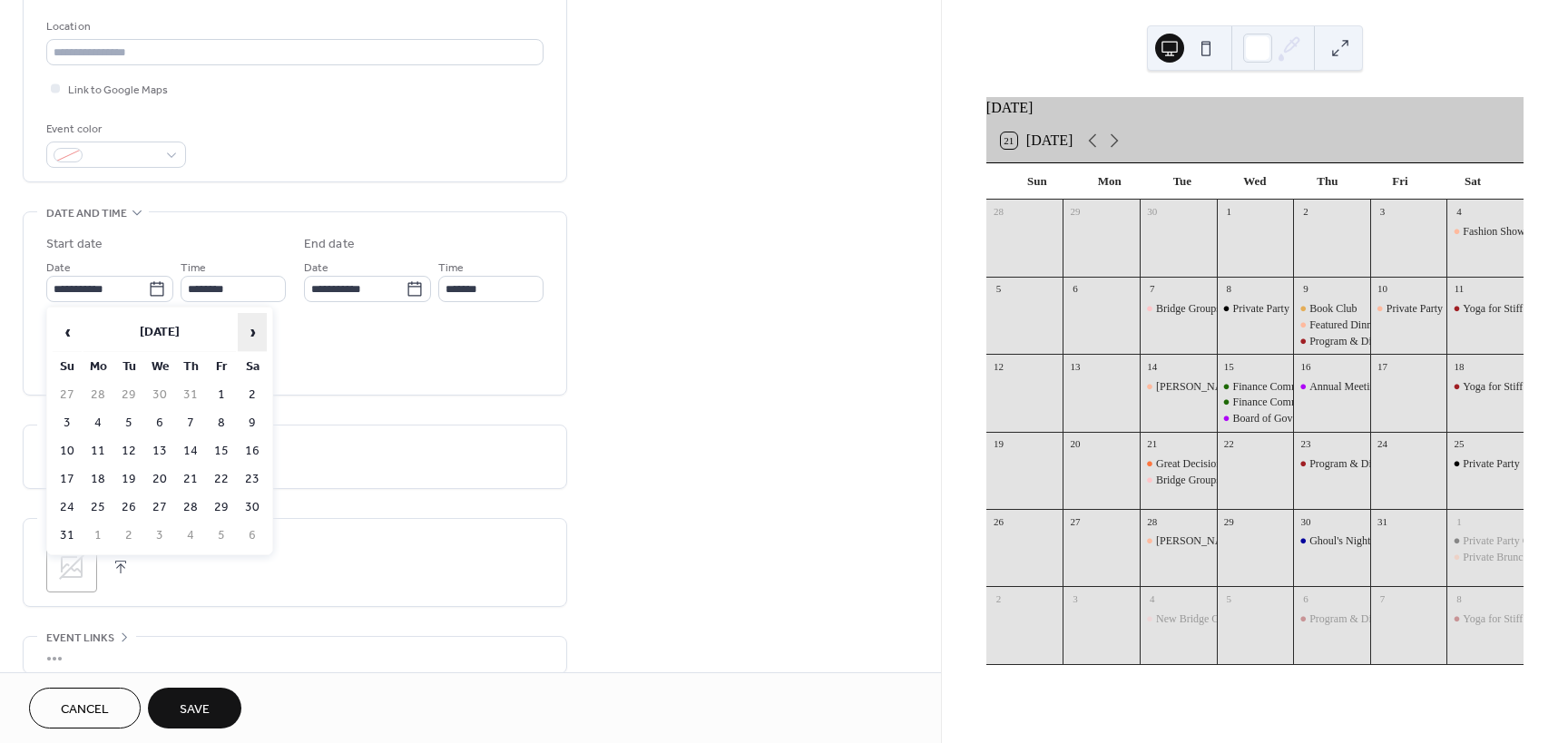 click on "›" at bounding box center [252, 332] 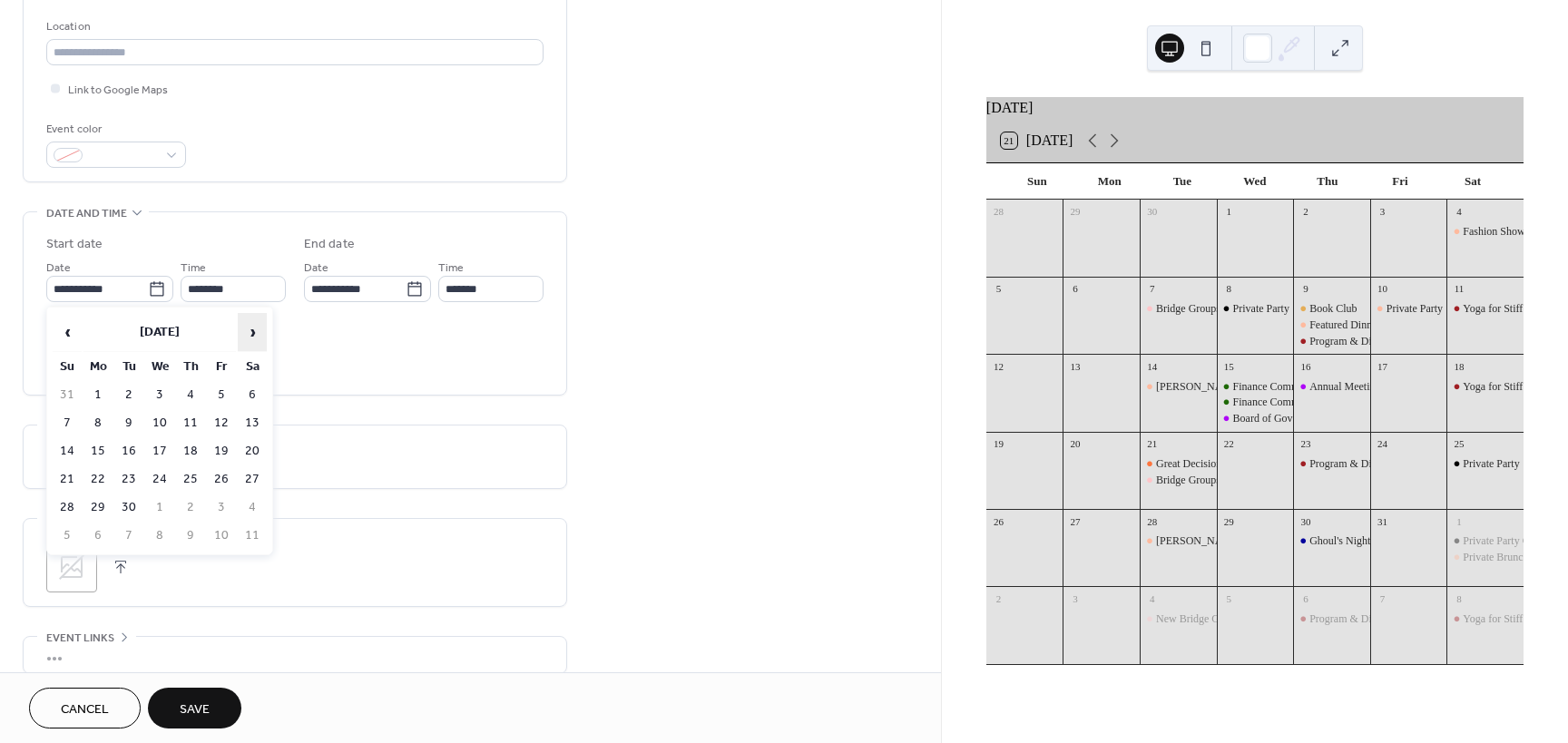 click on "›" at bounding box center (252, 332) 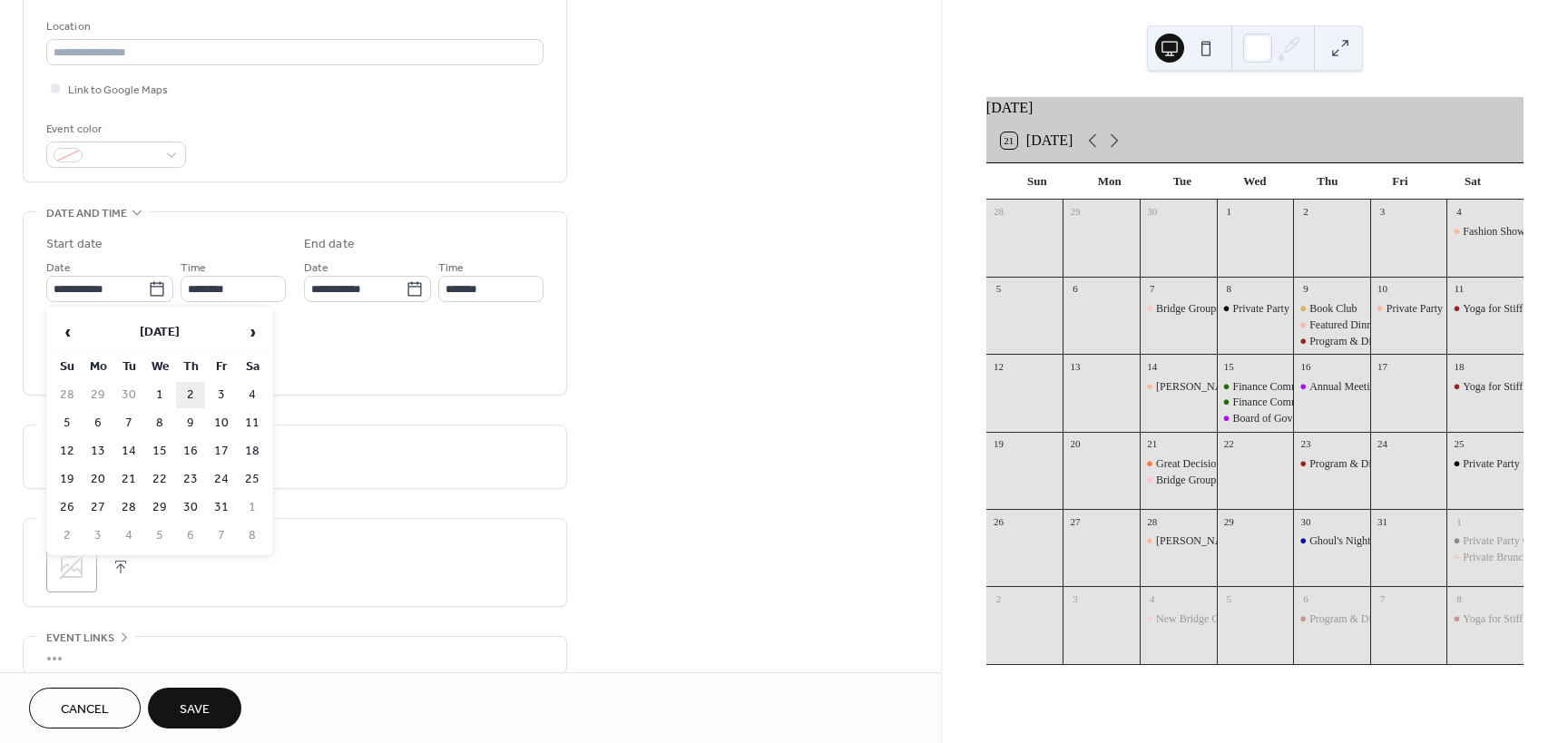 click on "2" at bounding box center (191, 395) 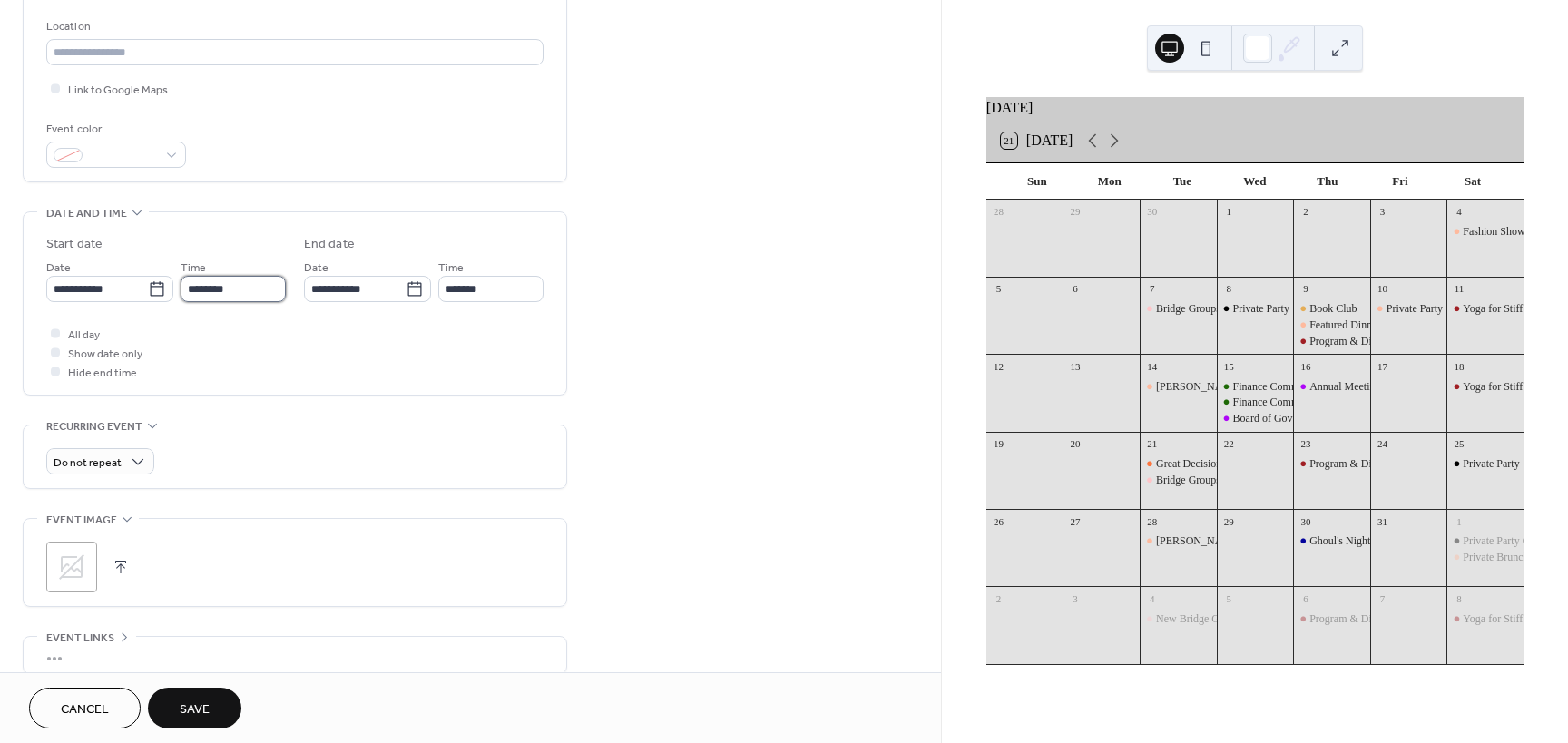 click on "********" at bounding box center (233, 288) 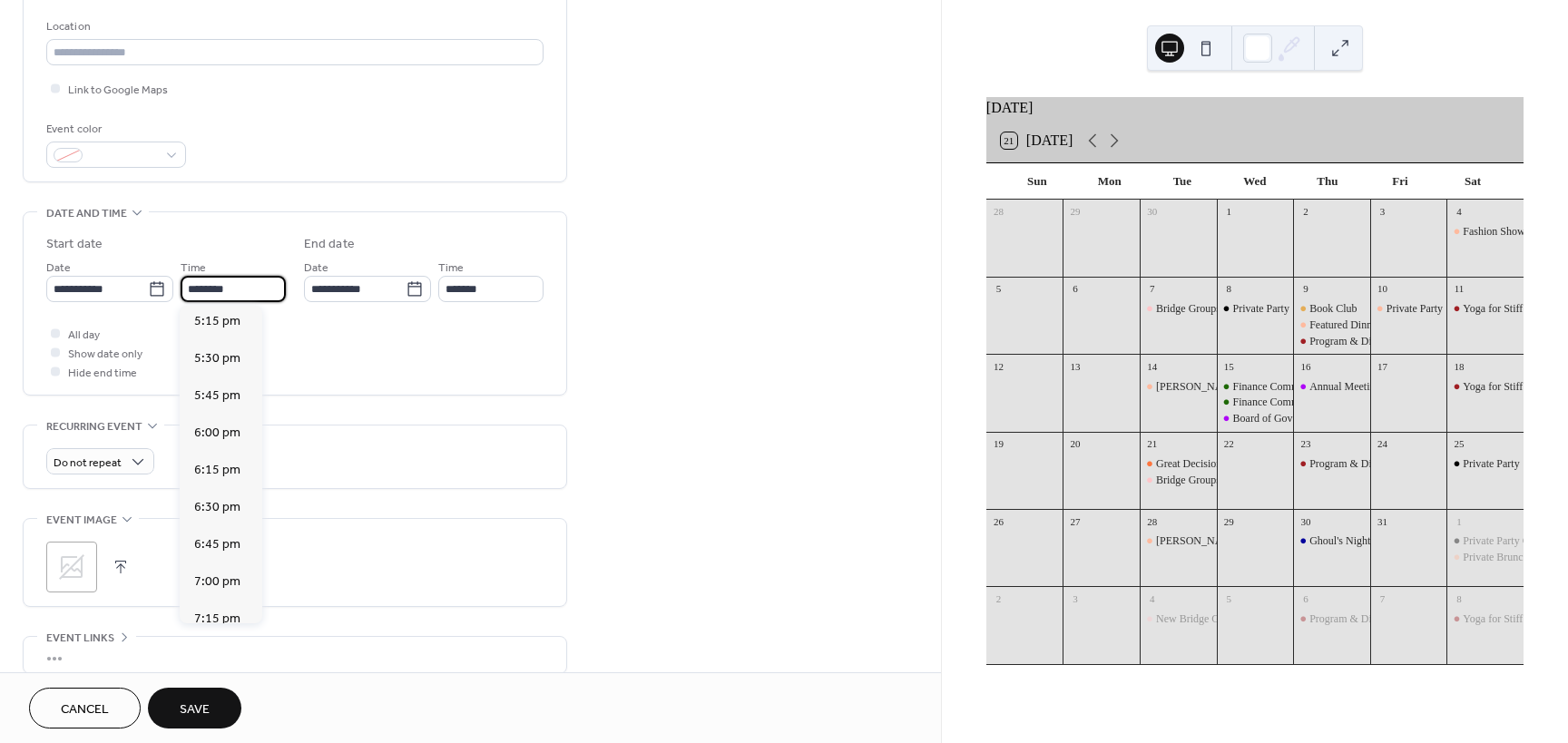 scroll, scrollTop: 2593, scrollLeft: 0, axis: vertical 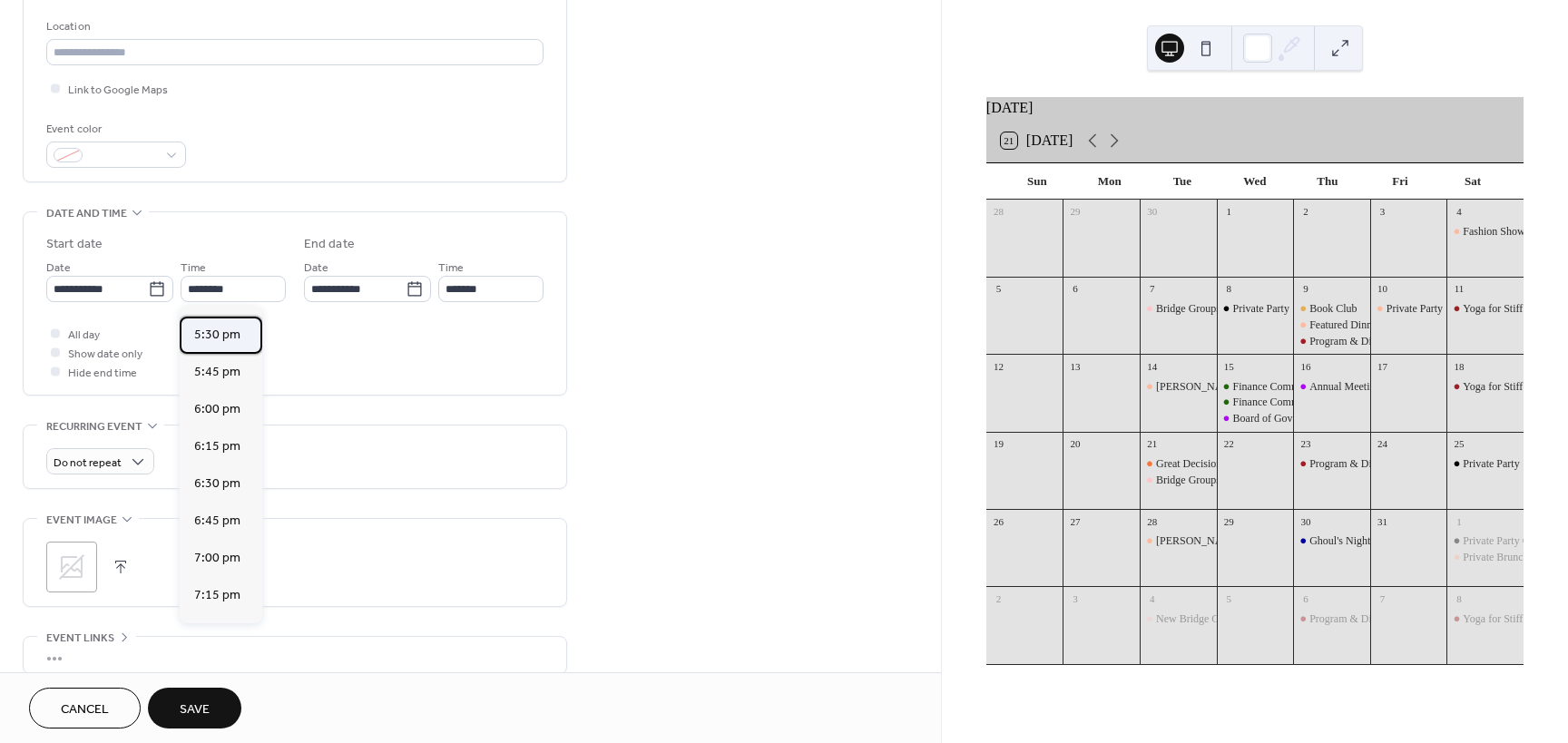 click on "5:30 pm" at bounding box center (217, 335) 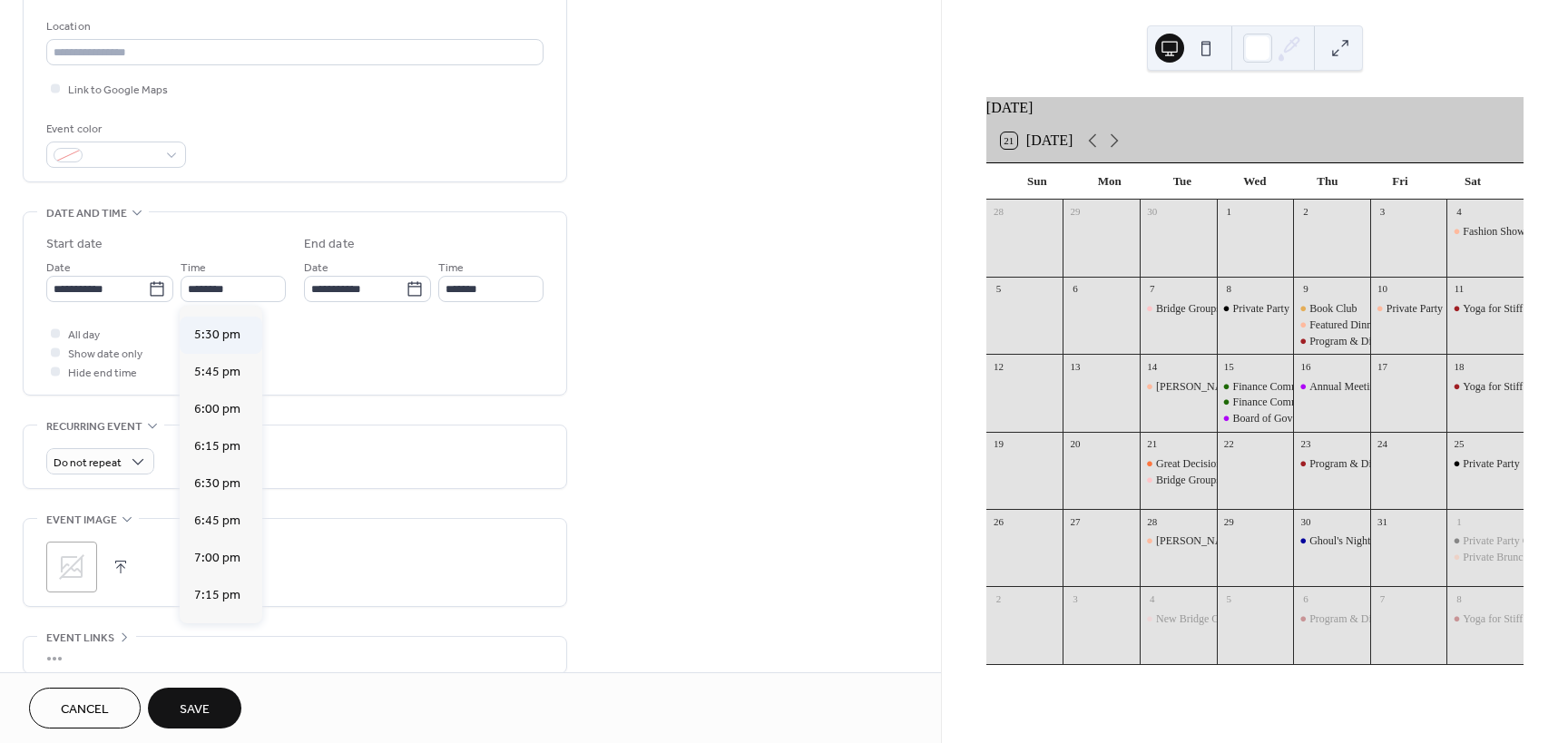 type on "*******" 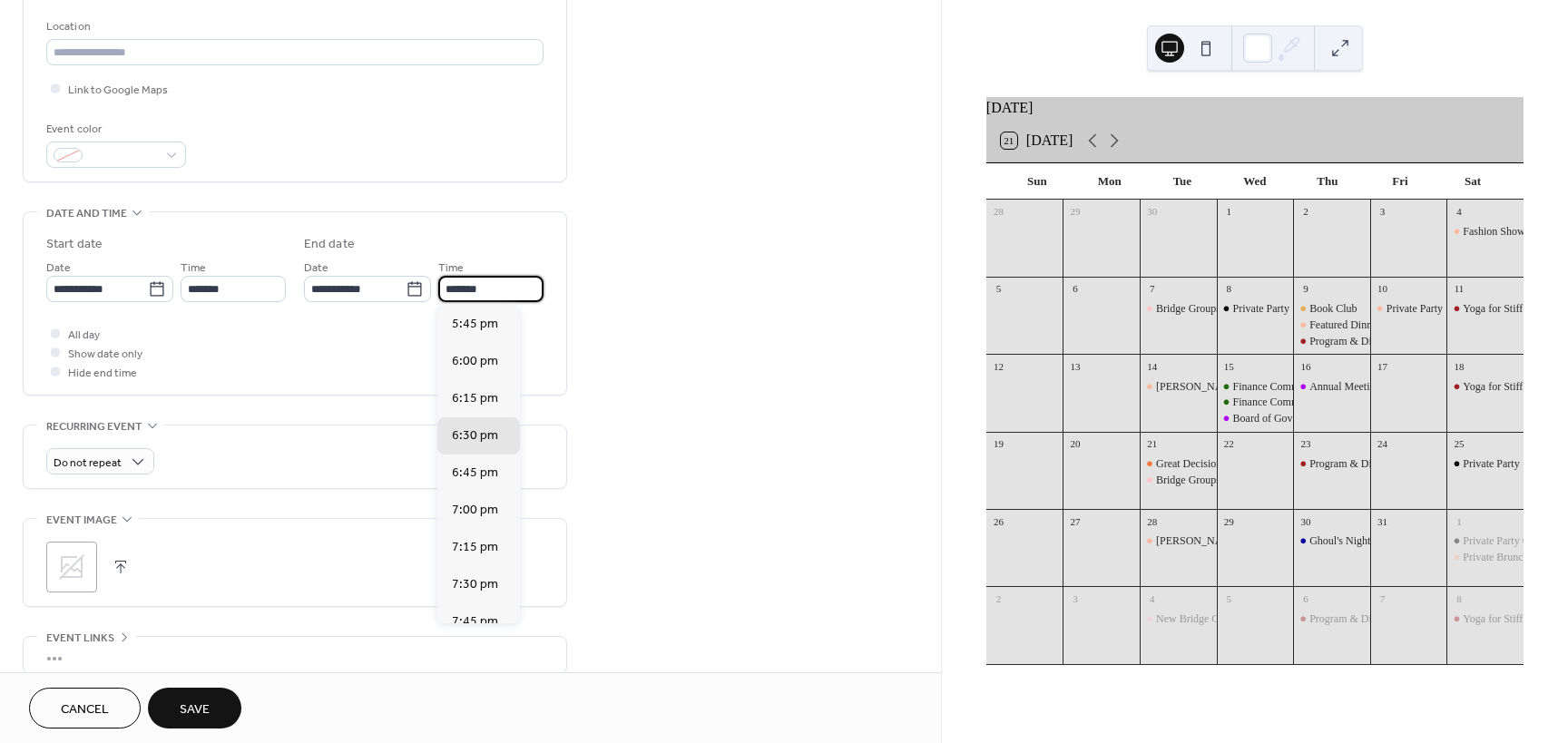 click on "*******" at bounding box center [491, 288] 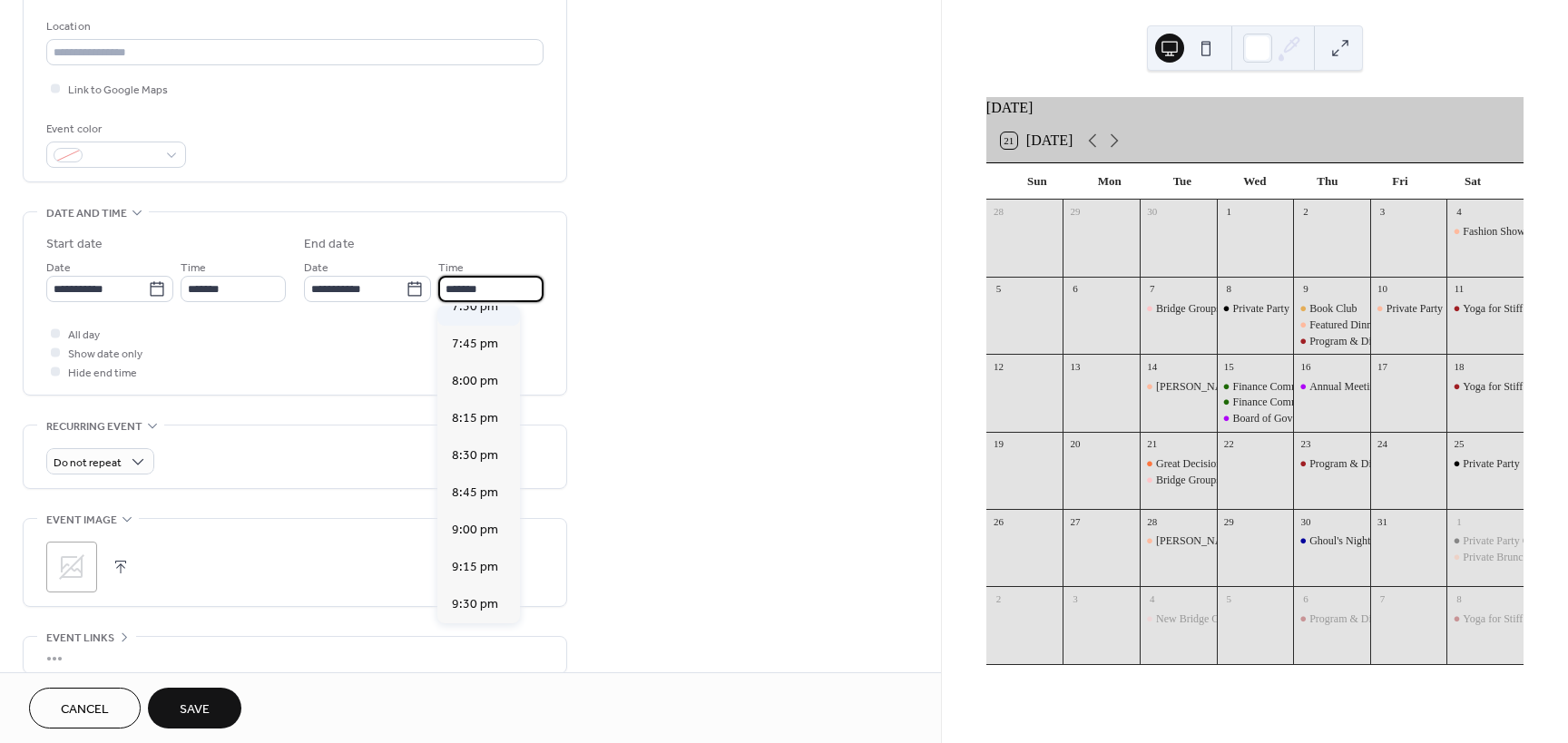 scroll, scrollTop: 283, scrollLeft: 0, axis: vertical 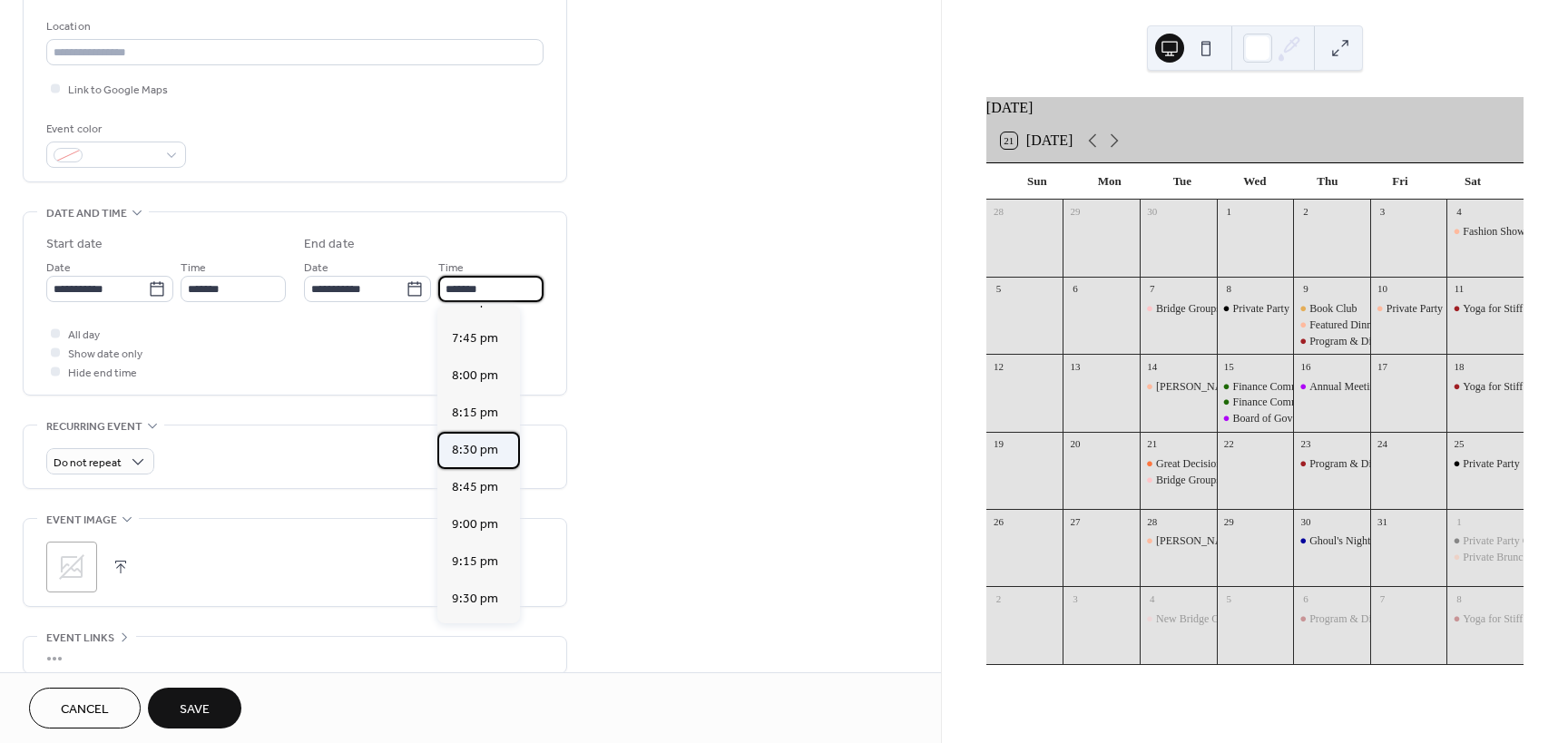 click on "8:30 pm" at bounding box center [478, 450] 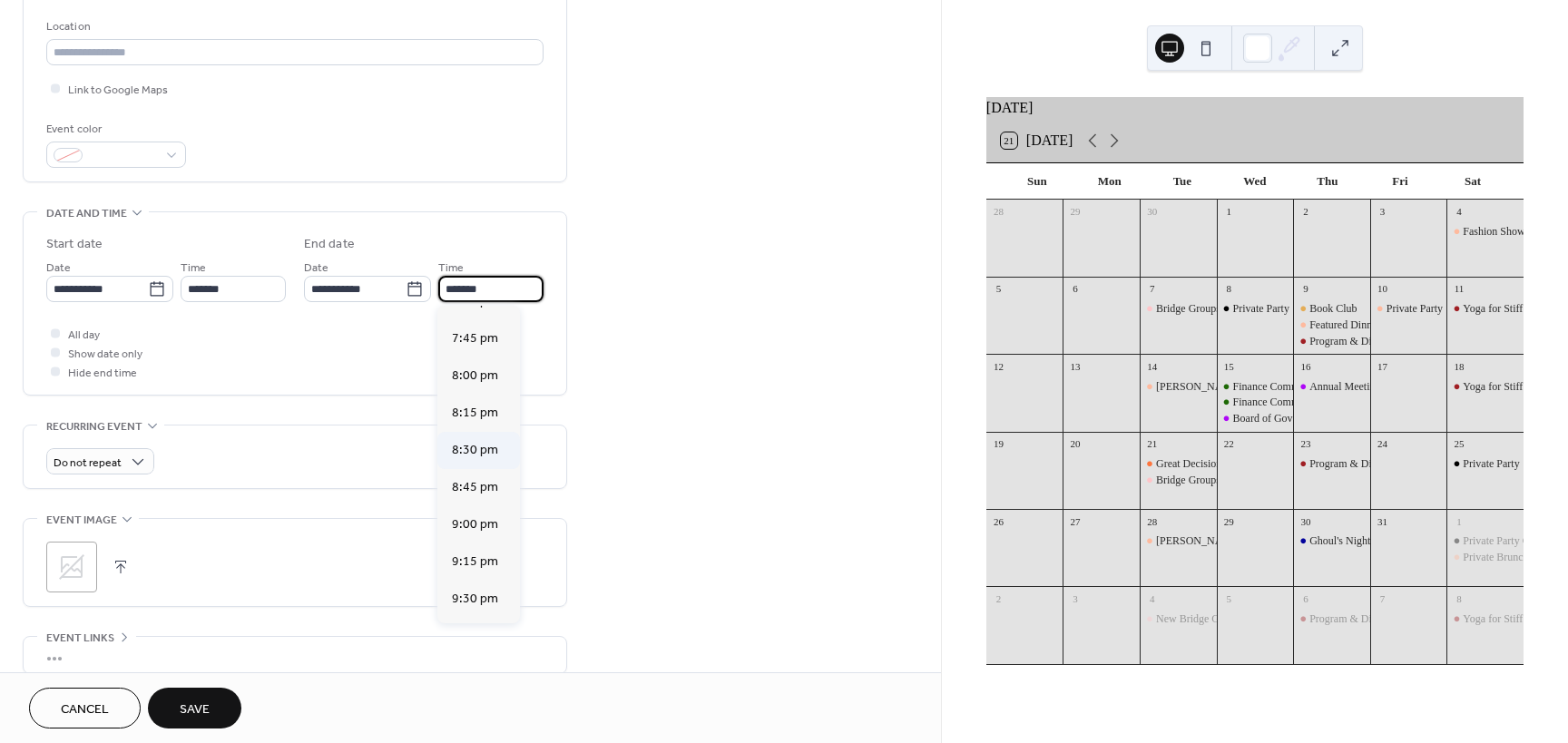 type on "*******" 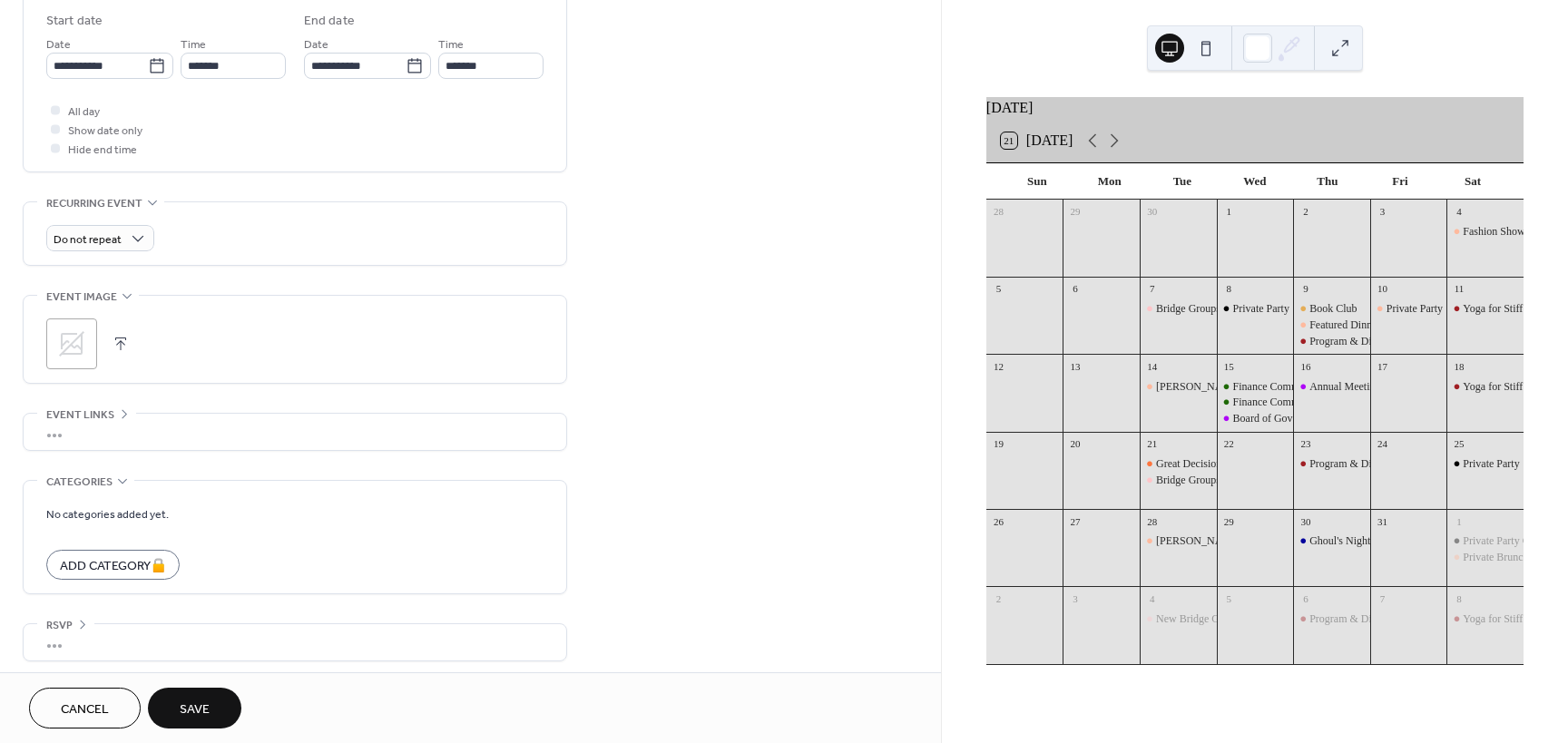 scroll, scrollTop: 610, scrollLeft: 0, axis: vertical 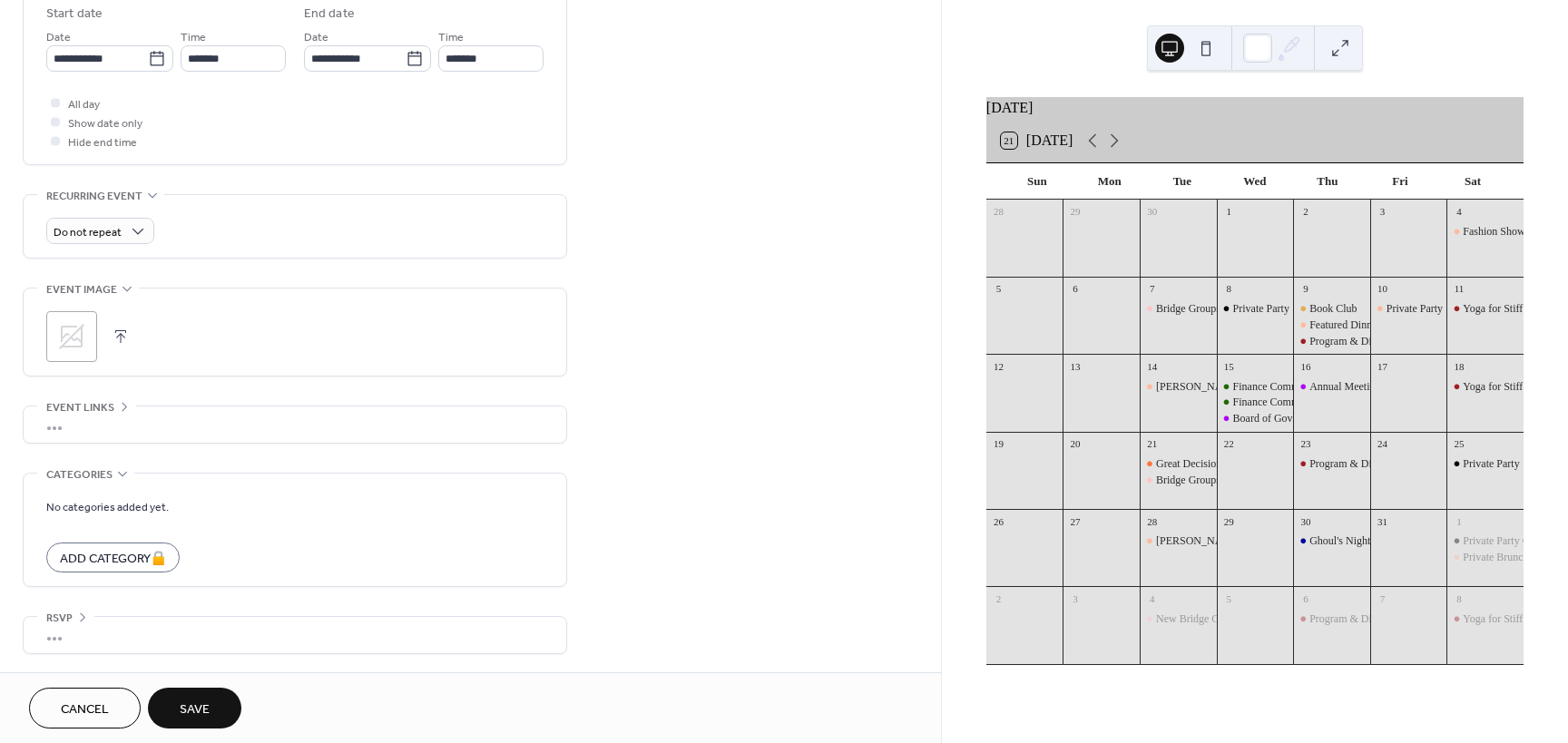 click on "Save" at bounding box center [194, 709] 